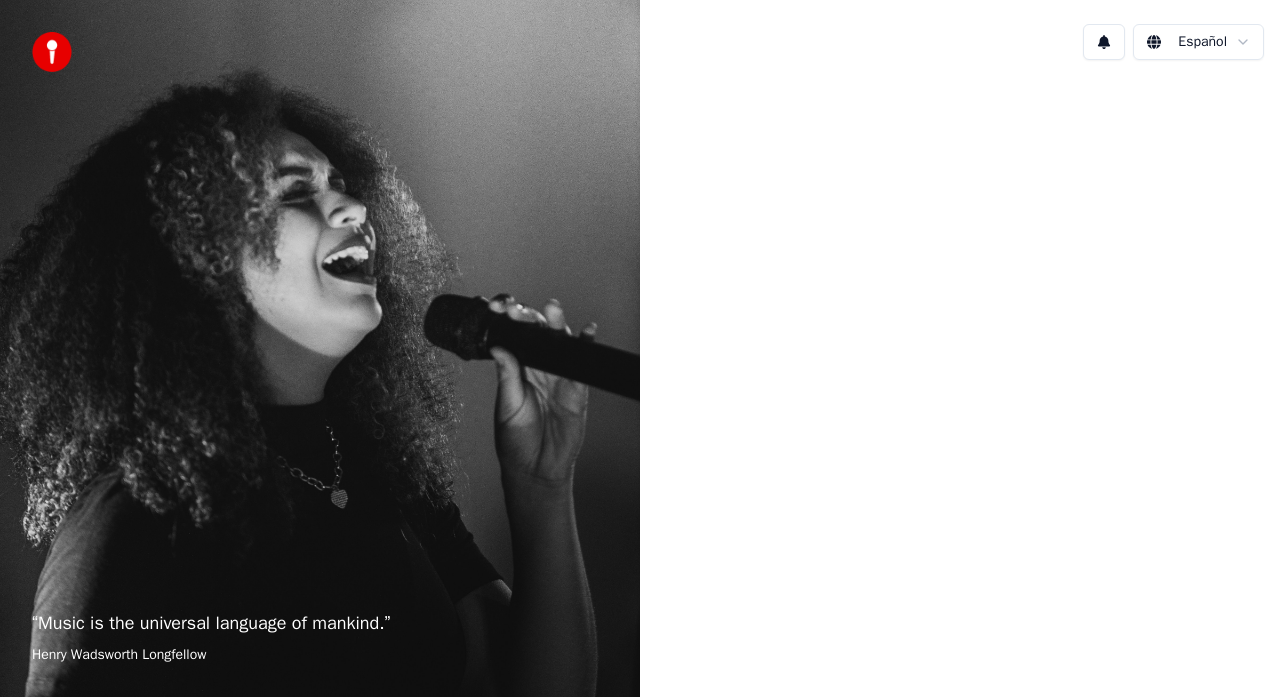 scroll, scrollTop: 0, scrollLeft: 0, axis: both 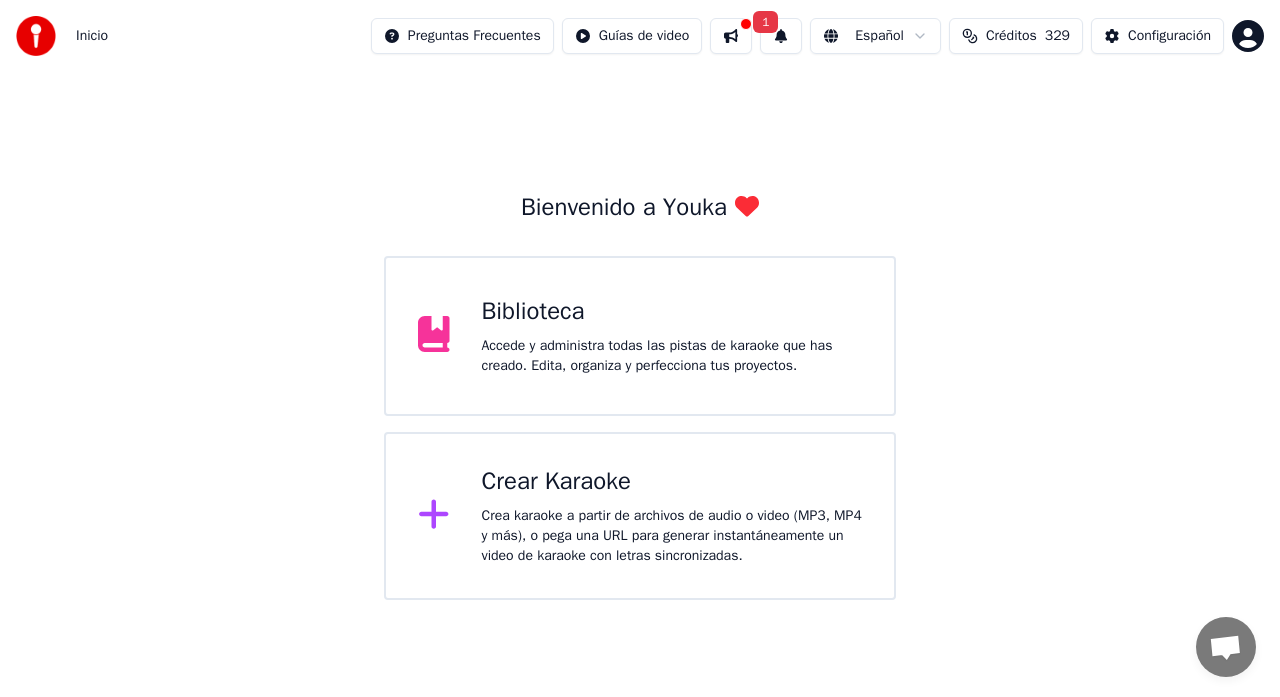 click on "Crear Karaoke Crea karaoke a partir de archivos de audio o video (MP3, MP4 y más), o pega una URL para generar instantáneamente un video de karaoke con letras sincronizadas." at bounding box center [672, 516] 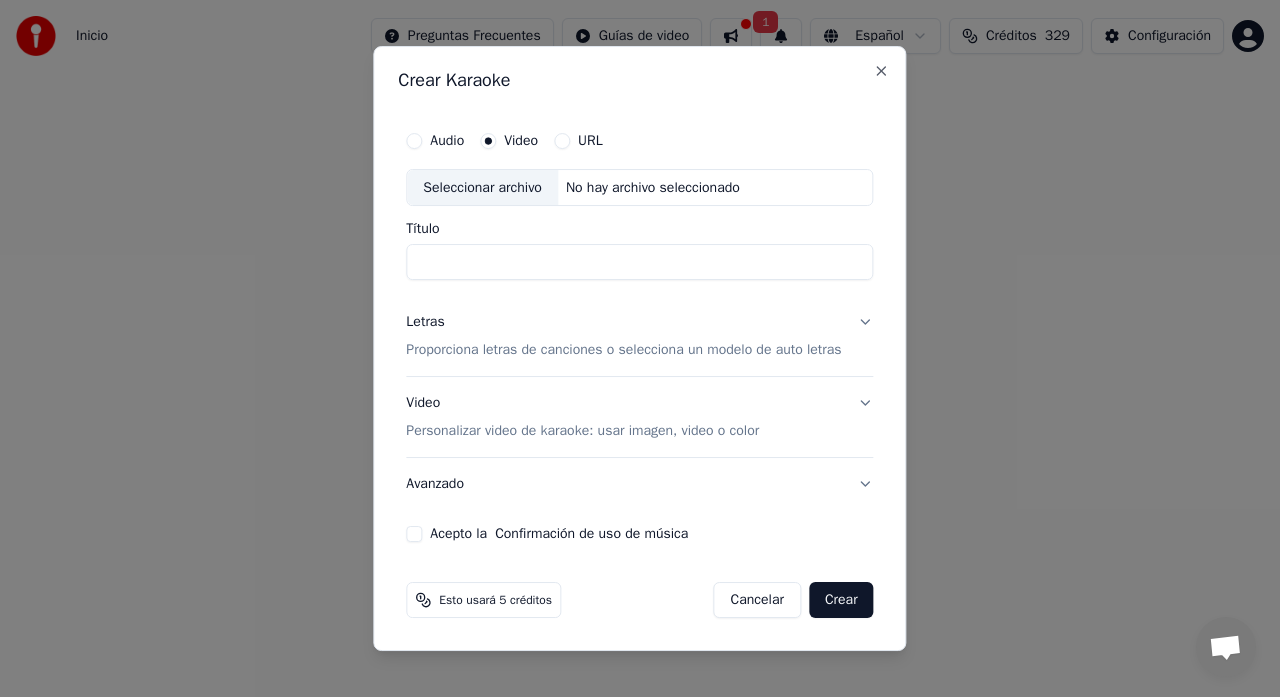 click on "Seleccionar archivo" at bounding box center (482, 188) 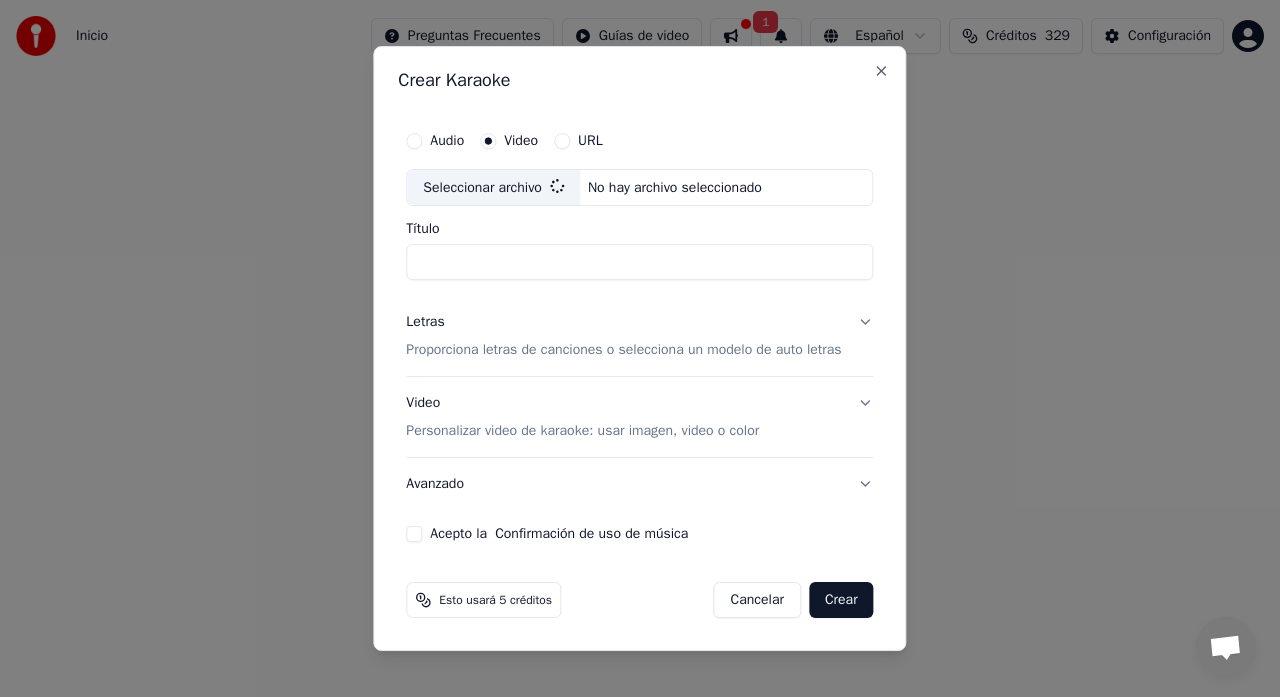type on "**********" 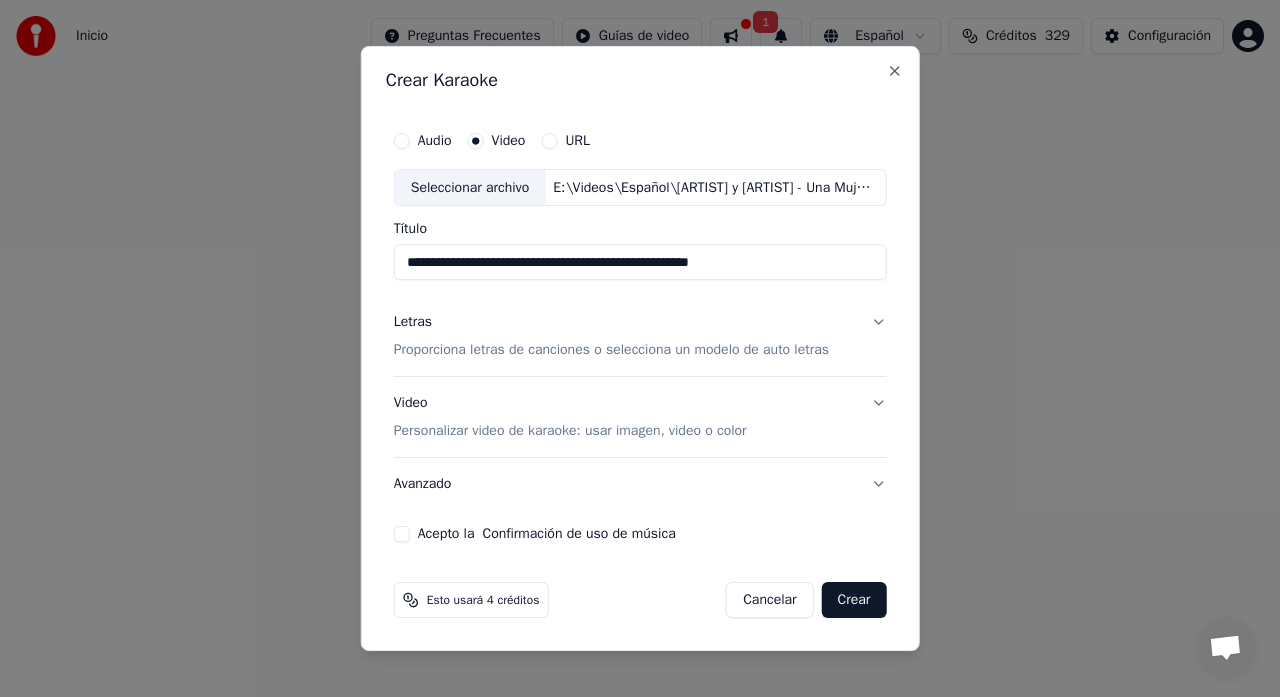click on "Proporciona letras de canciones o selecciona un modelo de auto letras" at bounding box center (611, 351) 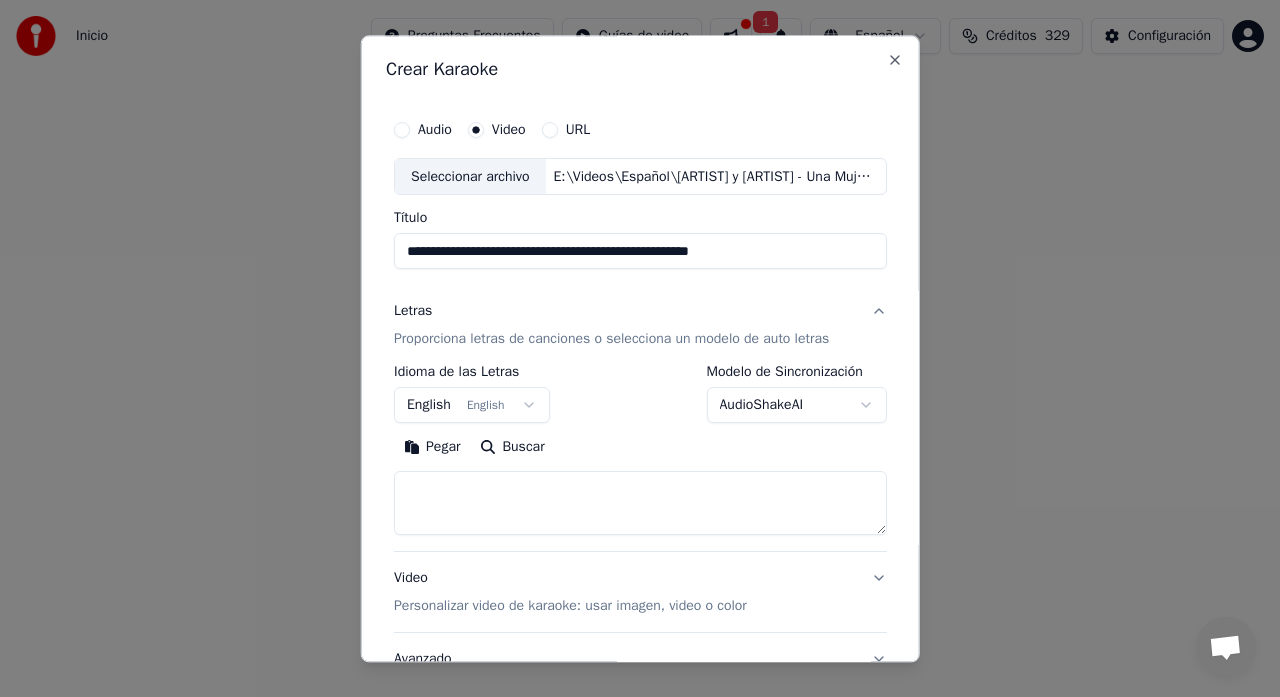 click at bounding box center (640, 504) 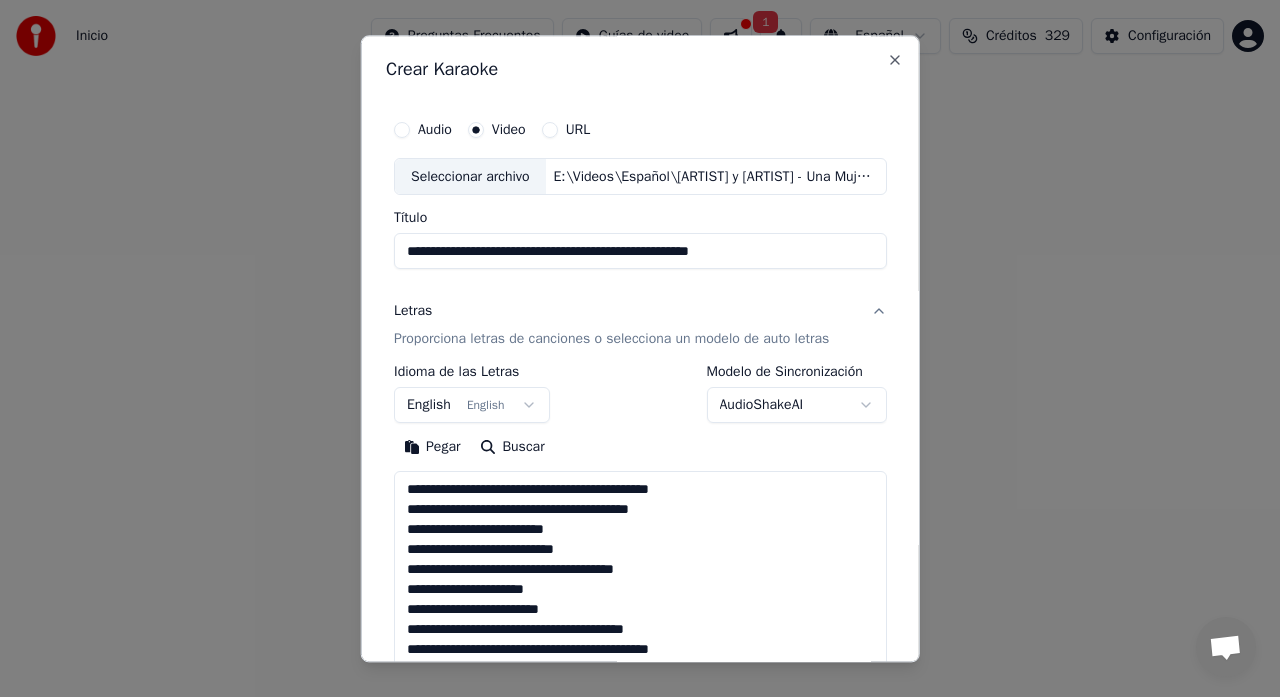 scroll, scrollTop: 725, scrollLeft: 0, axis: vertical 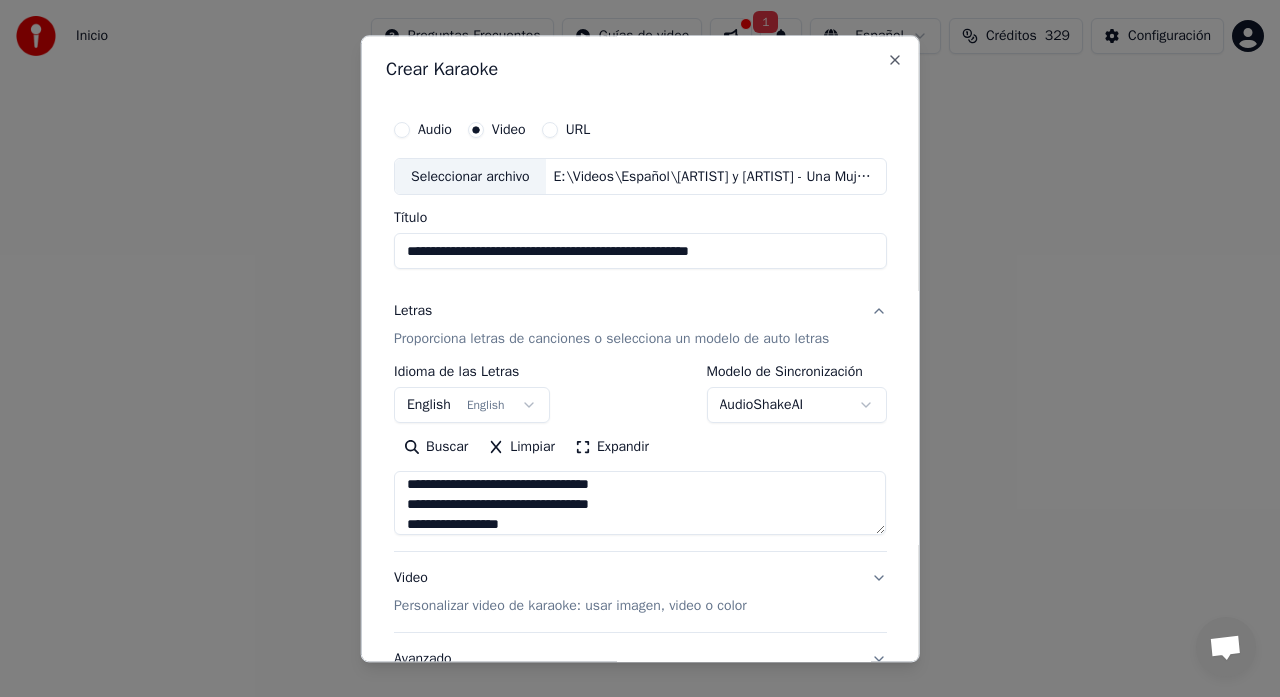 type on "**********" 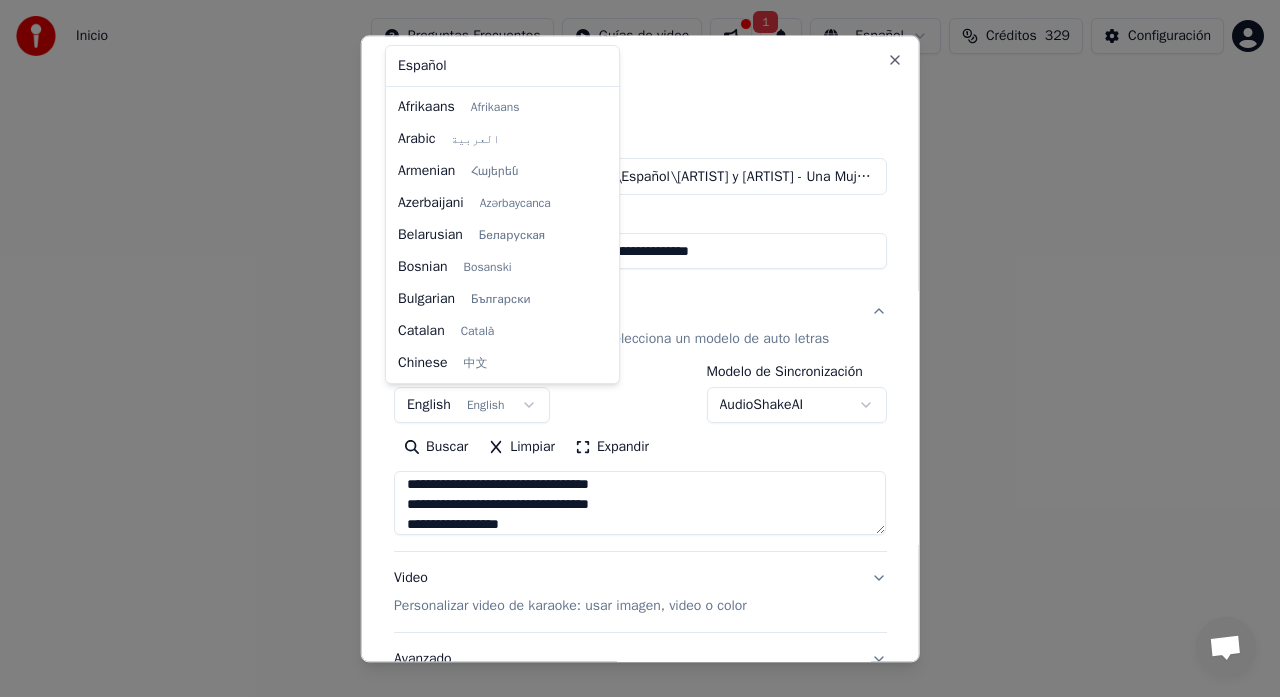 scroll, scrollTop: 160, scrollLeft: 0, axis: vertical 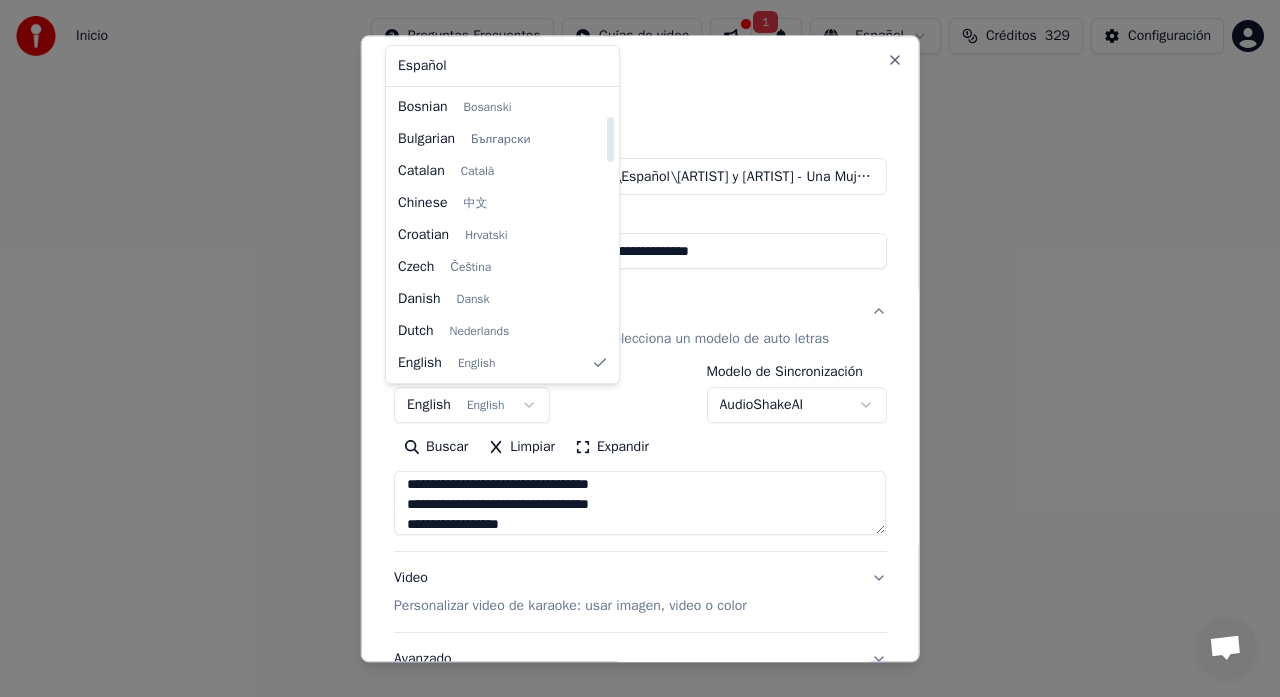 select on "**" 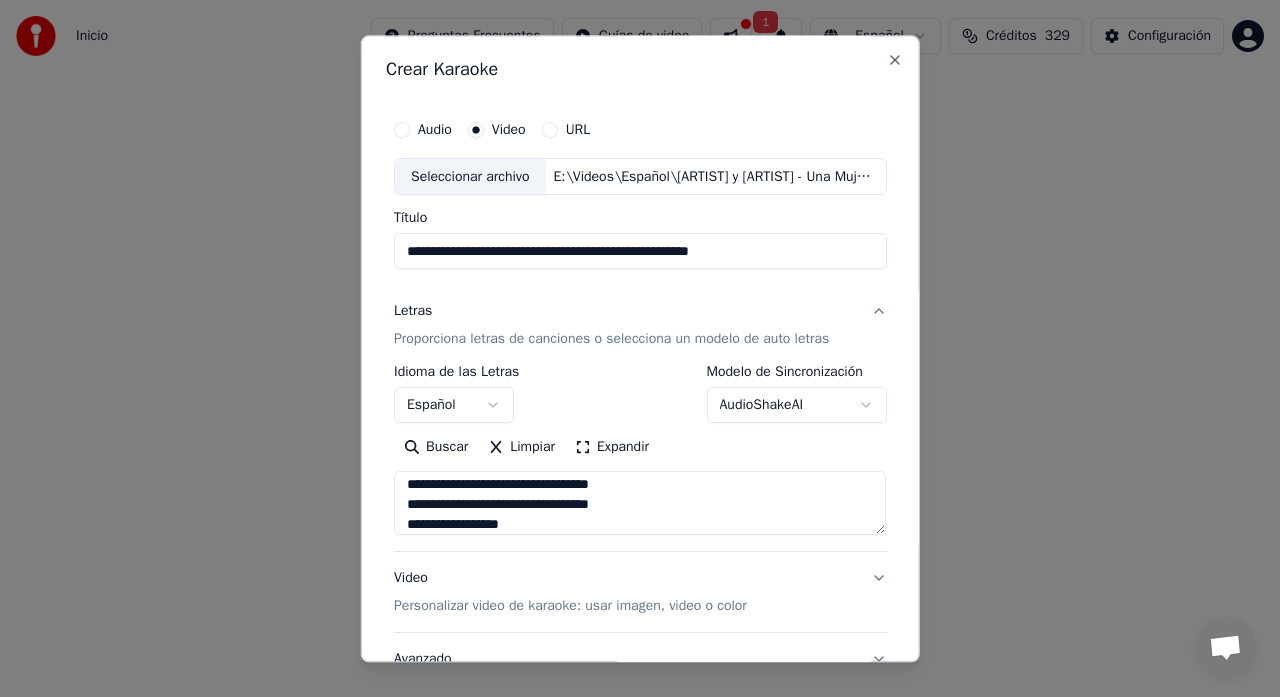 click on "Personalizar video de karaoke: usar imagen, video o color" at bounding box center (570, 607) 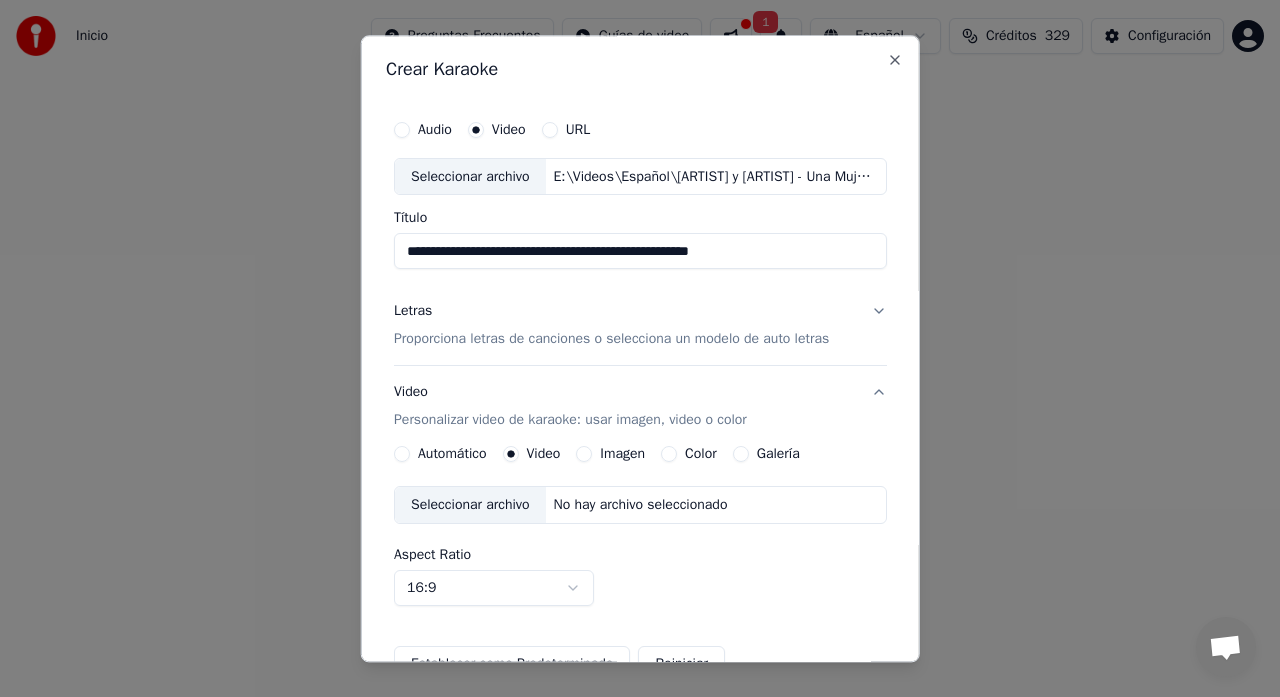 click on "Seleccionar archivo" at bounding box center (470, 506) 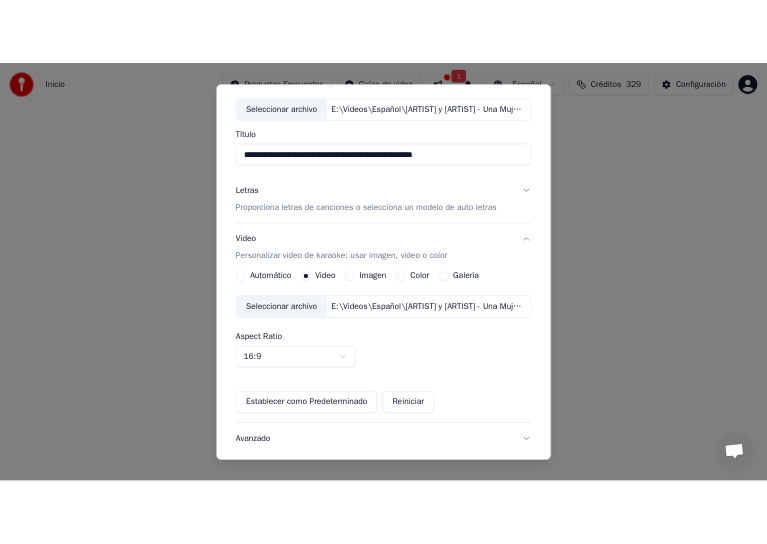 scroll, scrollTop: 200, scrollLeft: 0, axis: vertical 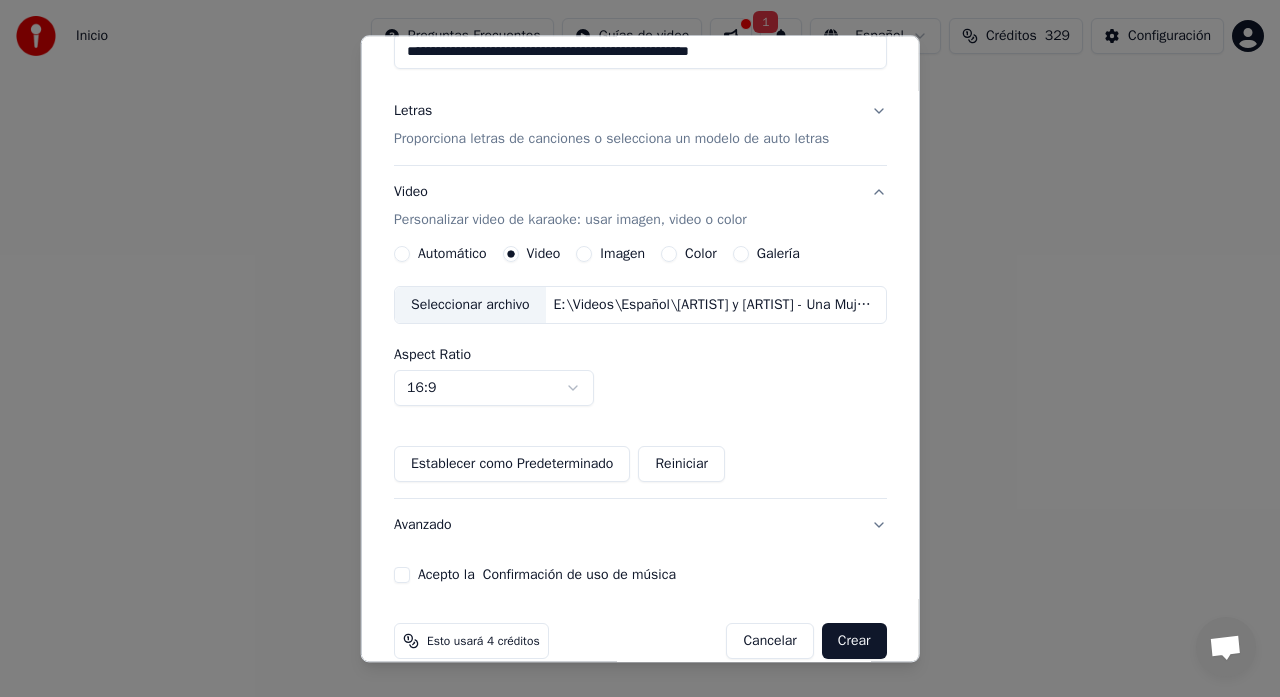 click on "Acepto la   Confirmación de uso de música" at bounding box center [402, 576] 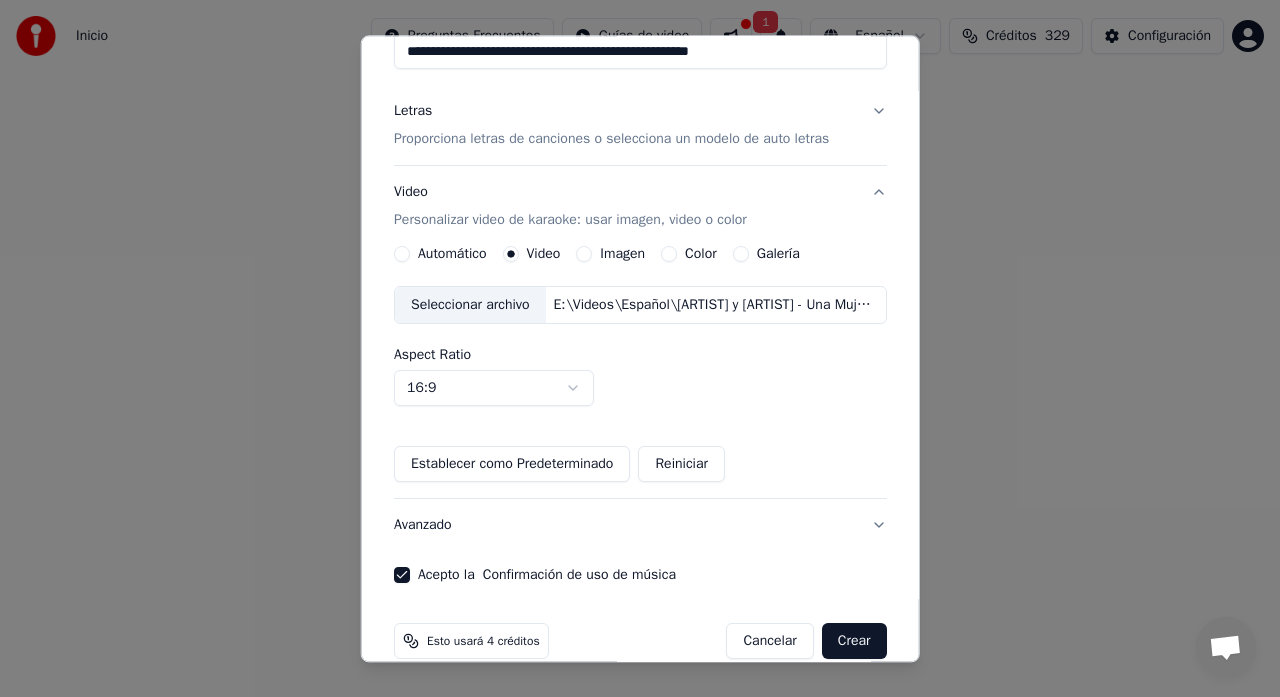 click on "Crear" at bounding box center [854, 642] 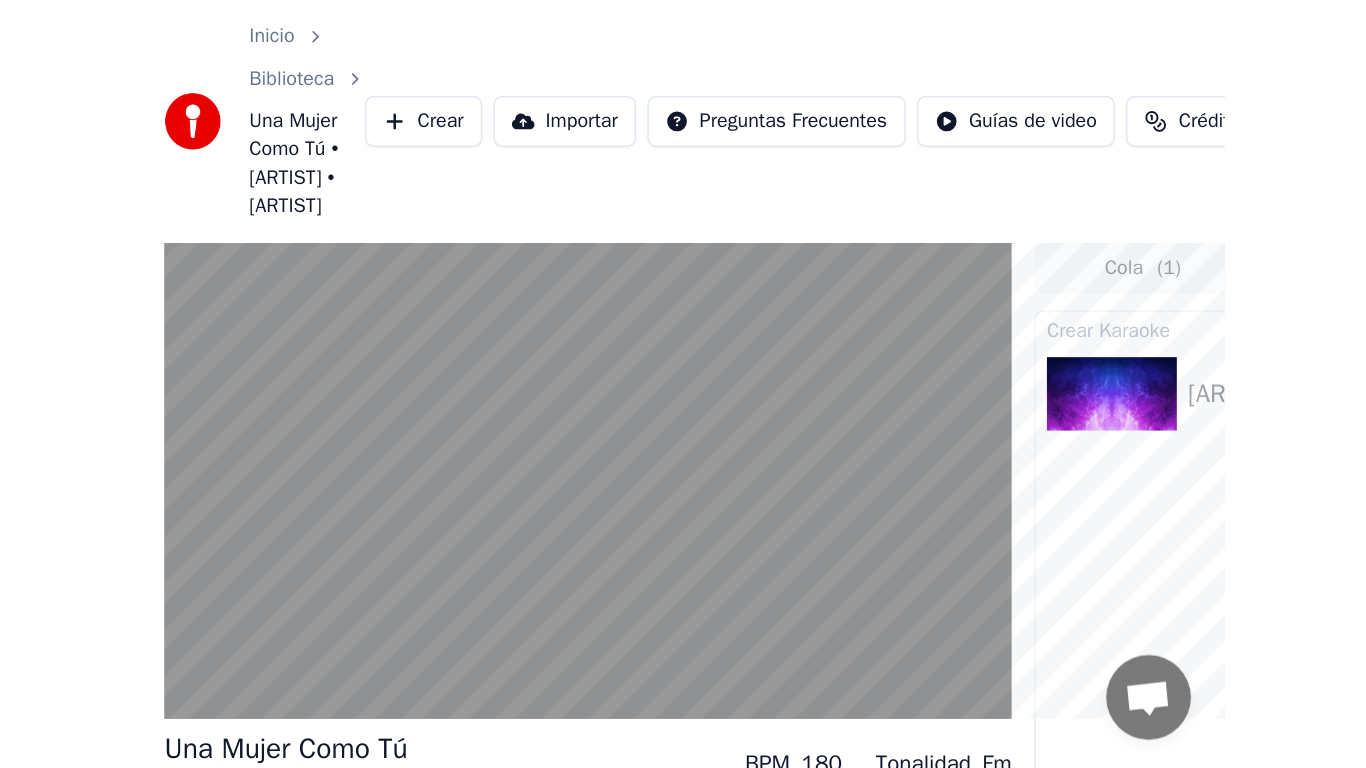 scroll, scrollTop: 350, scrollLeft: 0, axis: vertical 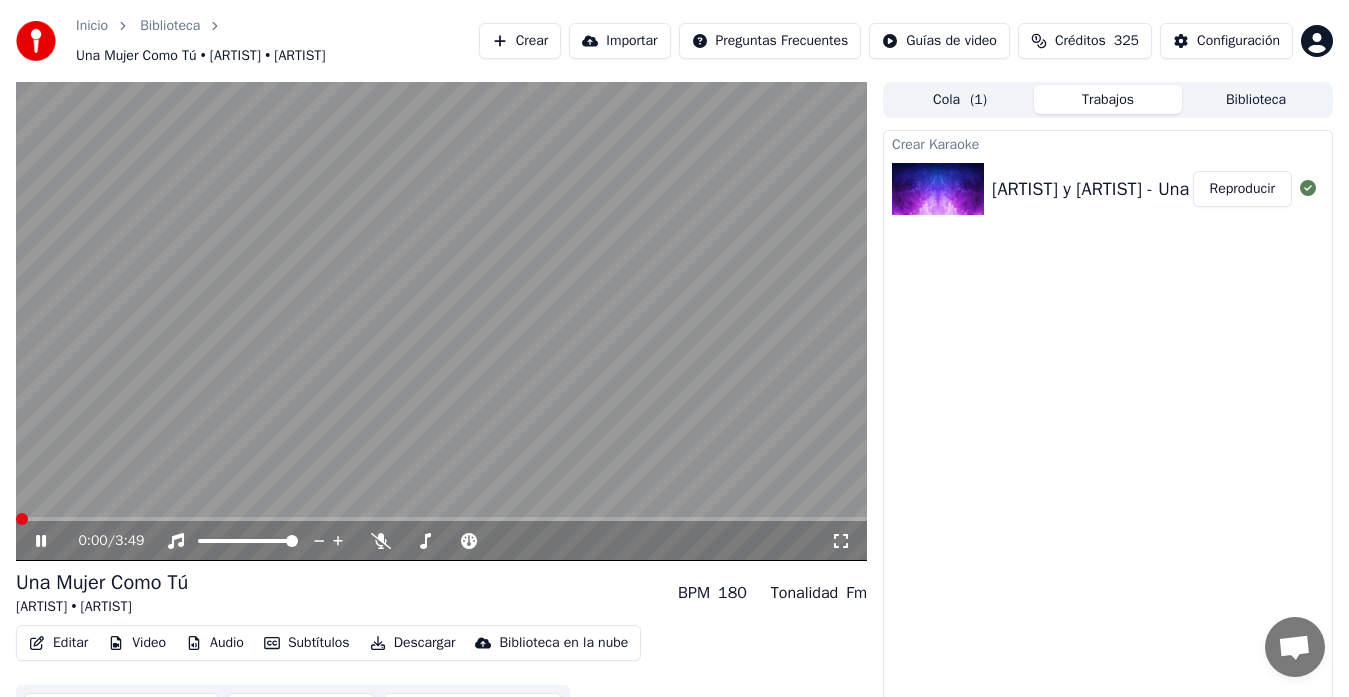 click at bounding box center [22, 519] 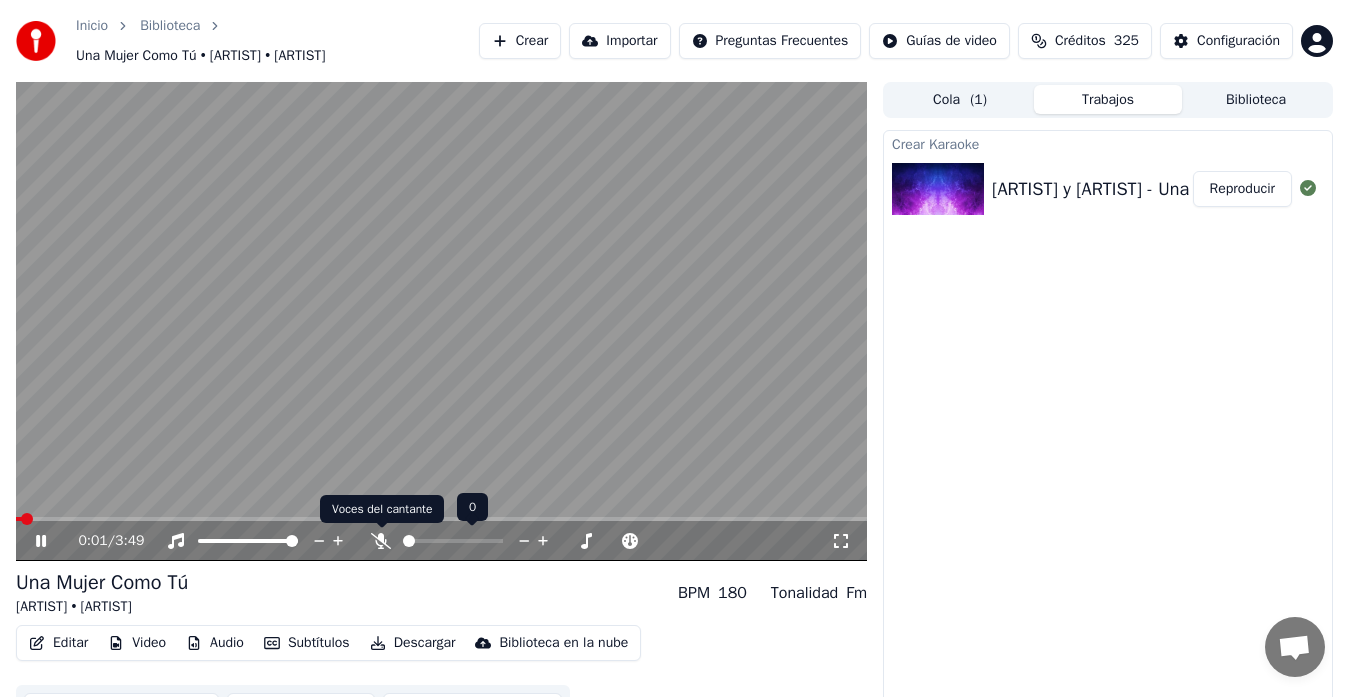 click 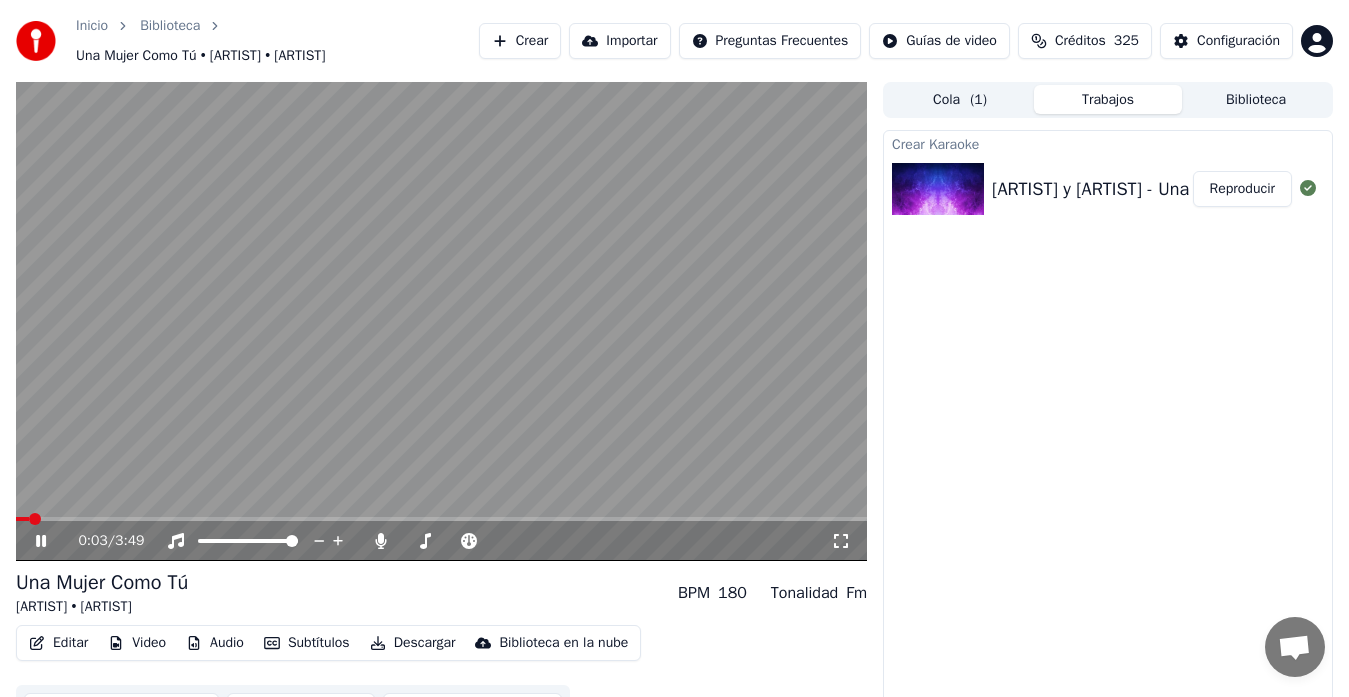 click 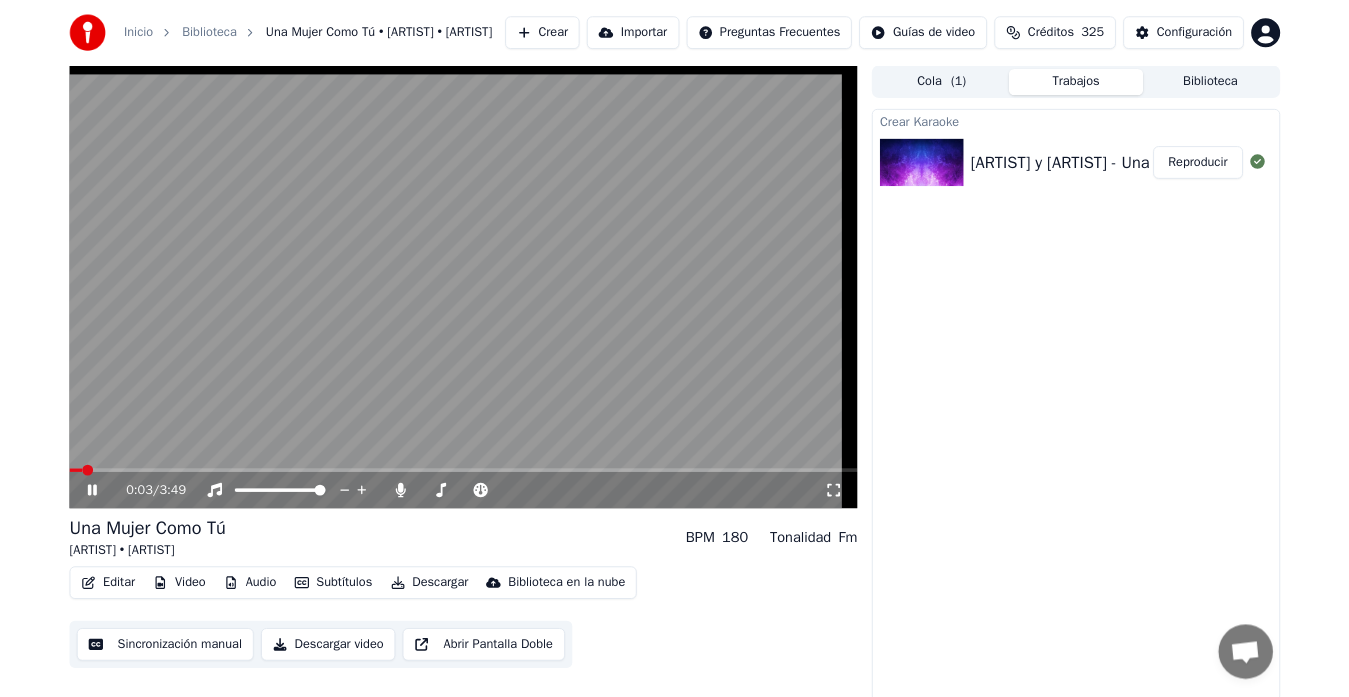 scroll, scrollTop: 332, scrollLeft: 0, axis: vertical 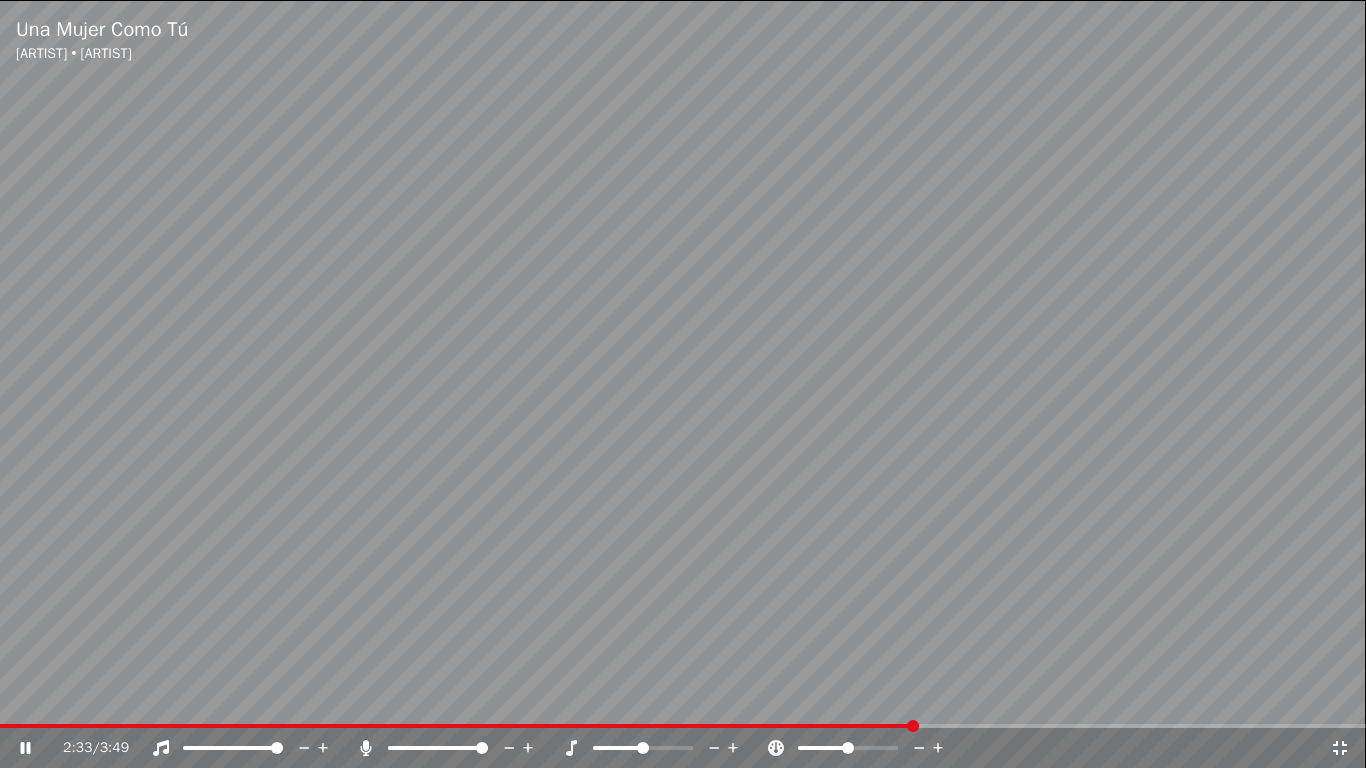 click at bounding box center [457, 726] 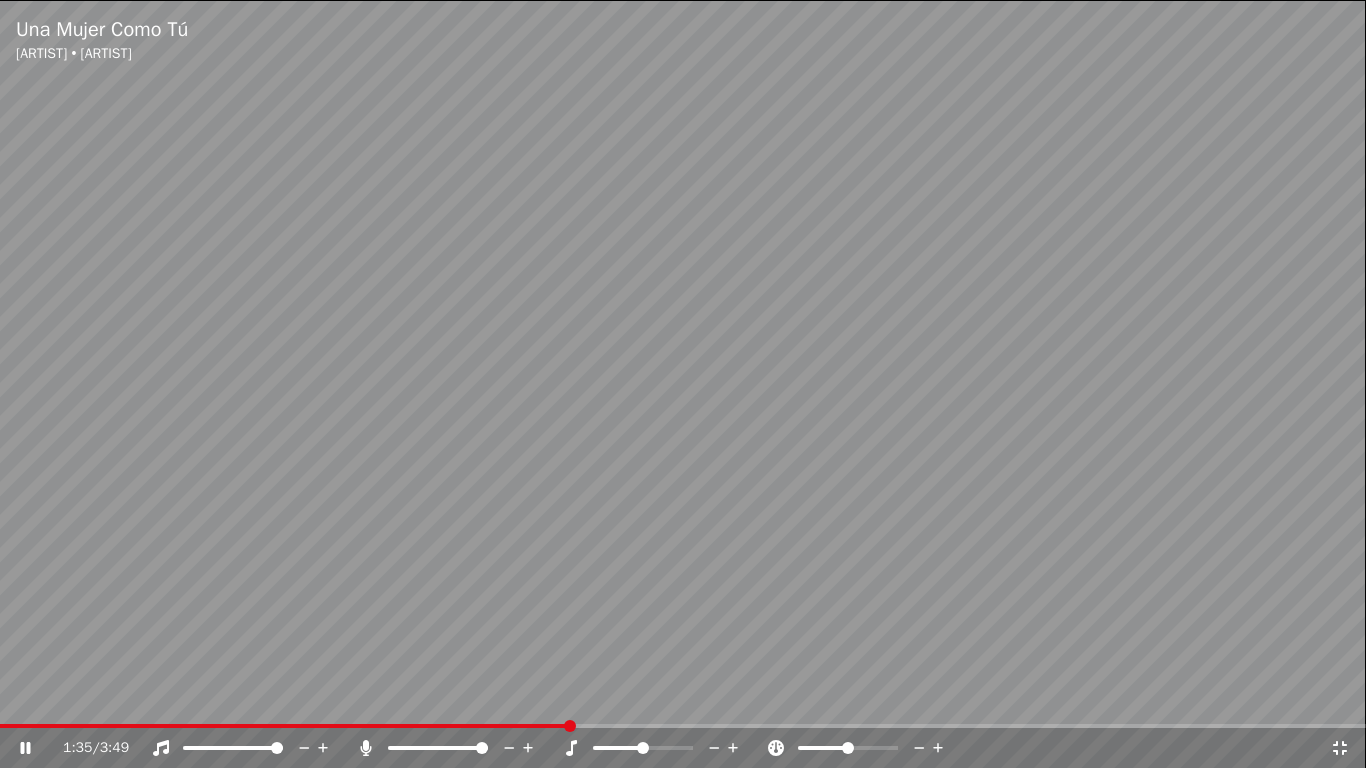click on "1:35  /  3:49" at bounding box center [683, 748] 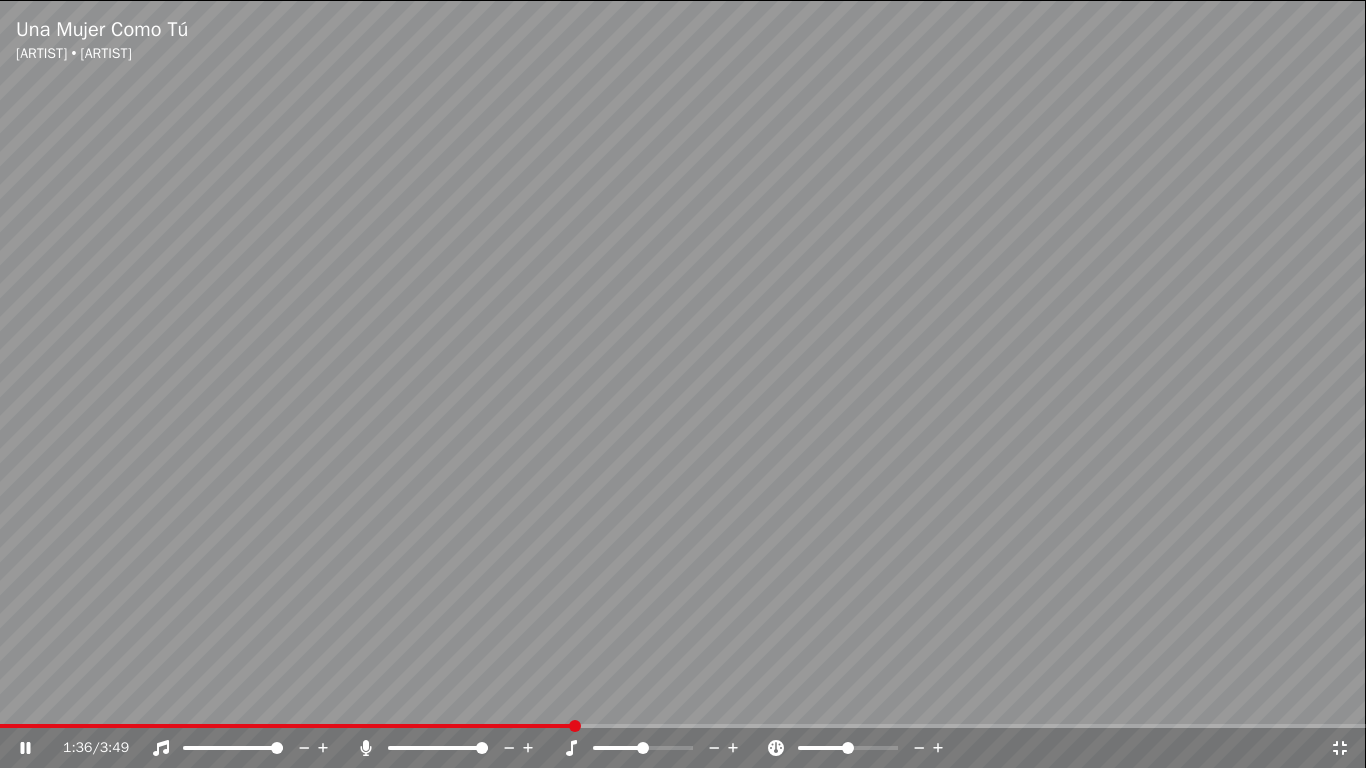 click at bounding box center (683, 384) 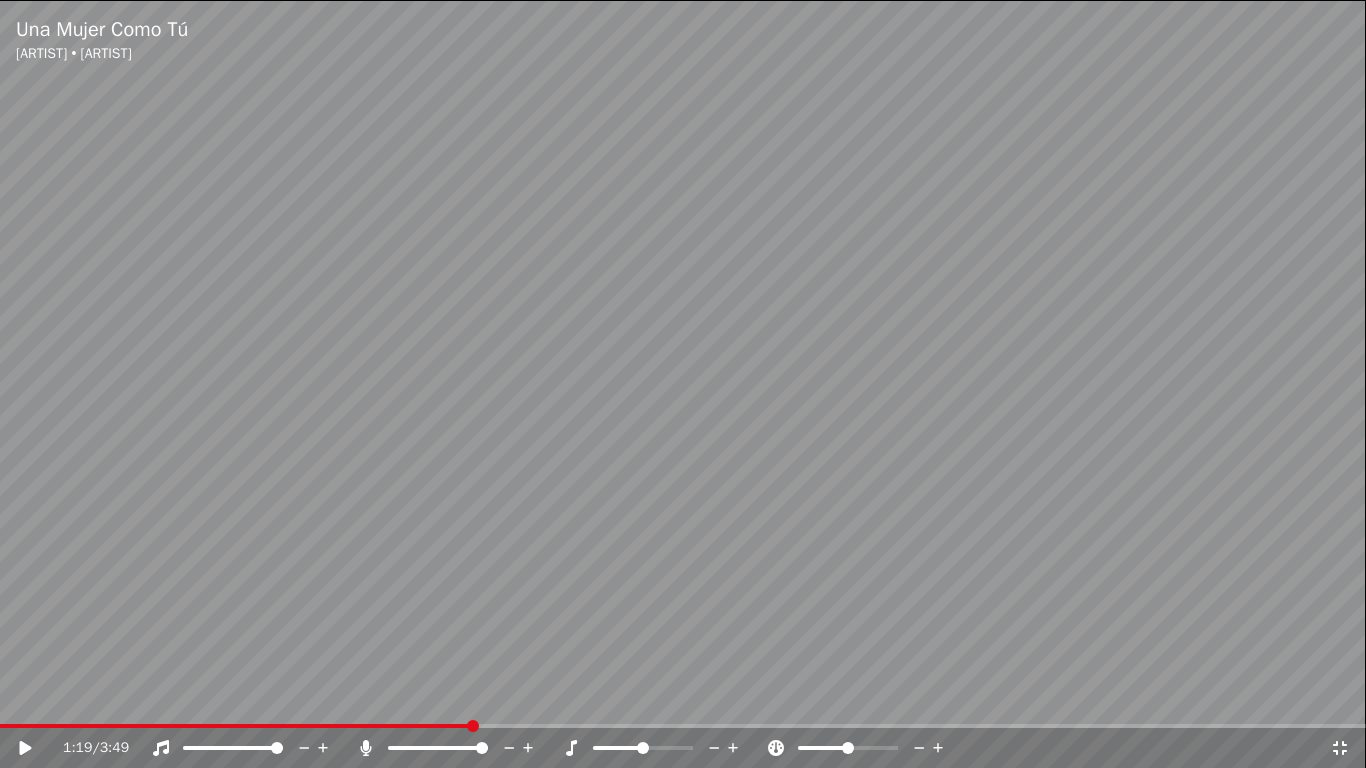 click at bounding box center (473, 726) 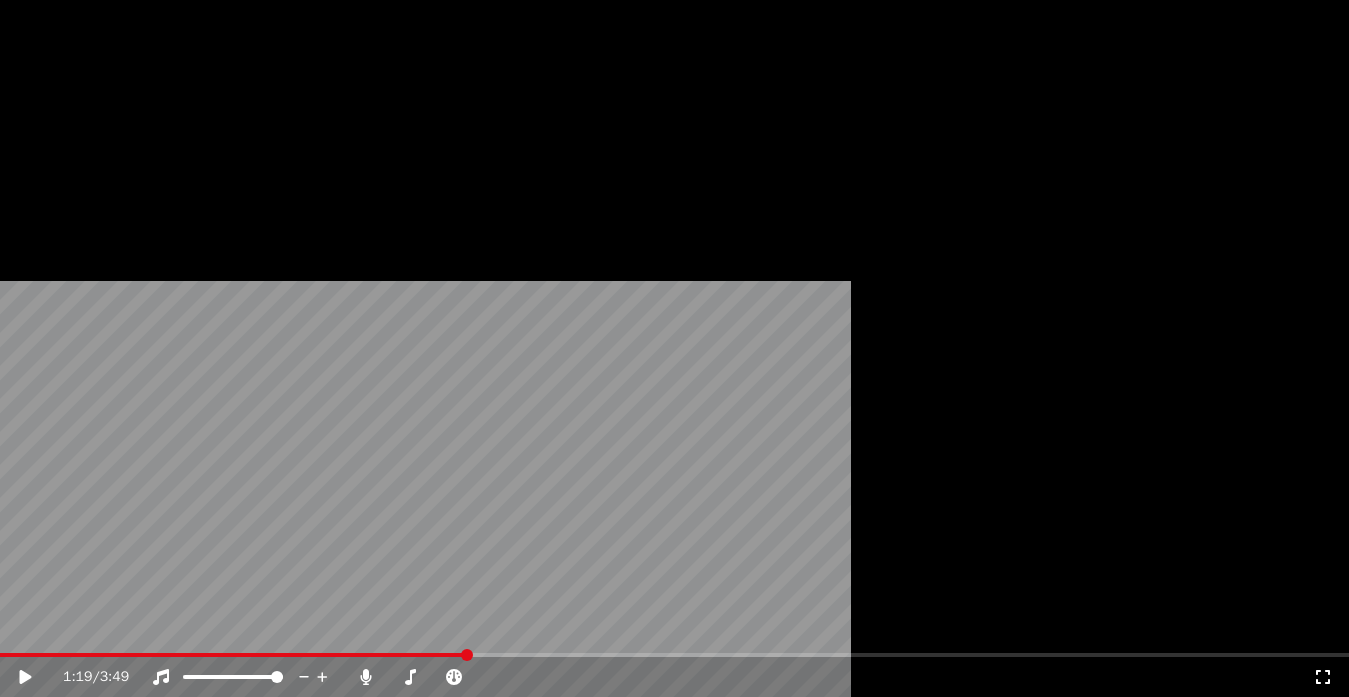 scroll, scrollTop: 350, scrollLeft: 0, axis: vertical 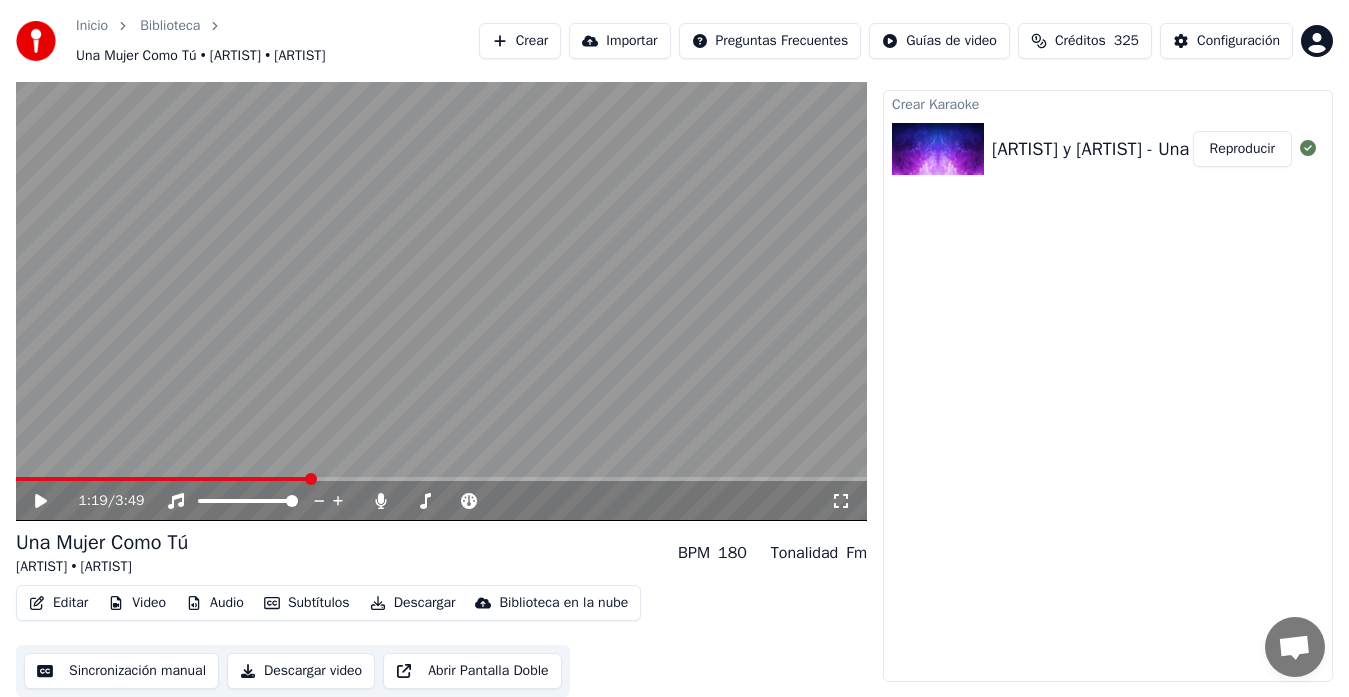 click on "Sincronización manual" at bounding box center (121, 671) 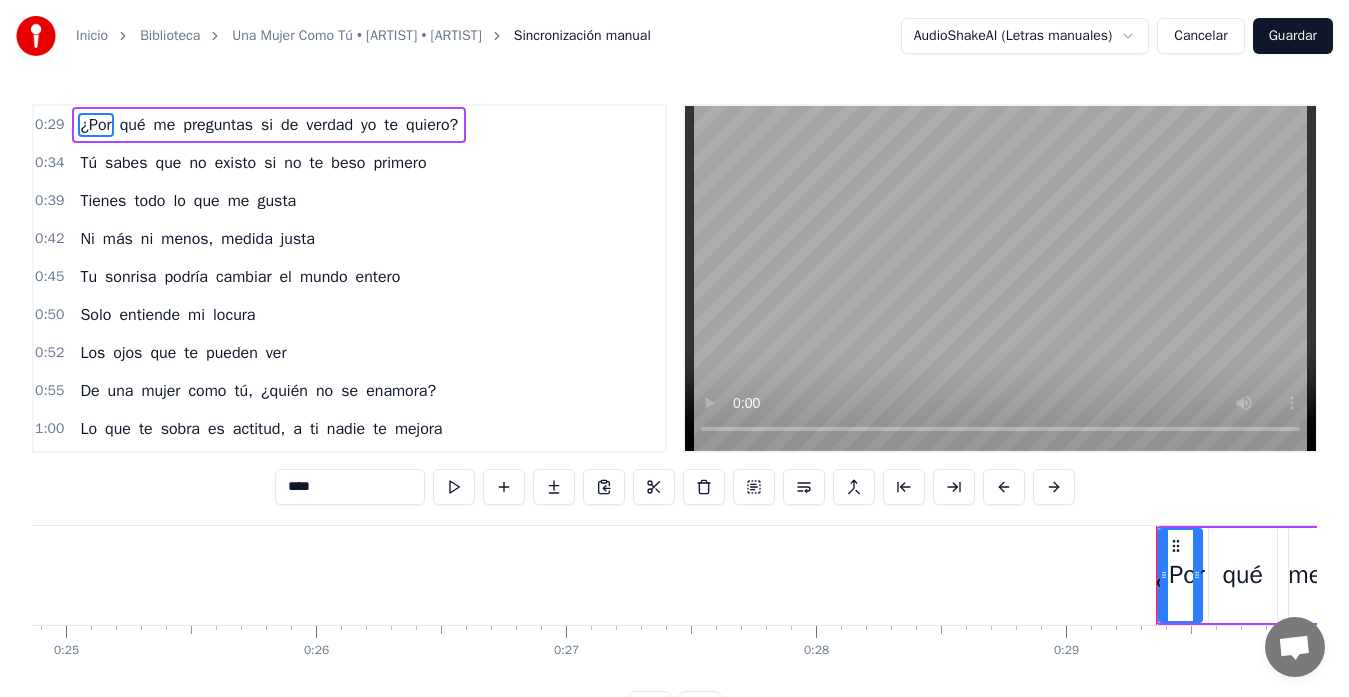 scroll, scrollTop: 0, scrollLeft: 7239, axis: horizontal 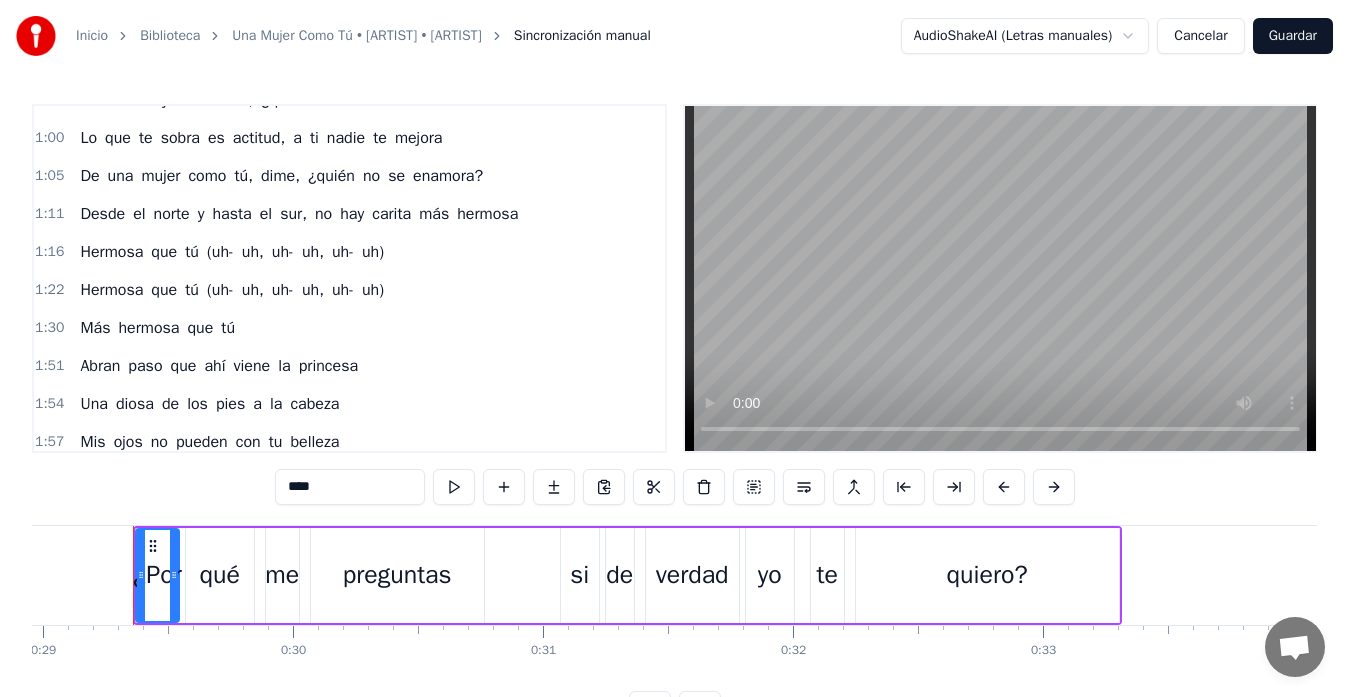 click on "que" at bounding box center (164, 252) 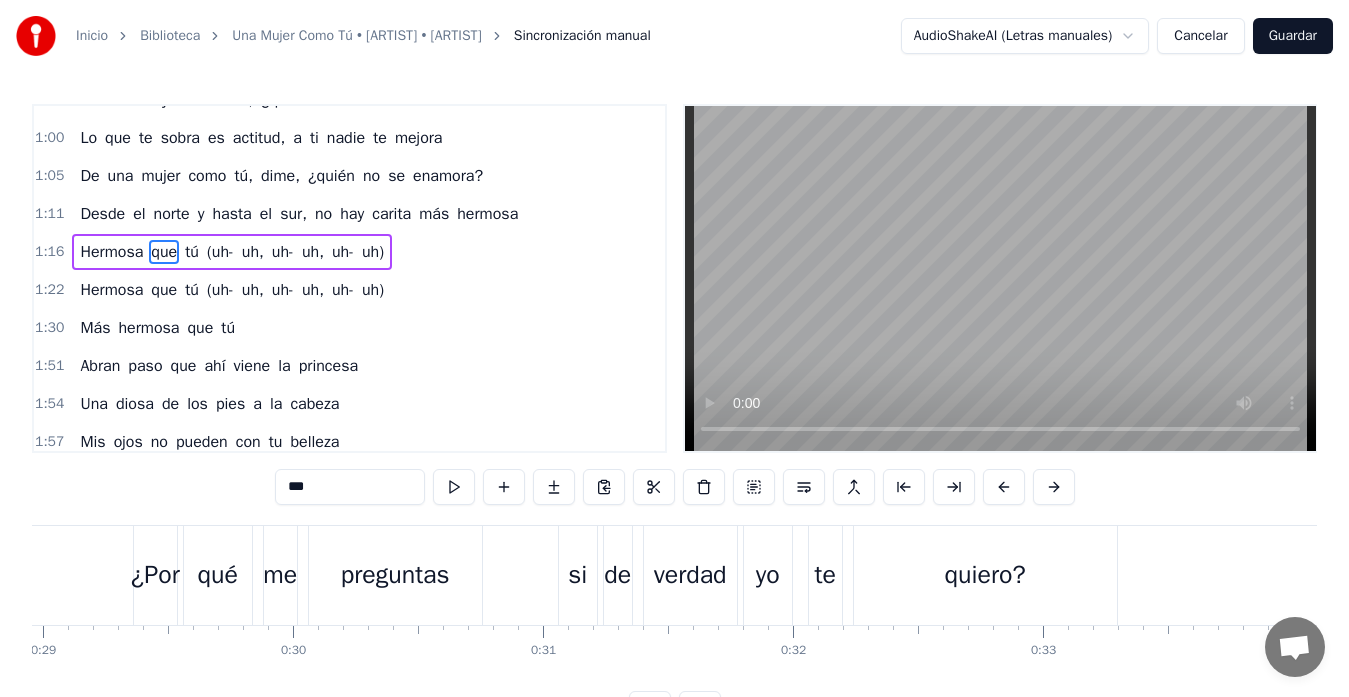 scroll, scrollTop: 282, scrollLeft: 0, axis: vertical 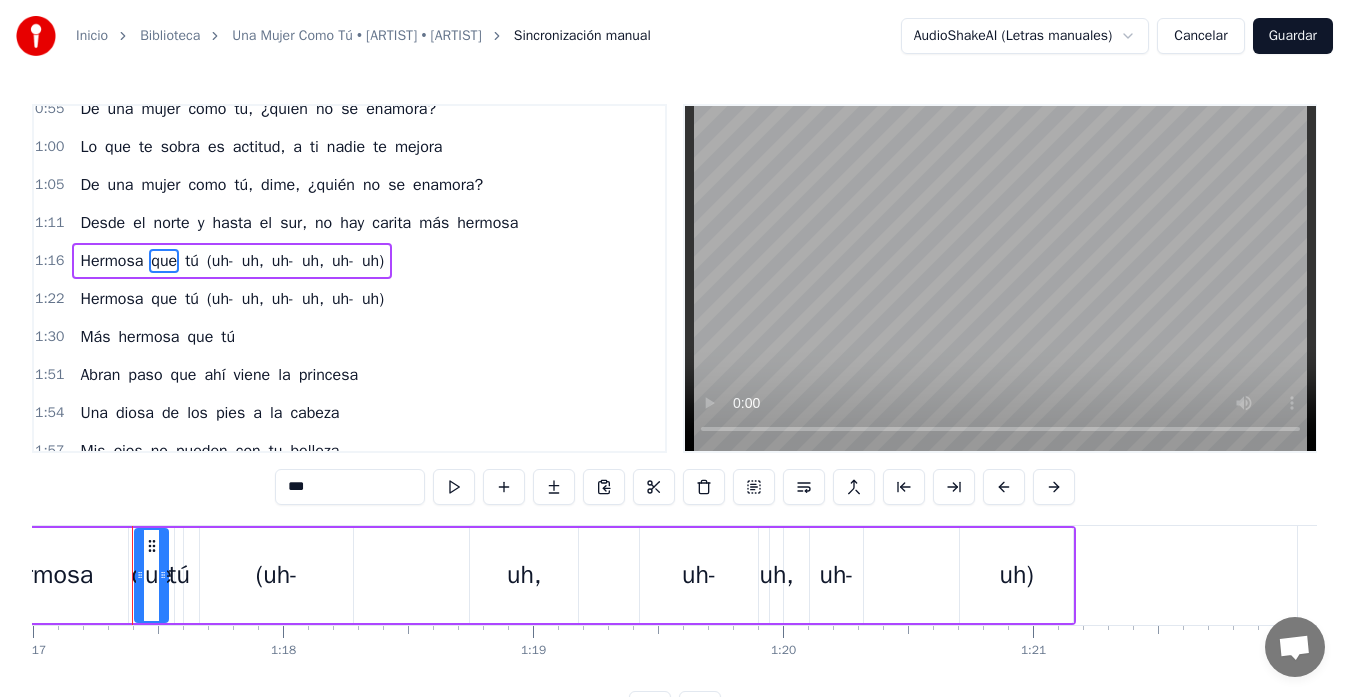 click on "norte" at bounding box center [172, 223] 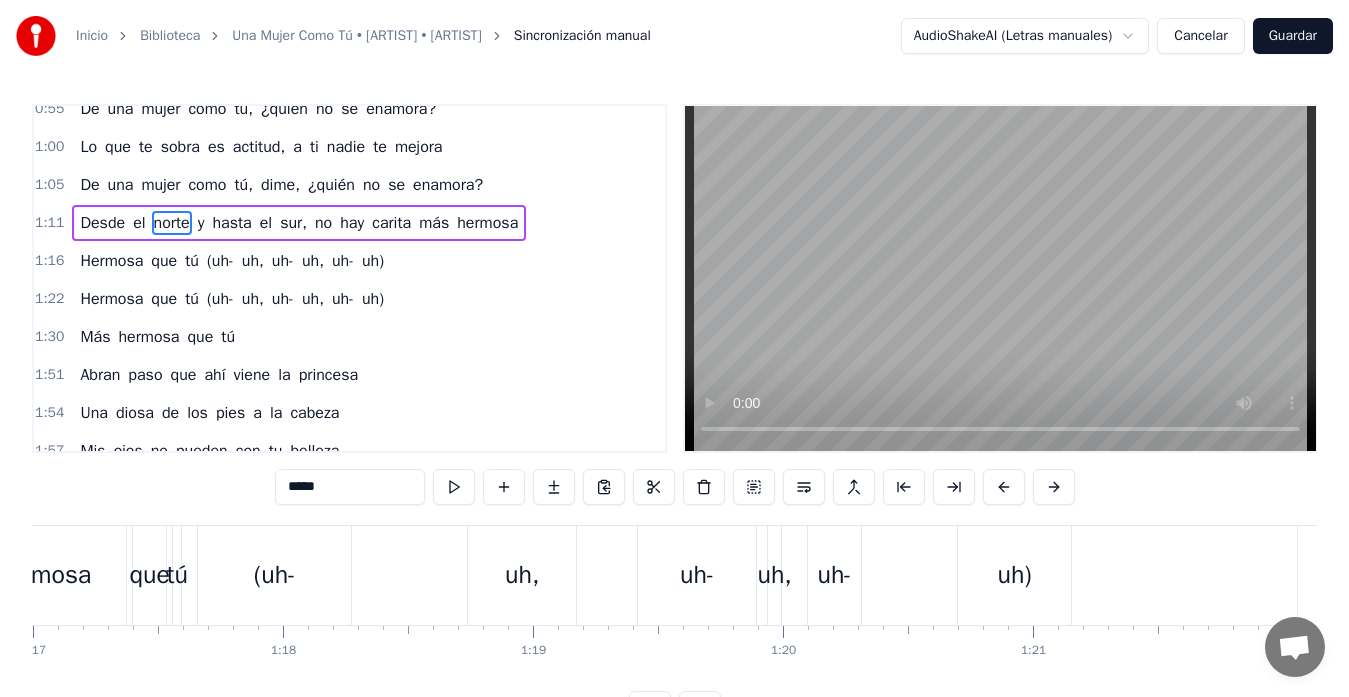 scroll, scrollTop: 273, scrollLeft: 0, axis: vertical 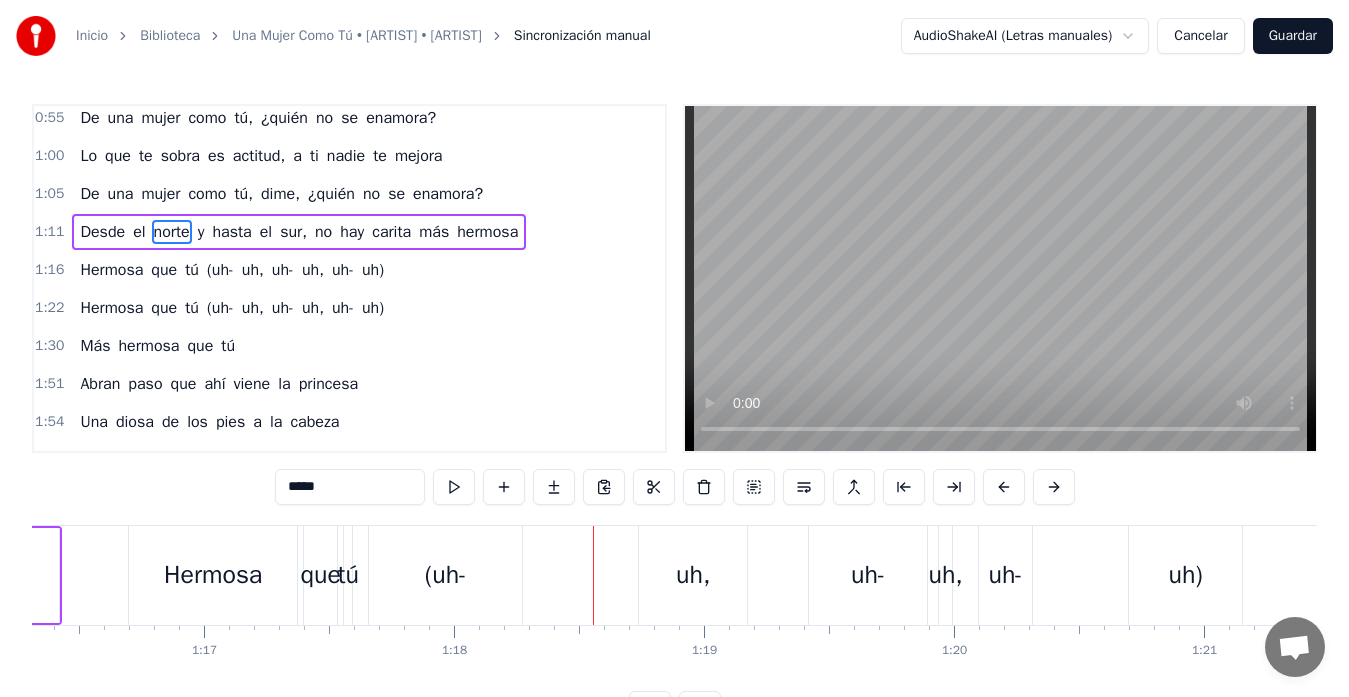 click on "tú" at bounding box center (347, 575) 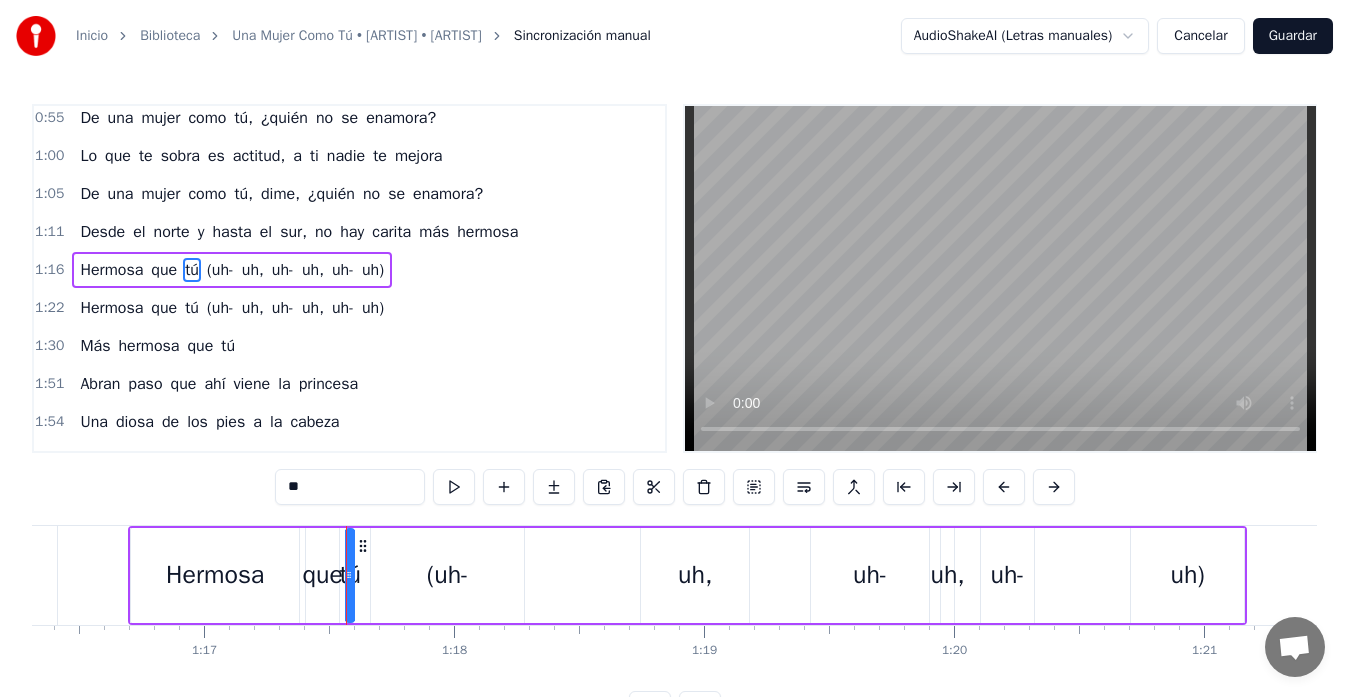scroll, scrollTop: 264, scrollLeft: 0, axis: vertical 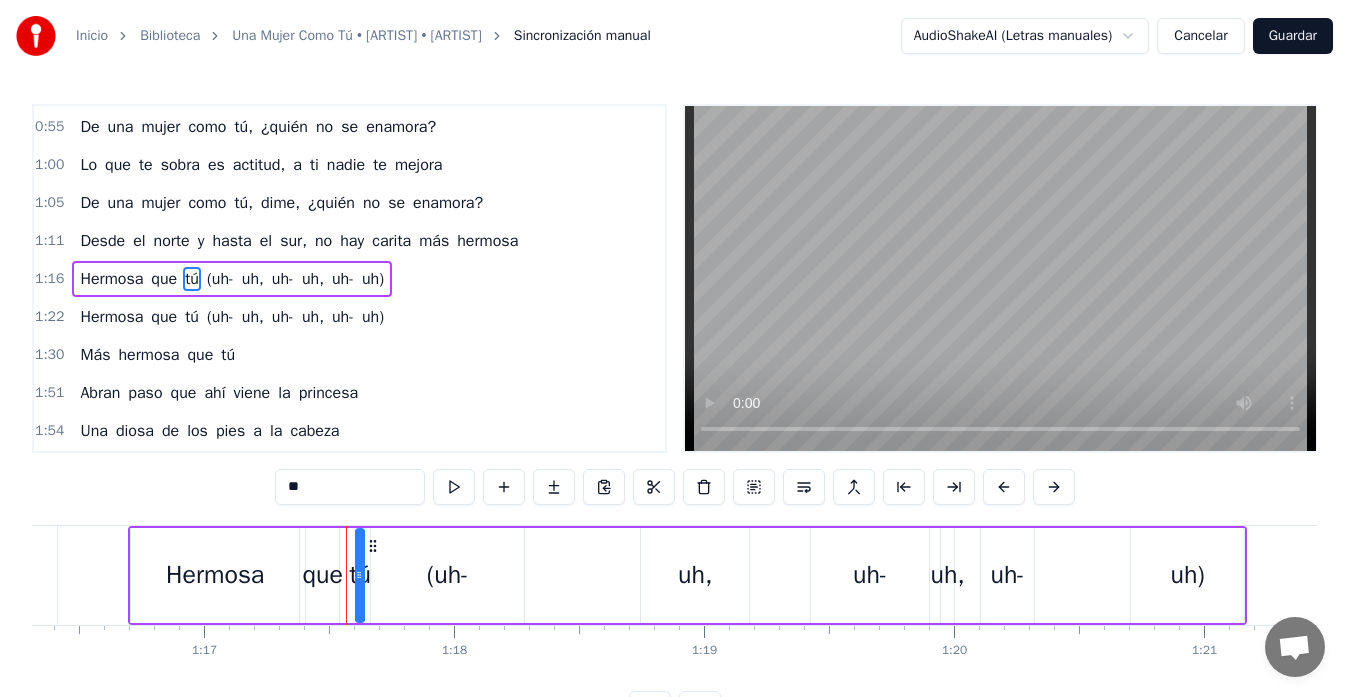 click 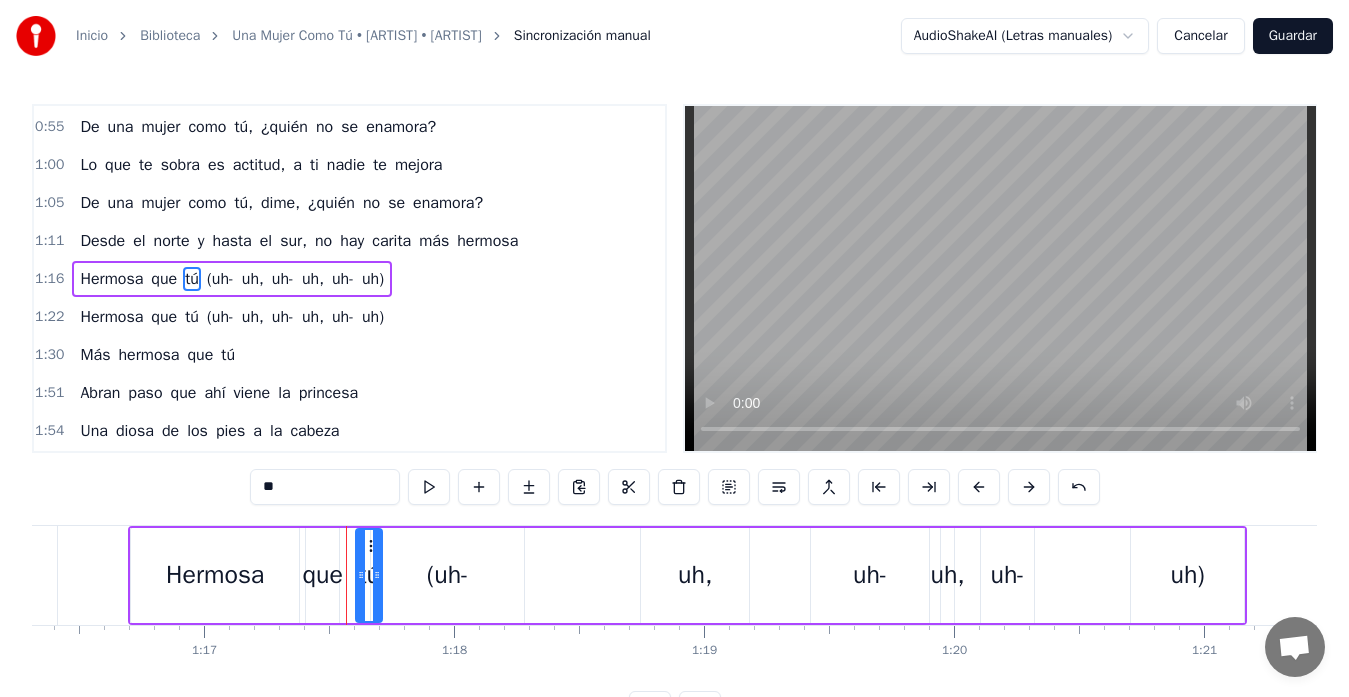 drag, startPoint x: 359, startPoint y: 576, endPoint x: 382, endPoint y: 572, distance: 23.345236 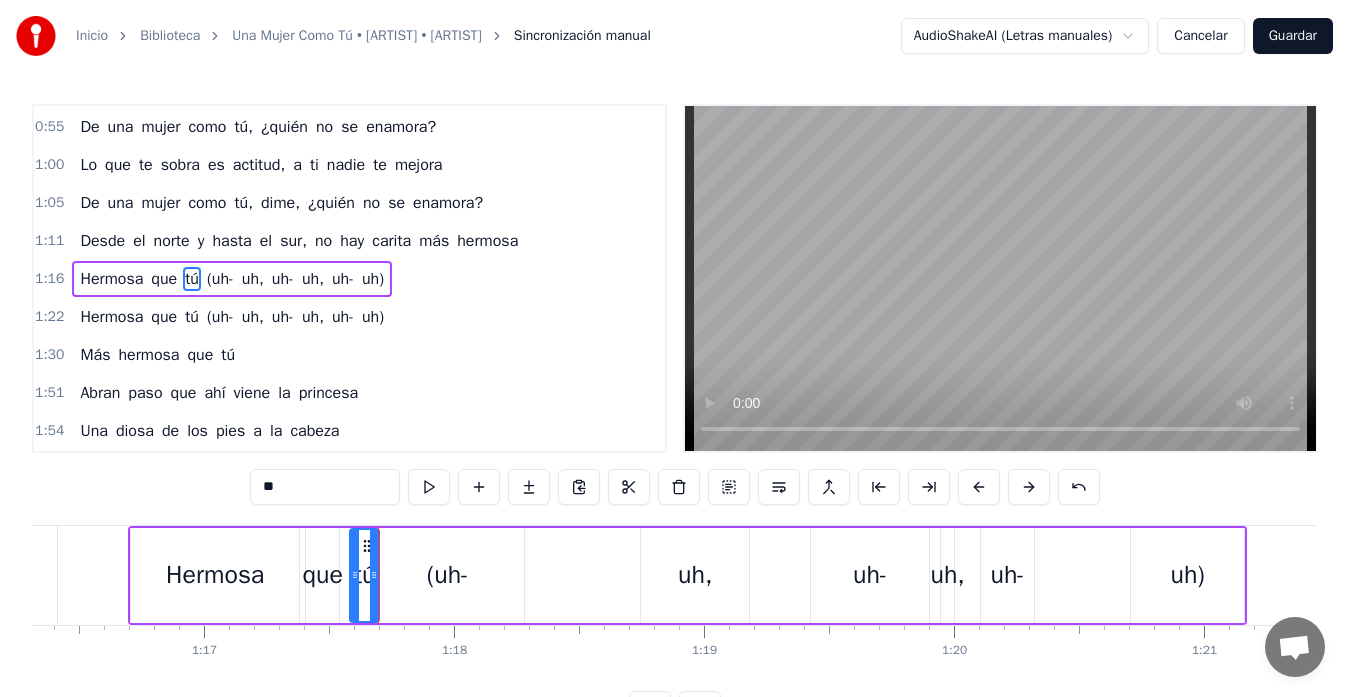 click 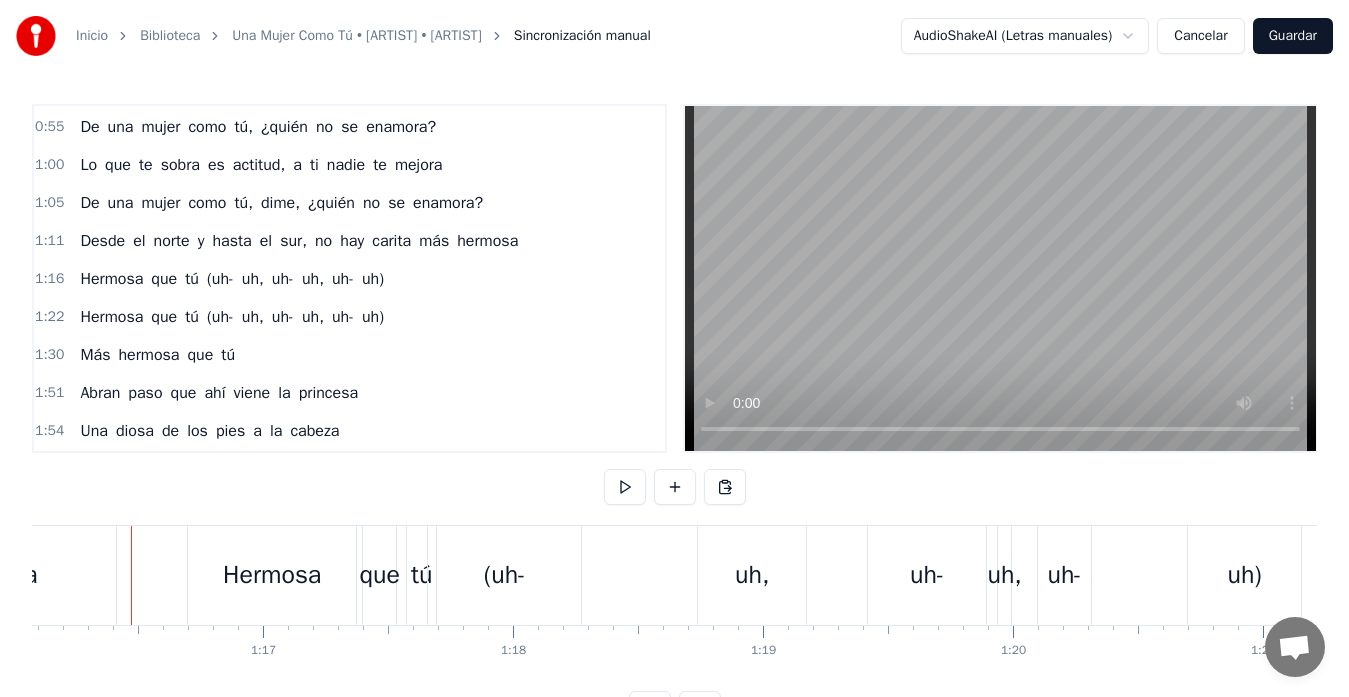 scroll, scrollTop: 0, scrollLeft: 19018, axis: horizontal 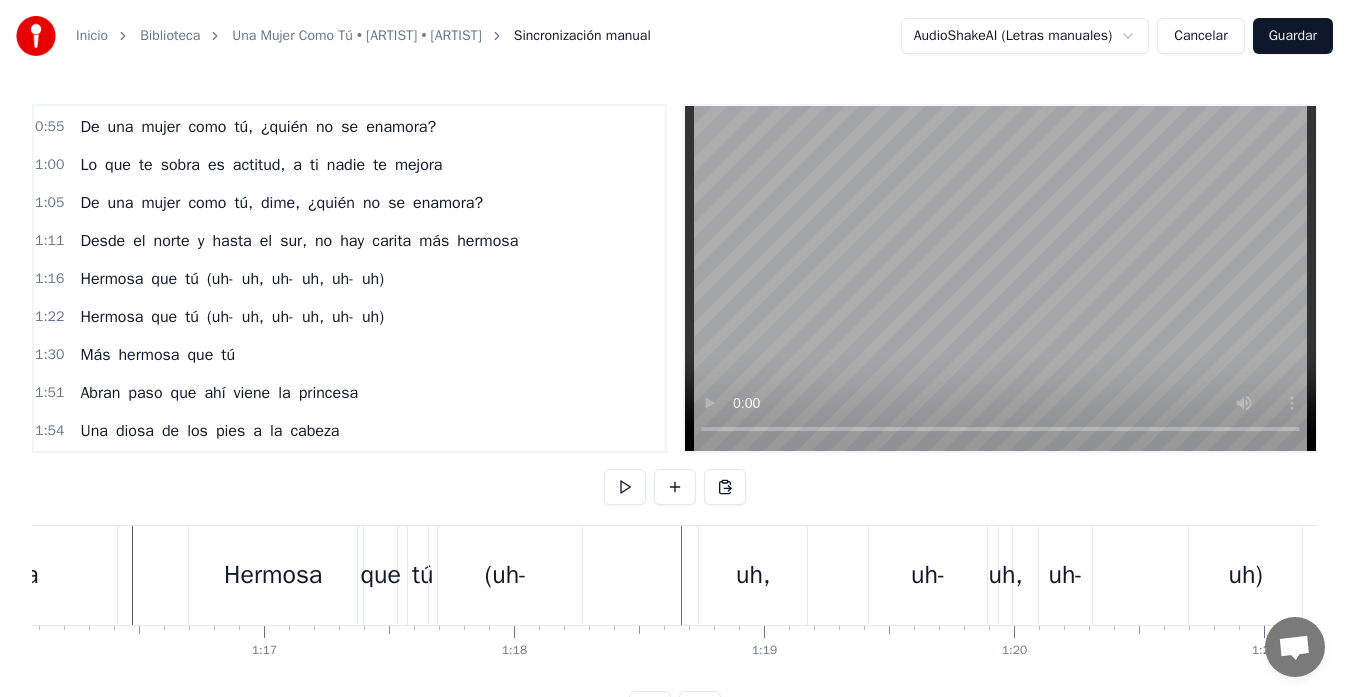 click on "(uh-" at bounding box center (506, 575) 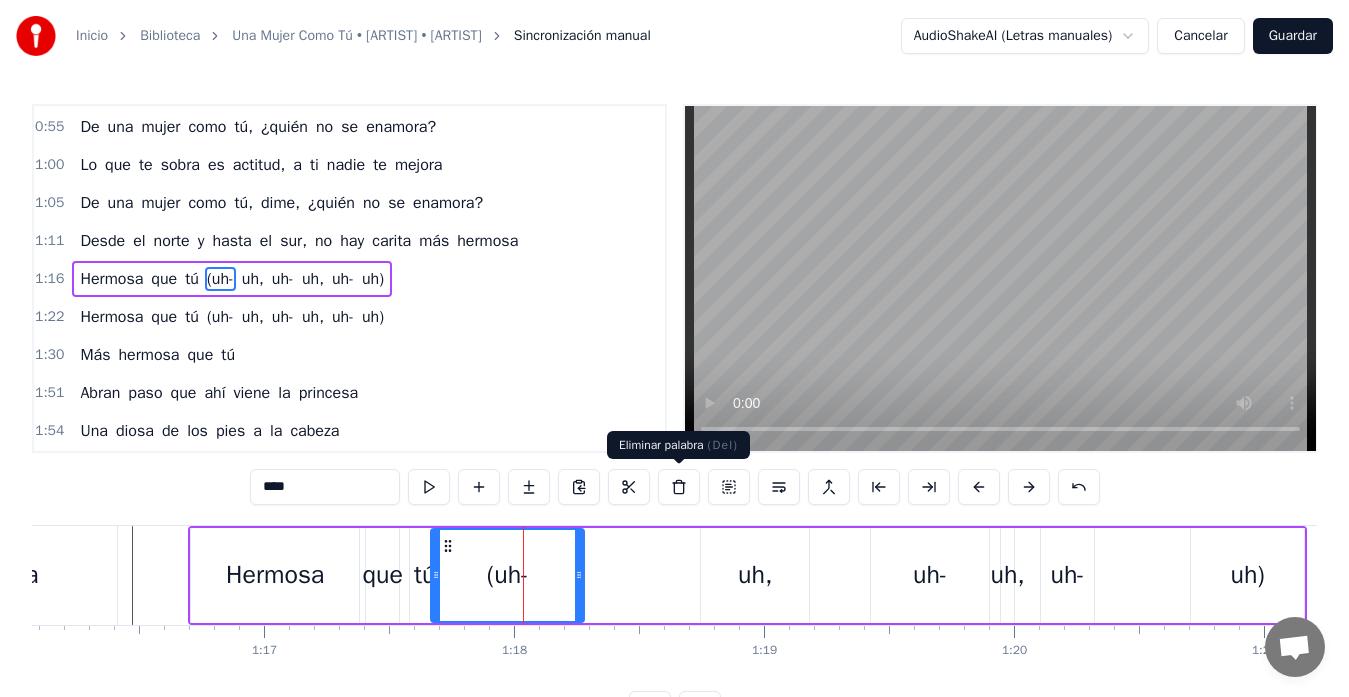 click at bounding box center [679, 487] 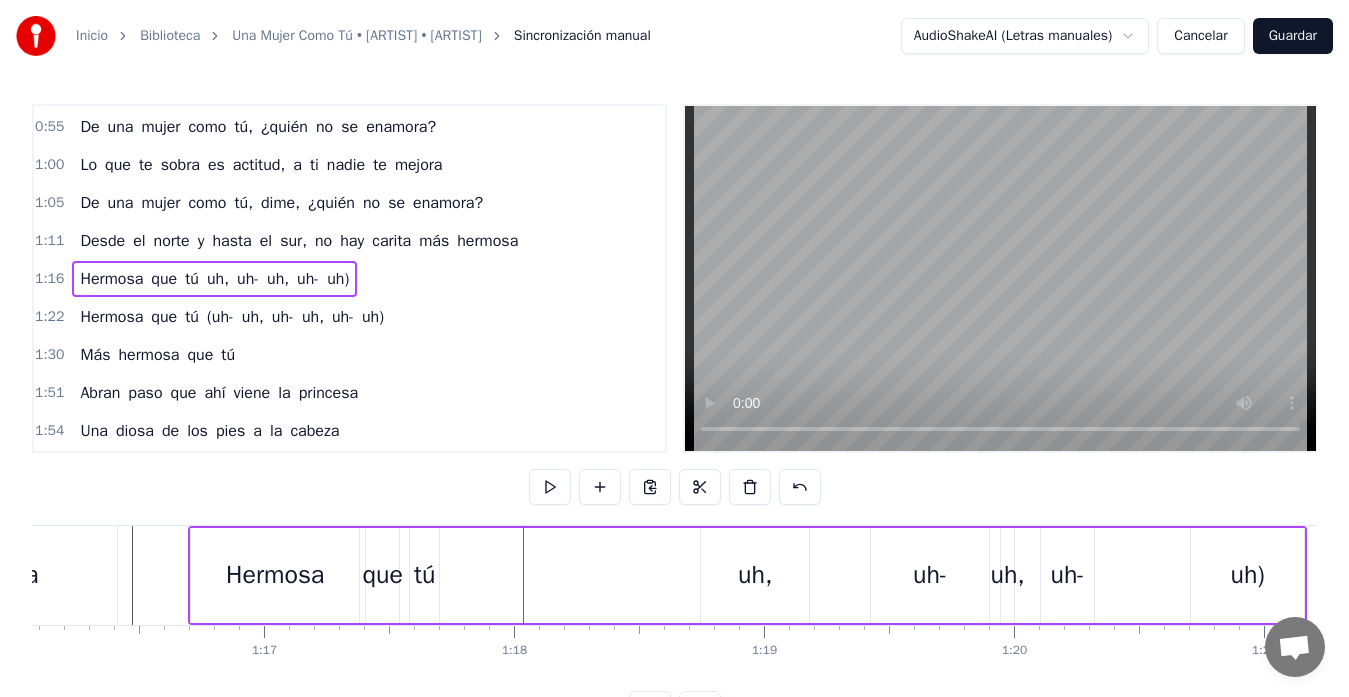 click on "hermosa" at bounding box center [-10, 575] 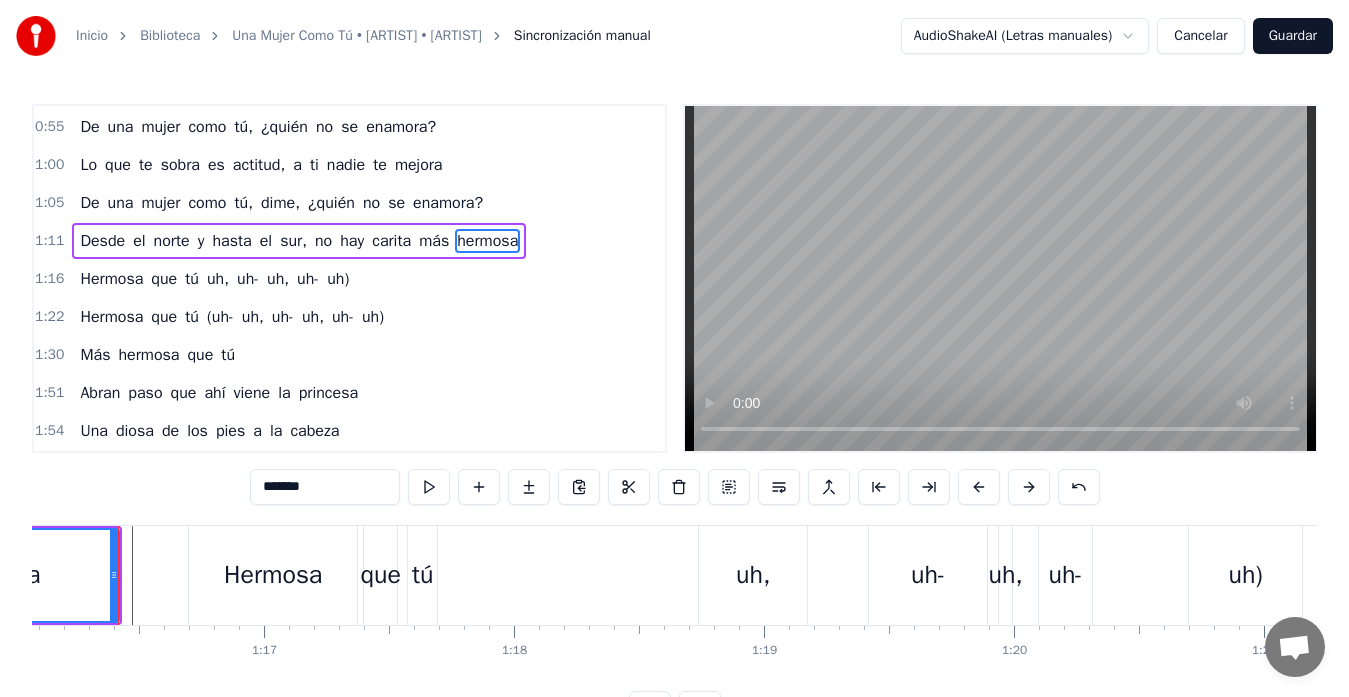 scroll, scrollTop: 245, scrollLeft: 0, axis: vertical 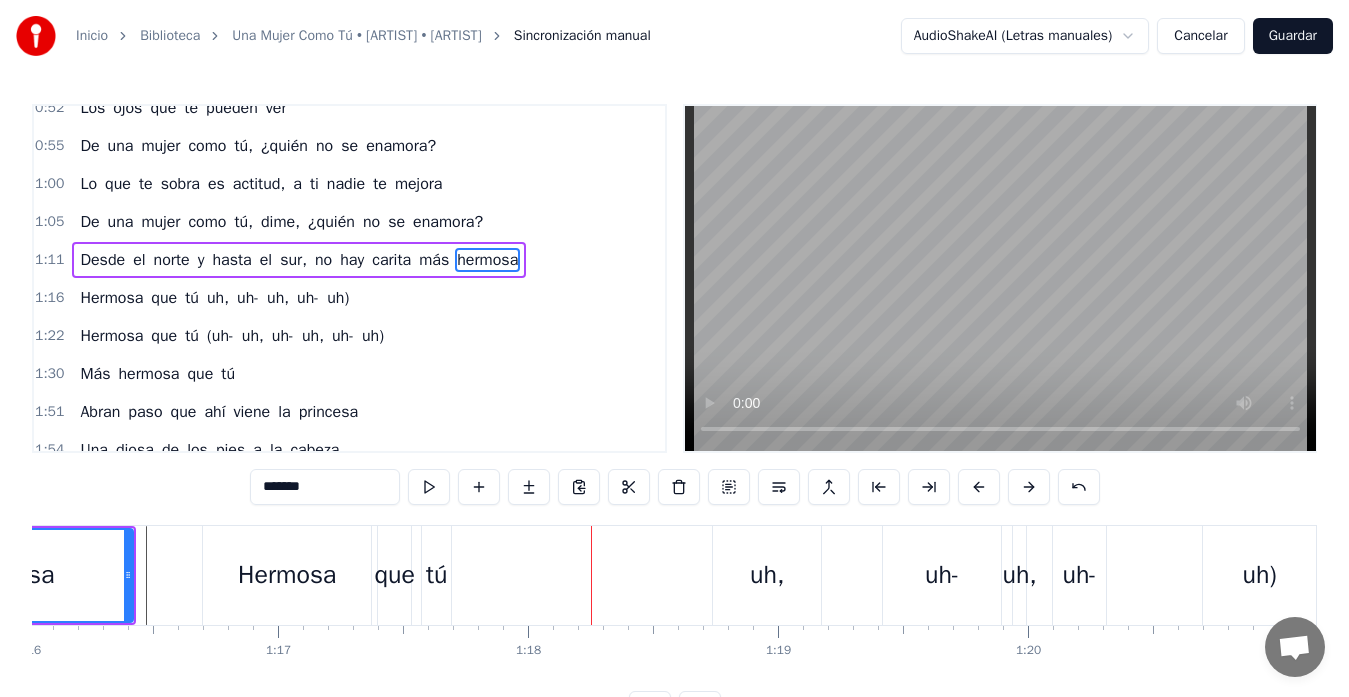 click on "que" at bounding box center [394, 575] 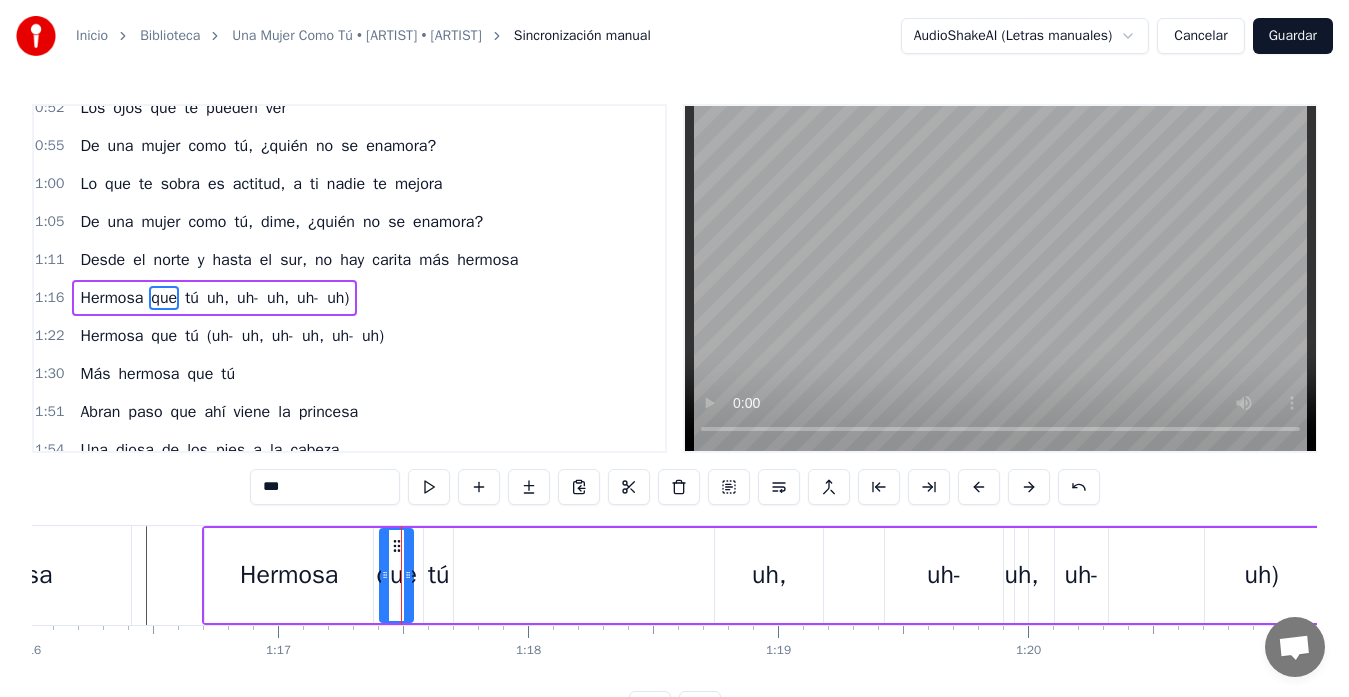 scroll, scrollTop: 264, scrollLeft: 0, axis: vertical 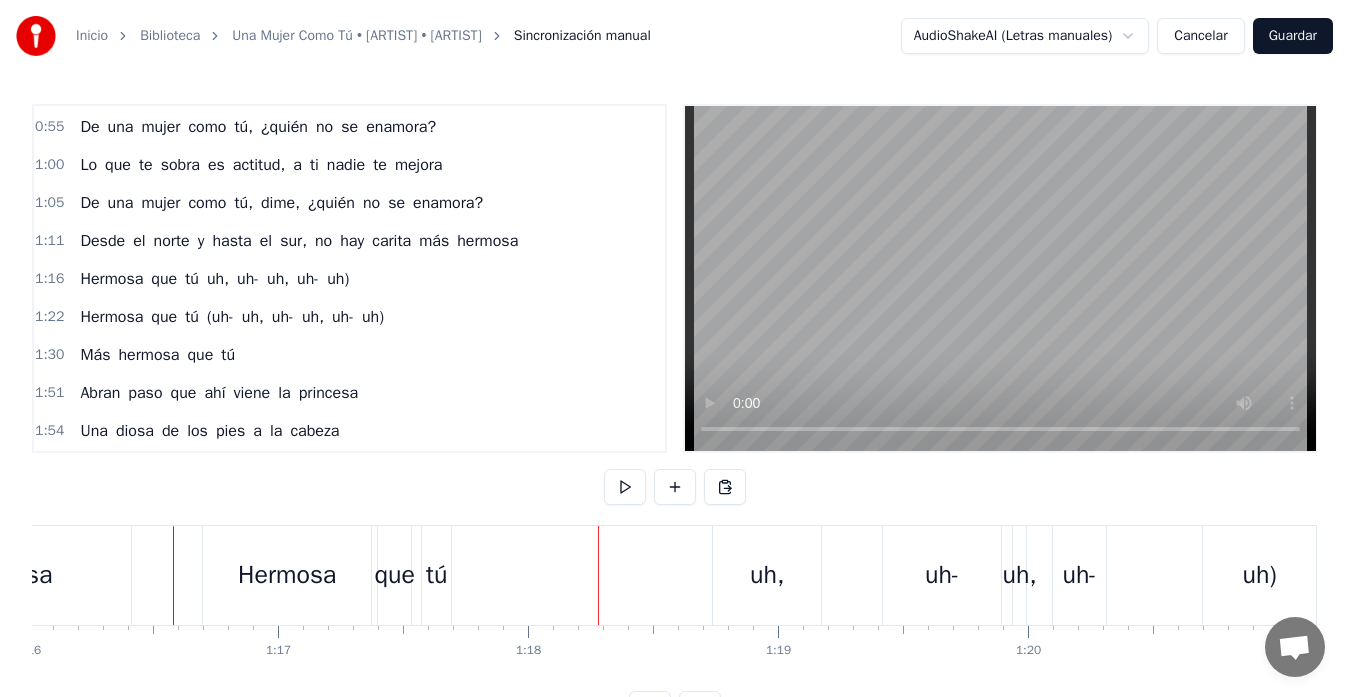 drag, startPoint x: 435, startPoint y: 560, endPoint x: 454, endPoint y: 560, distance: 19 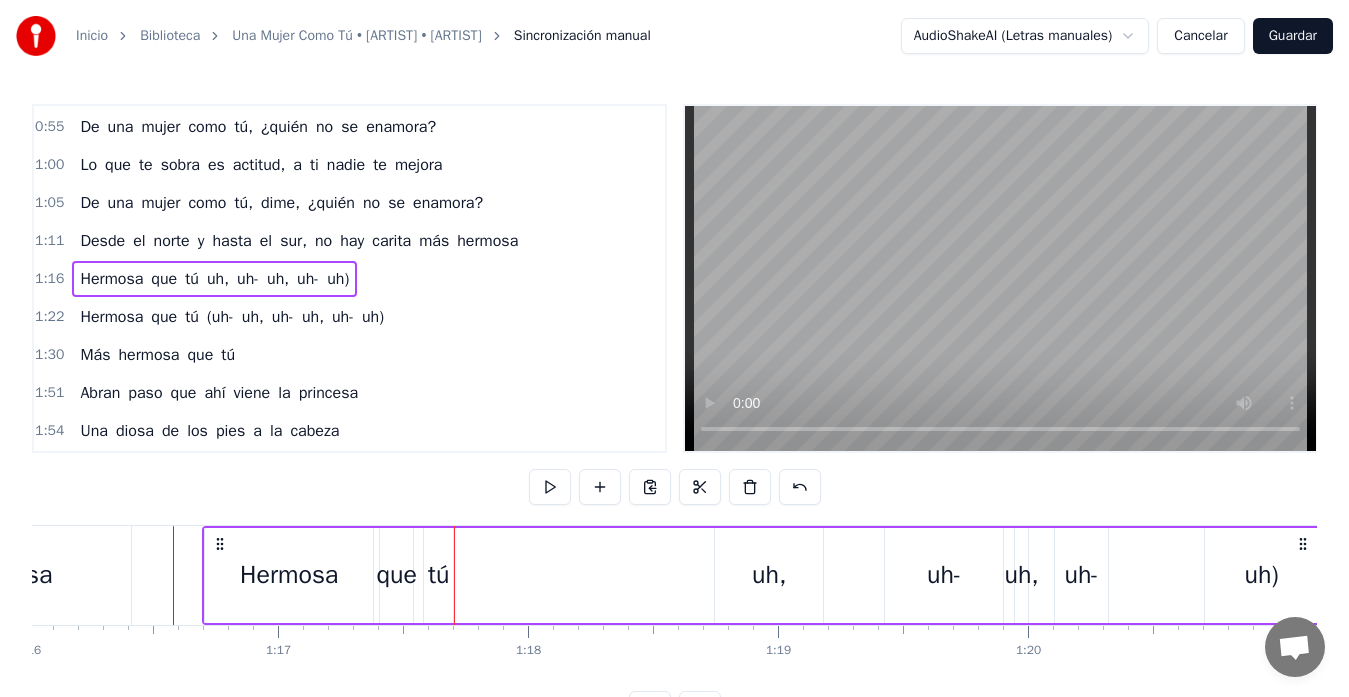 click on "tú" at bounding box center (438, 575) 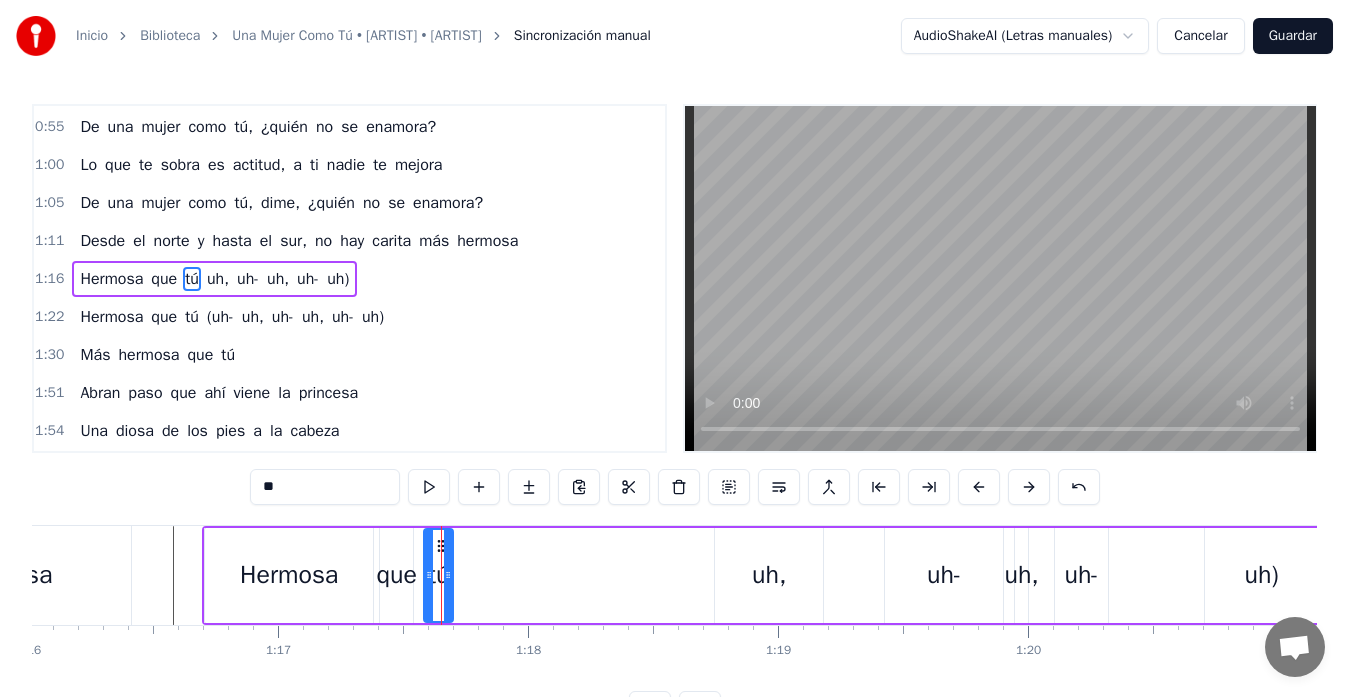 drag, startPoint x: 442, startPoint y: 545, endPoint x: 463, endPoint y: 549, distance: 21.377558 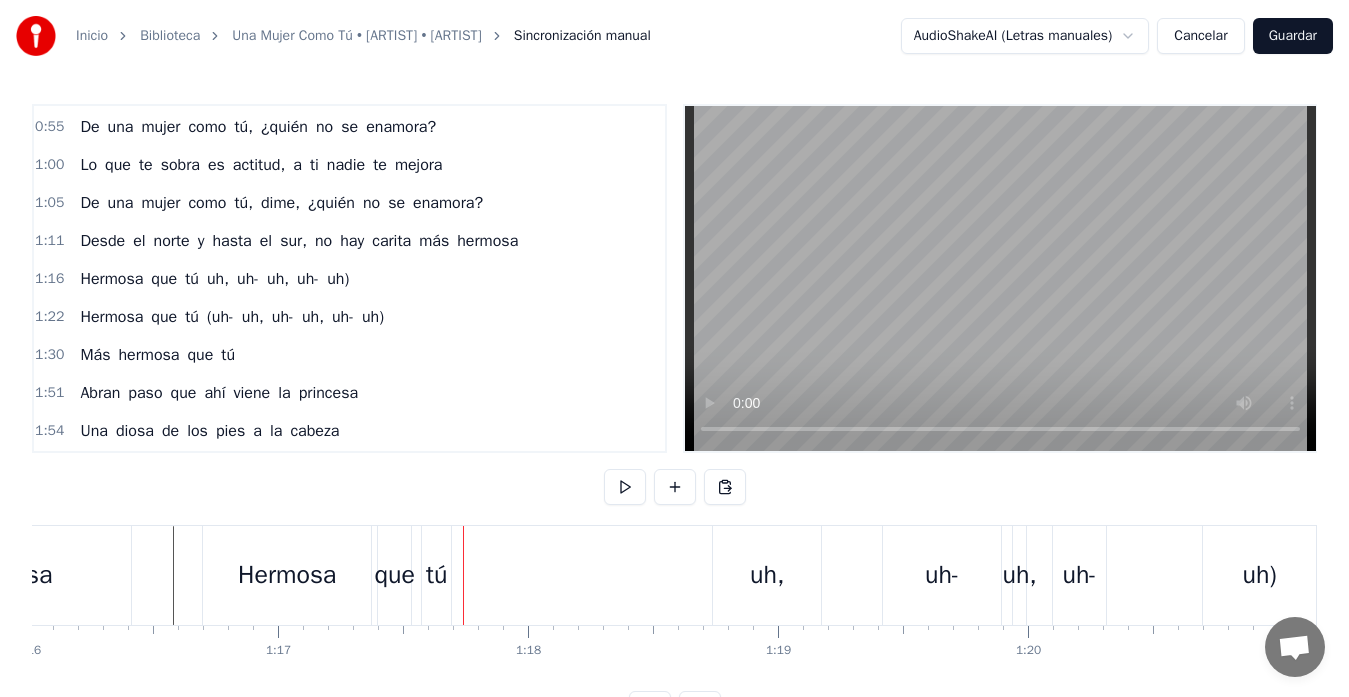 click on "tú" at bounding box center (436, 575) 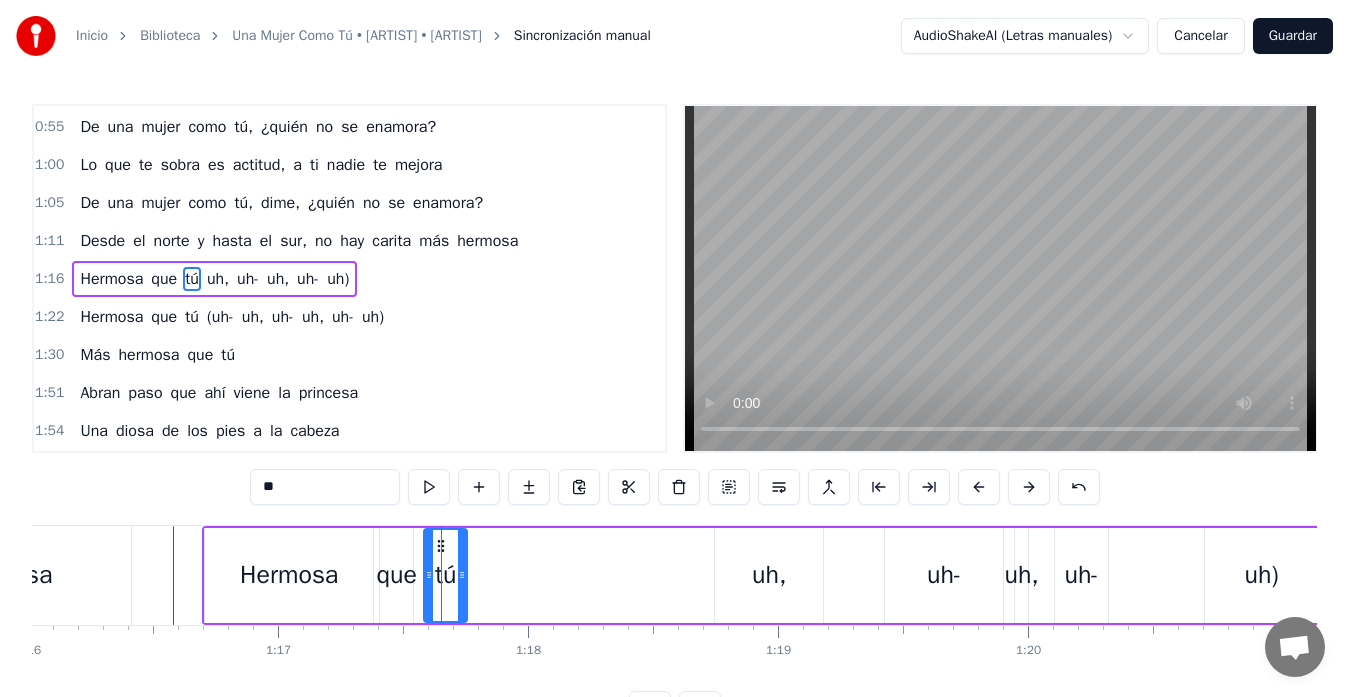 drag, startPoint x: 449, startPoint y: 568, endPoint x: 464, endPoint y: 571, distance: 15.297058 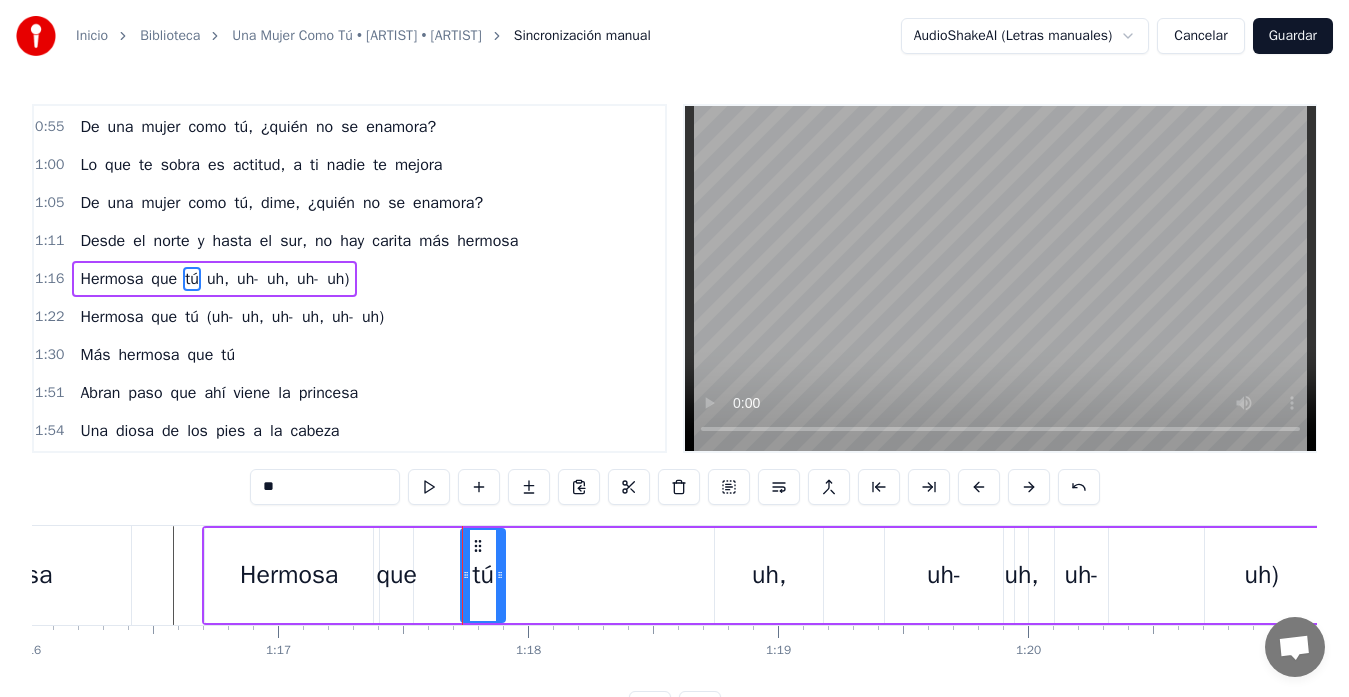 drag, startPoint x: 443, startPoint y: 545, endPoint x: 480, endPoint y: 546, distance: 37.01351 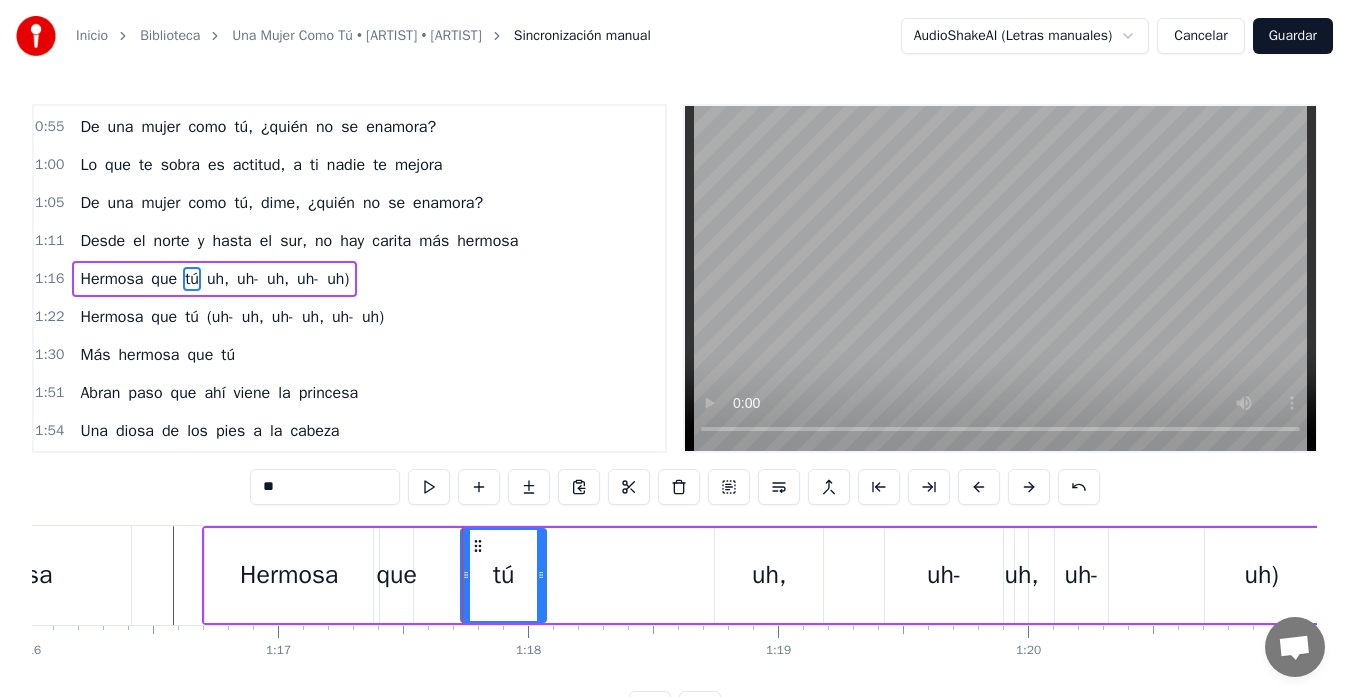 drag, startPoint x: 503, startPoint y: 579, endPoint x: 544, endPoint y: 586, distance: 41.59327 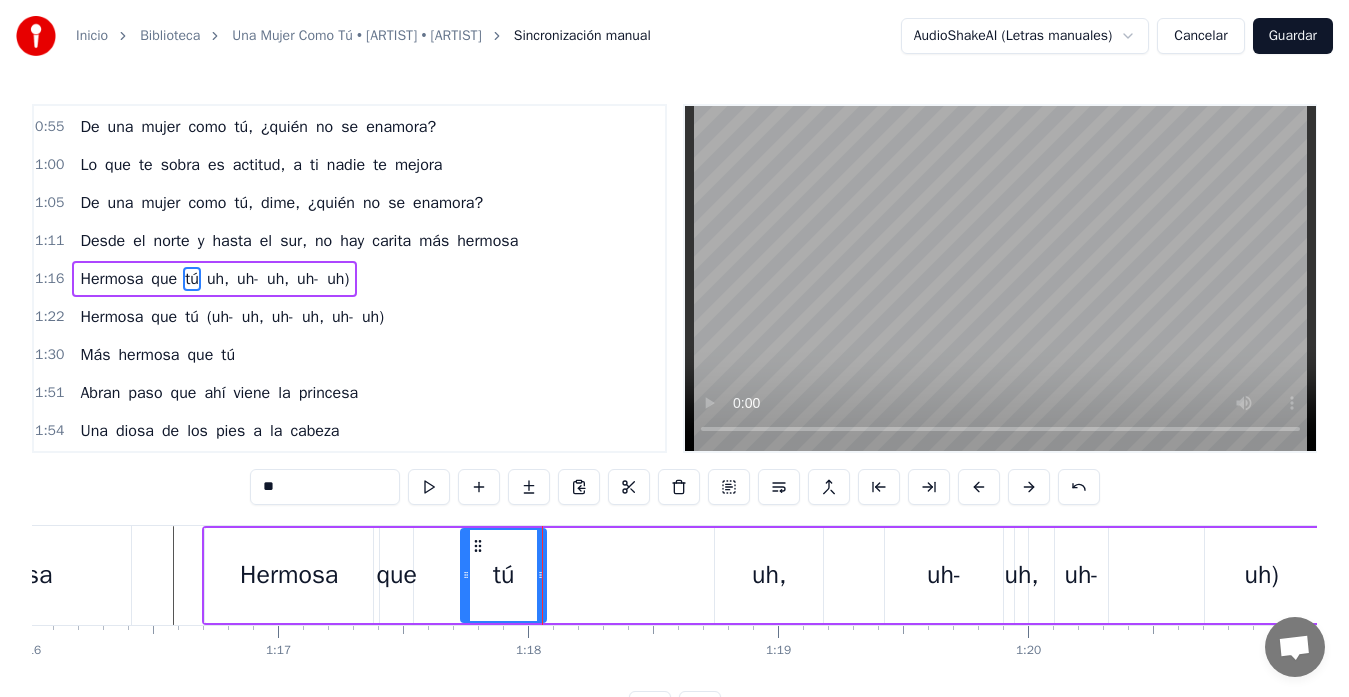 click on "que" at bounding box center (396, 575) 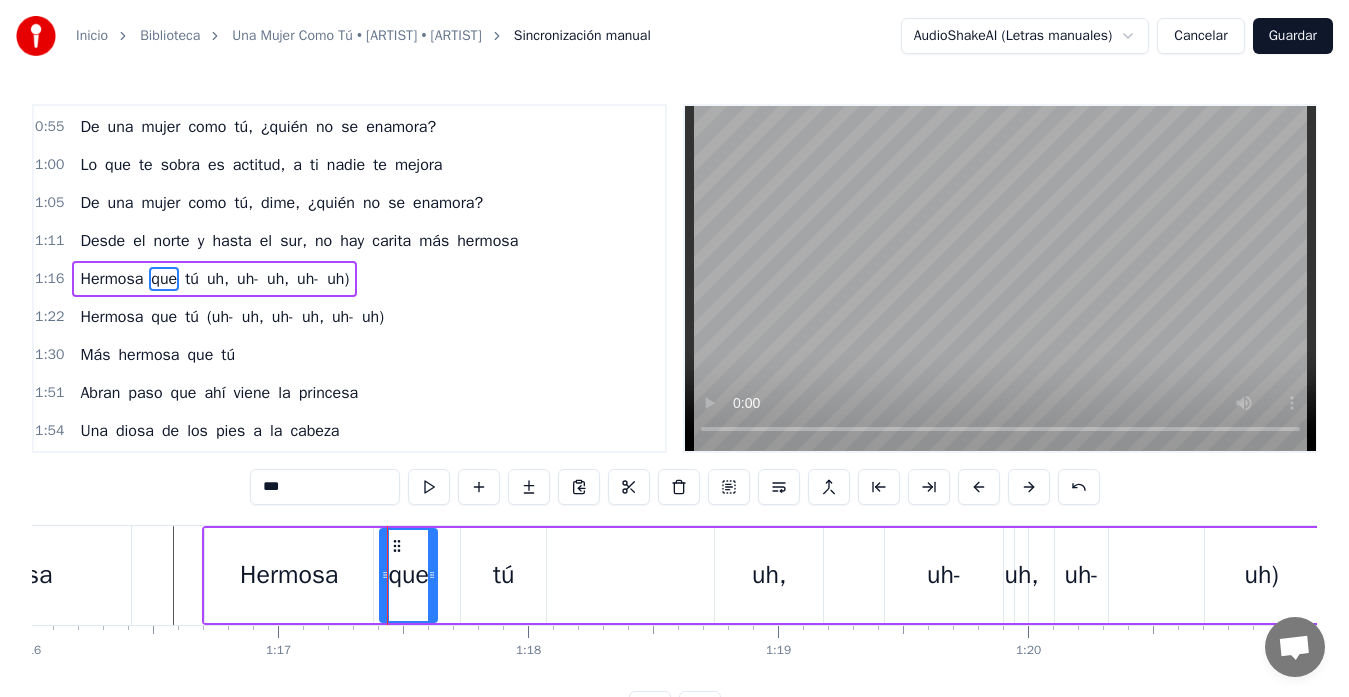 drag, startPoint x: 410, startPoint y: 566, endPoint x: 434, endPoint y: 573, distance: 25 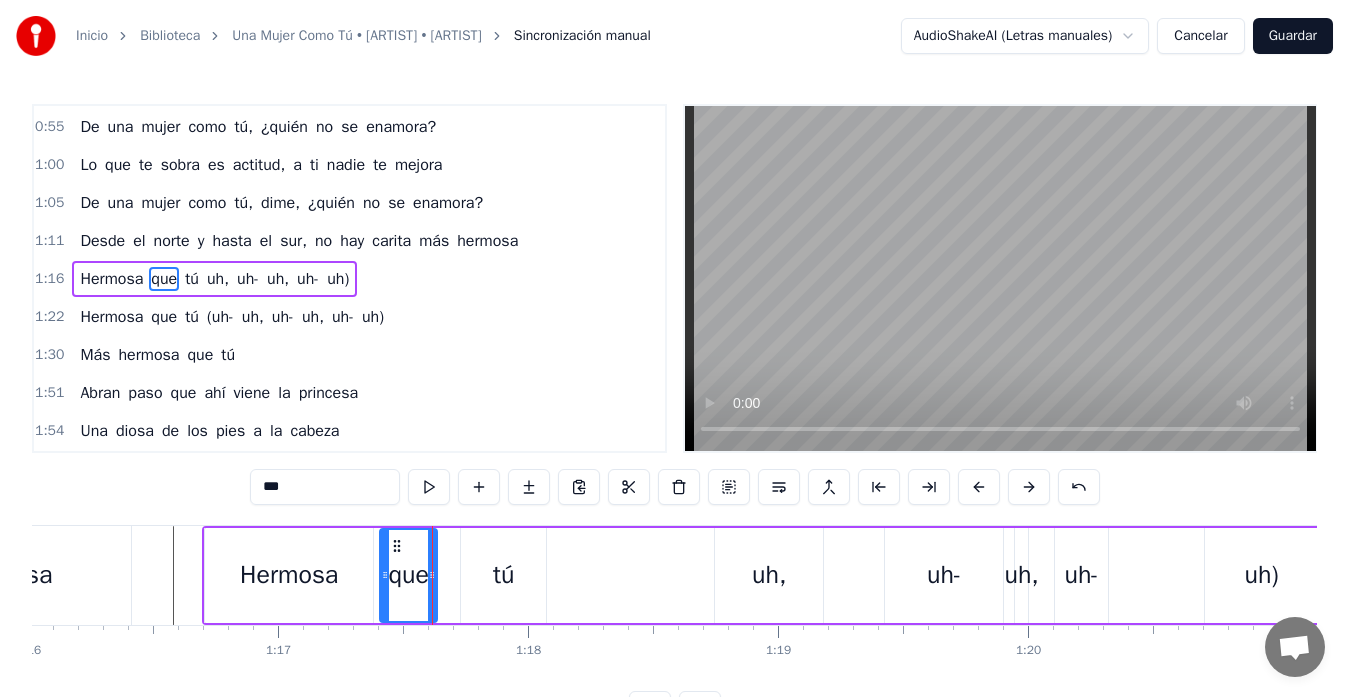 click on "hermosa" at bounding box center (4, 575) 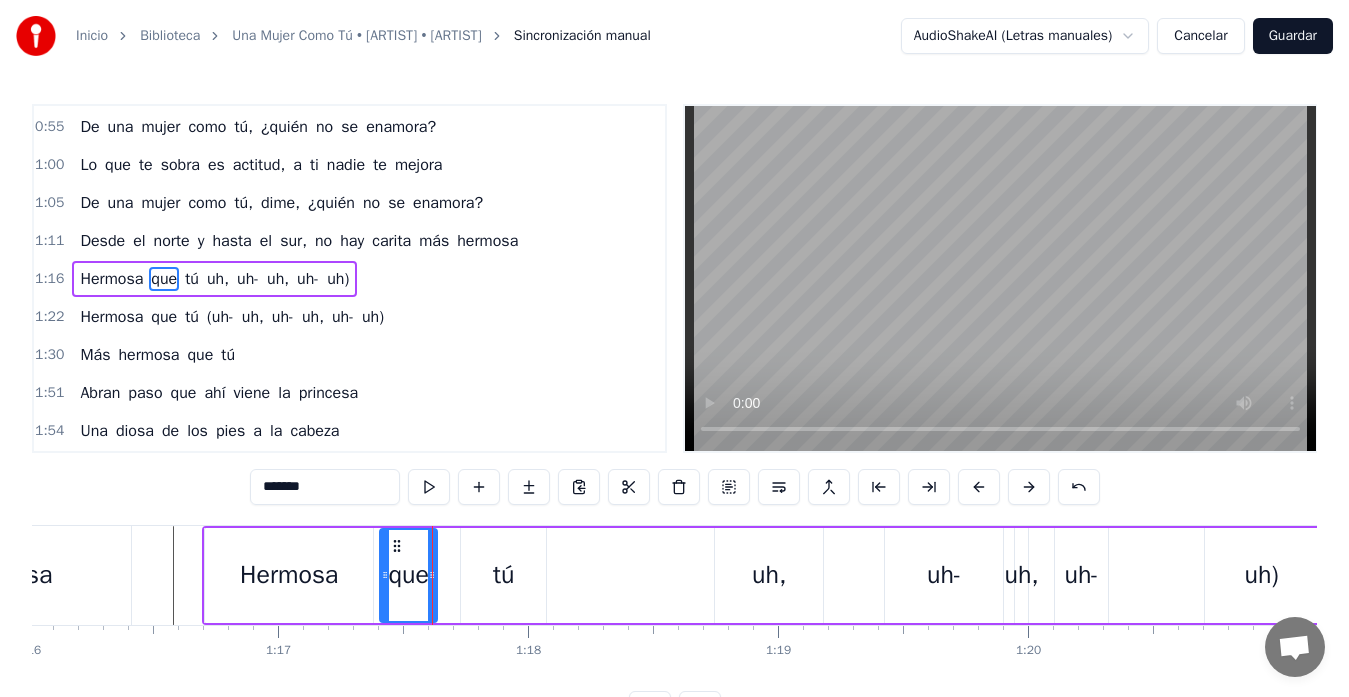 scroll, scrollTop: 255, scrollLeft: 0, axis: vertical 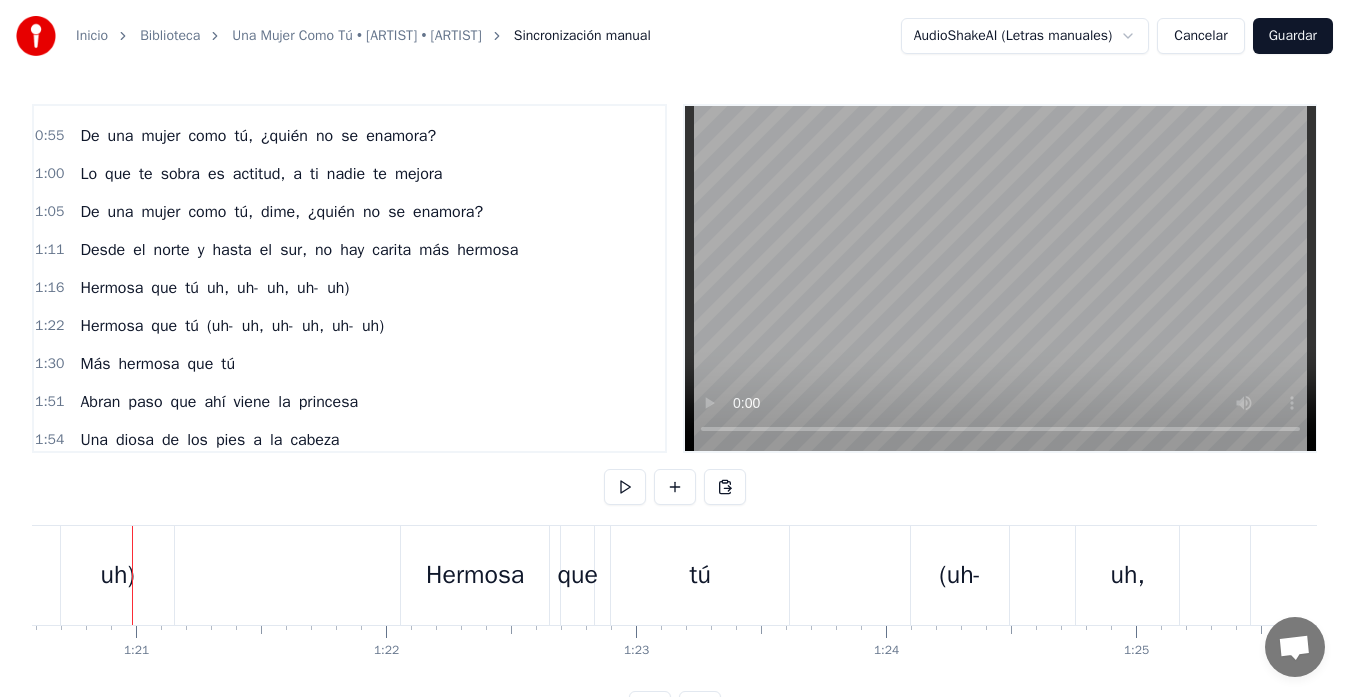click on "uh)" at bounding box center [117, 575] 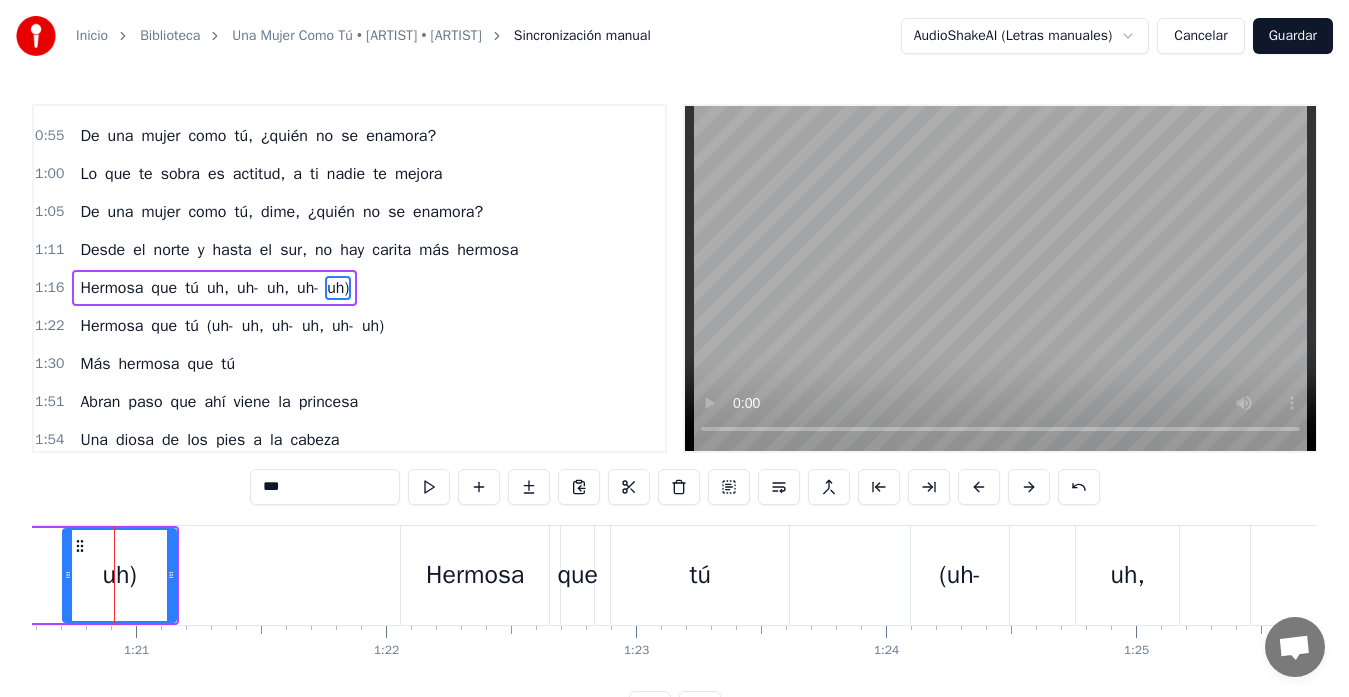 scroll, scrollTop: 261, scrollLeft: 0, axis: vertical 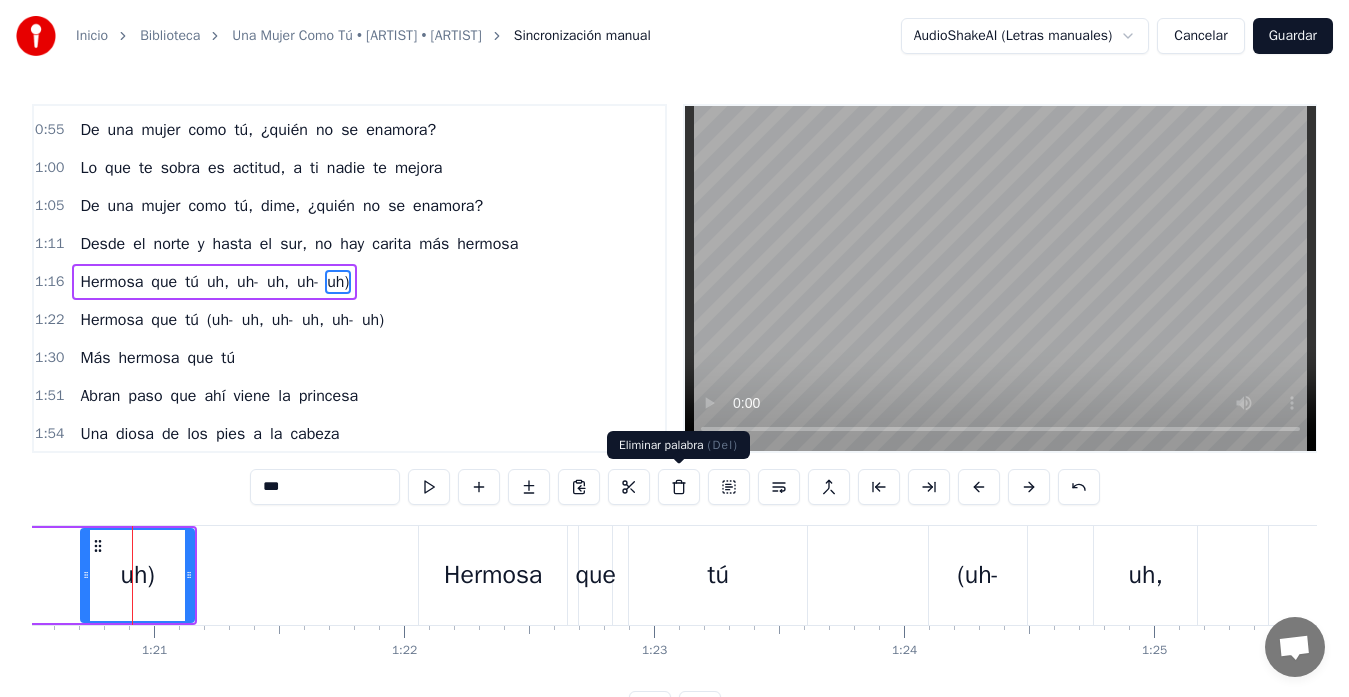 click at bounding box center (679, 487) 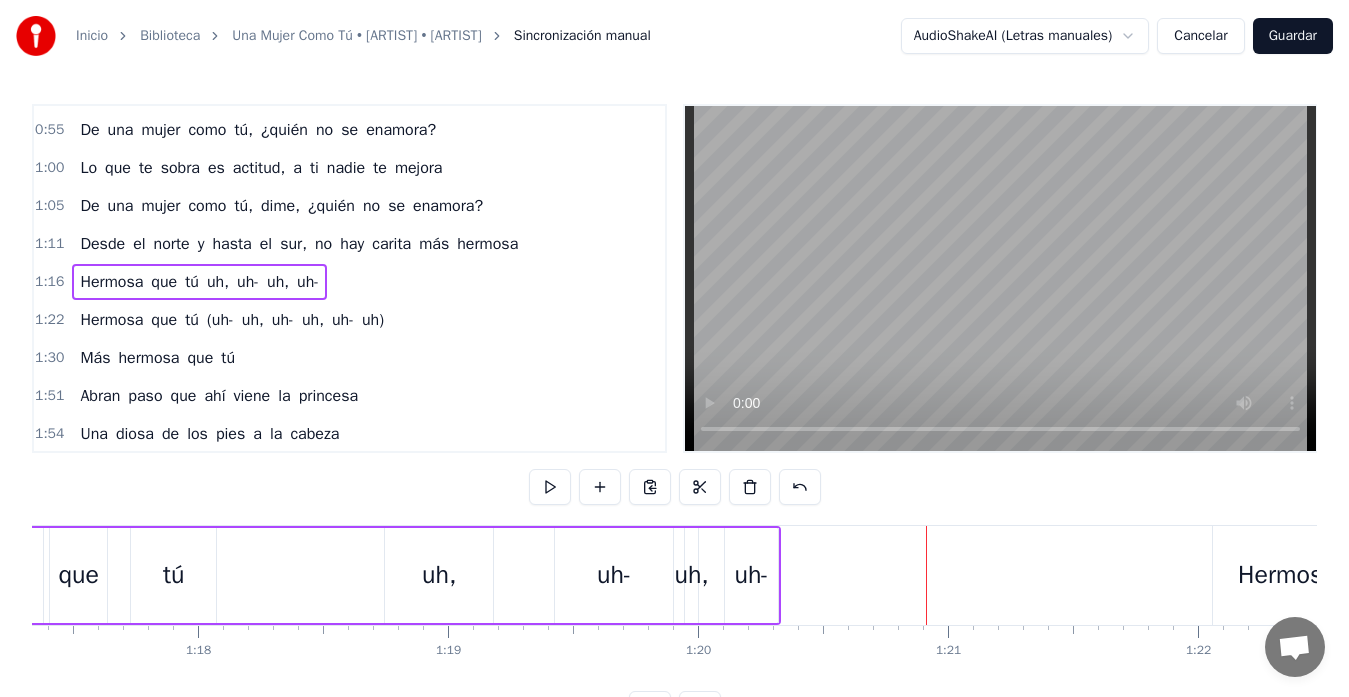 scroll, scrollTop: 0, scrollLeft: 19328, axis: horizontal 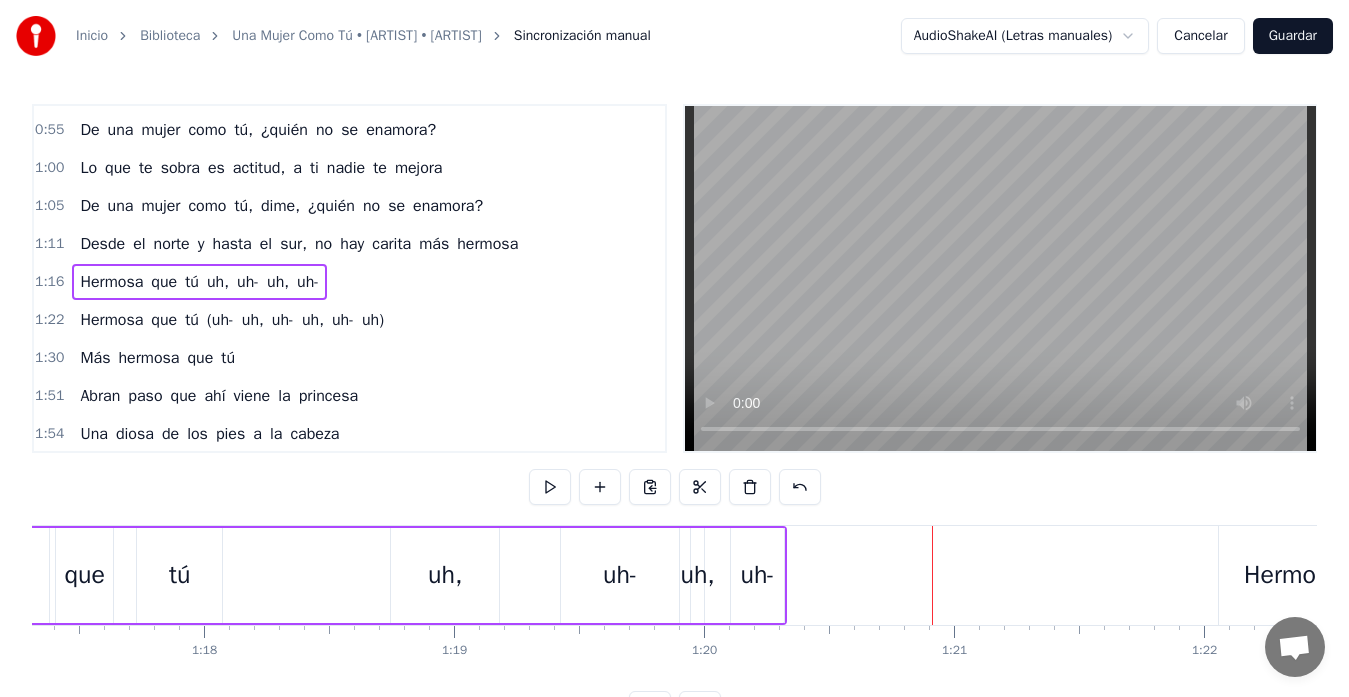 click on "uh-" at bounding box center (757, 575) 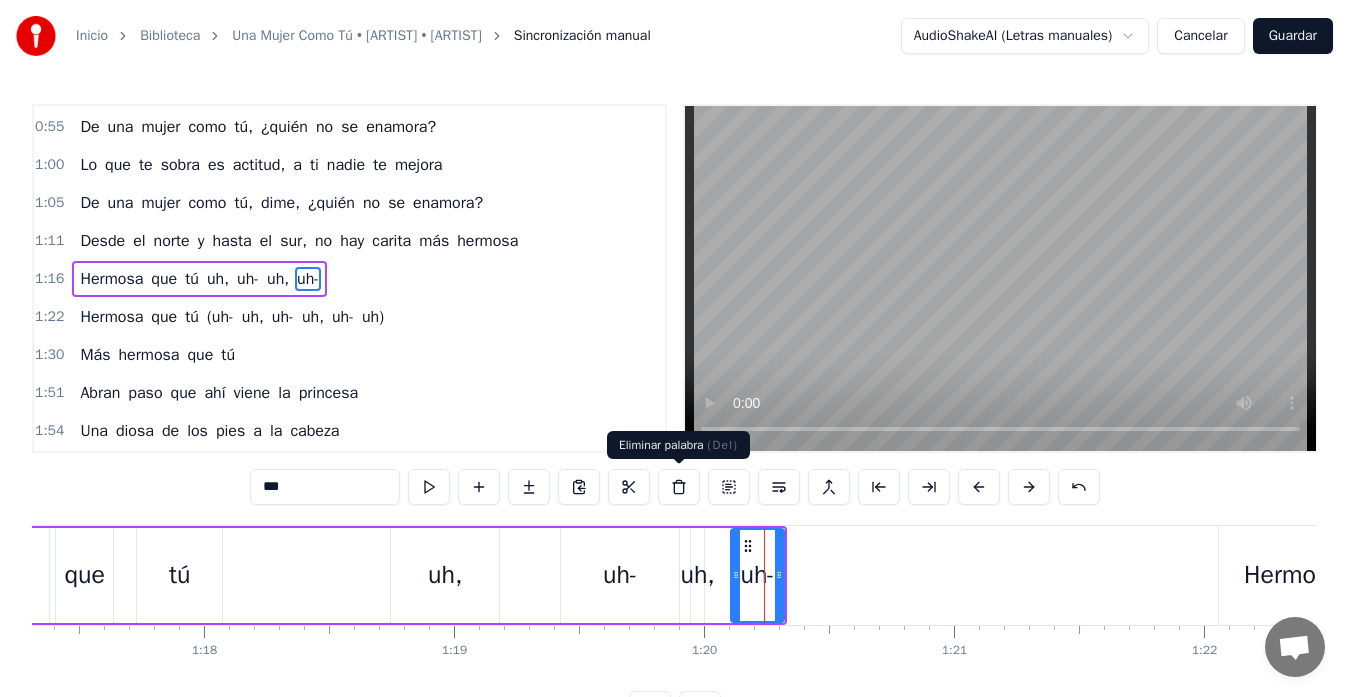 click at bounding box center (679, 487) 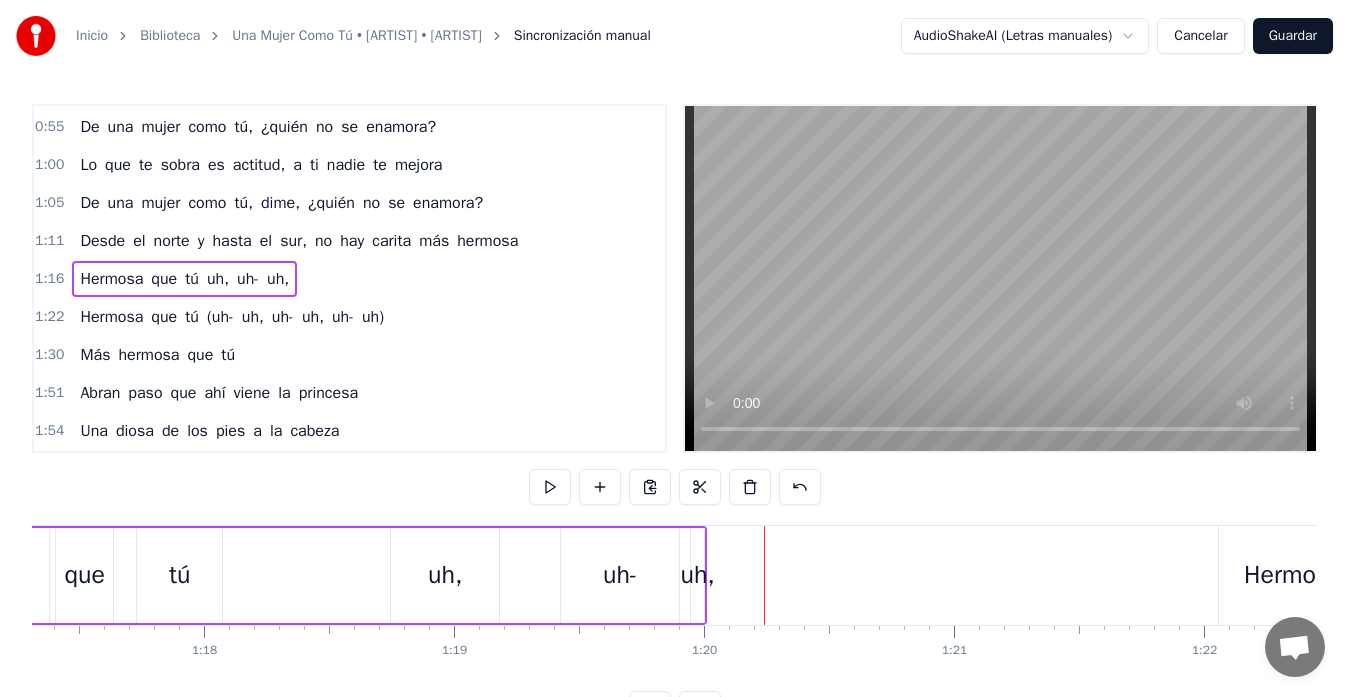 click on "Hermosa que tú uh, uh- uh," at bounding box center [292, 575] 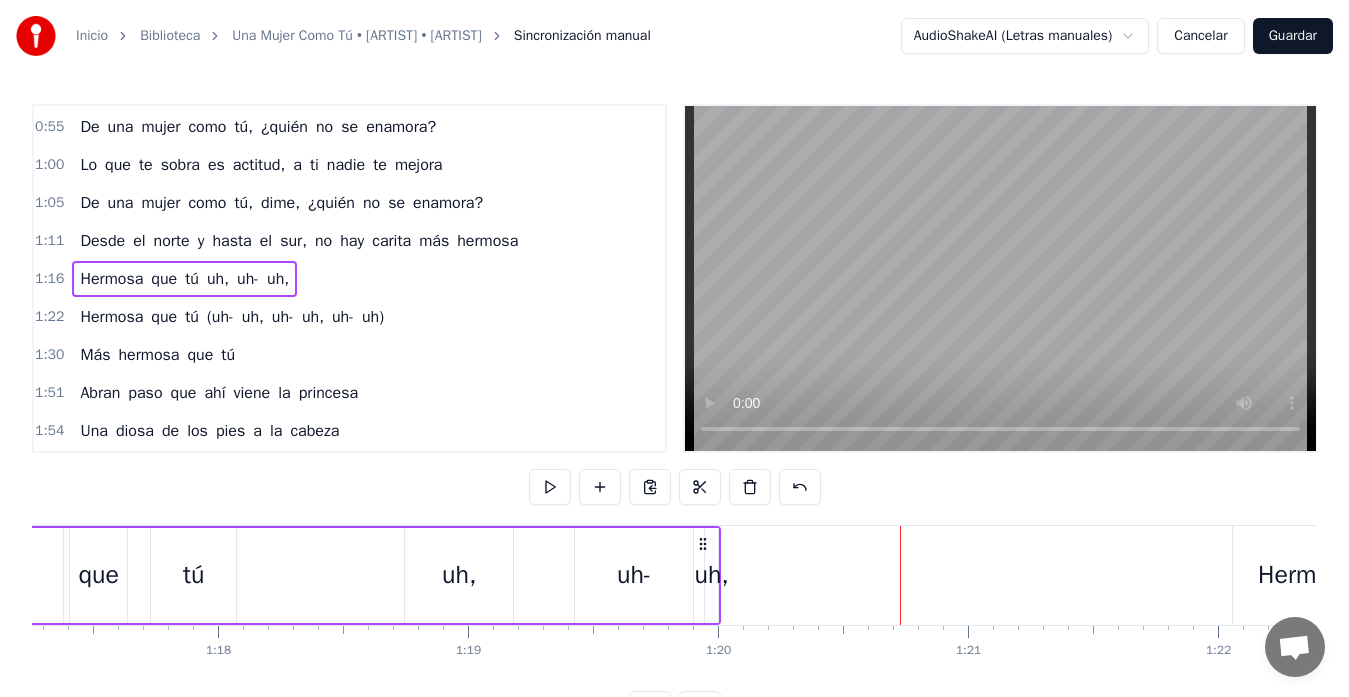 click 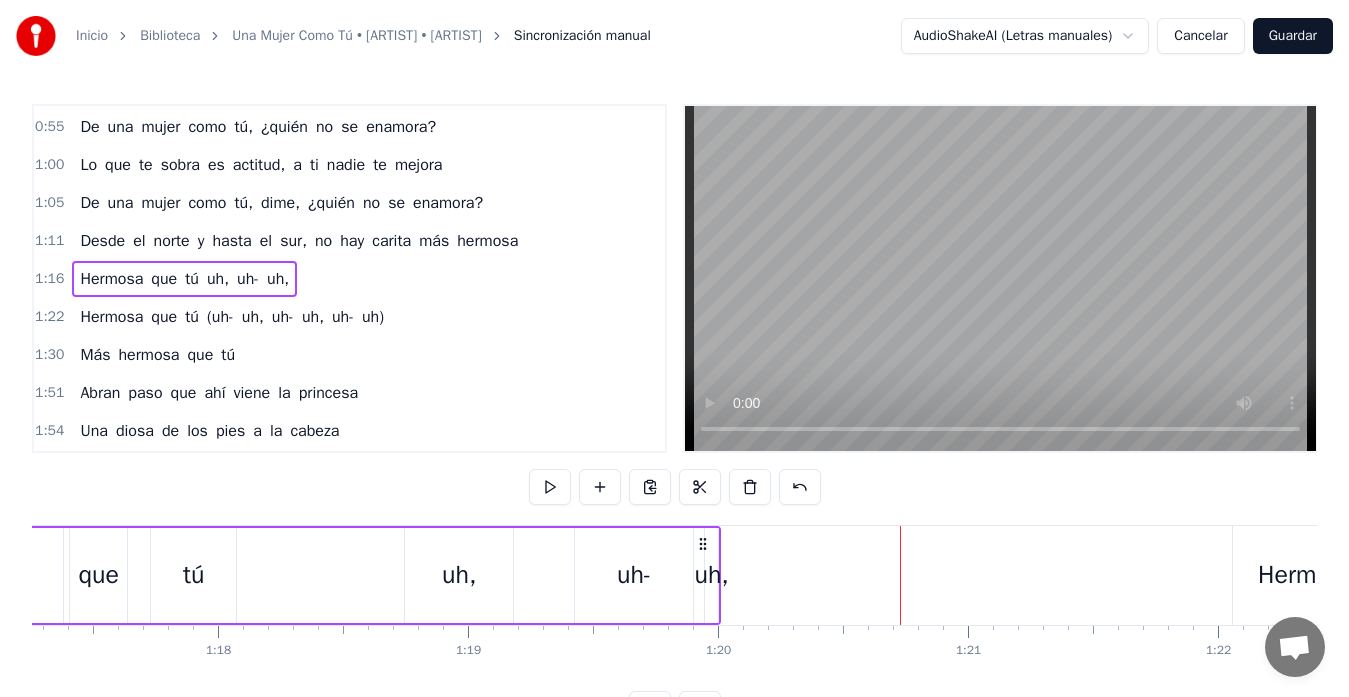 click on "uh," at bounding box center (711, 575) 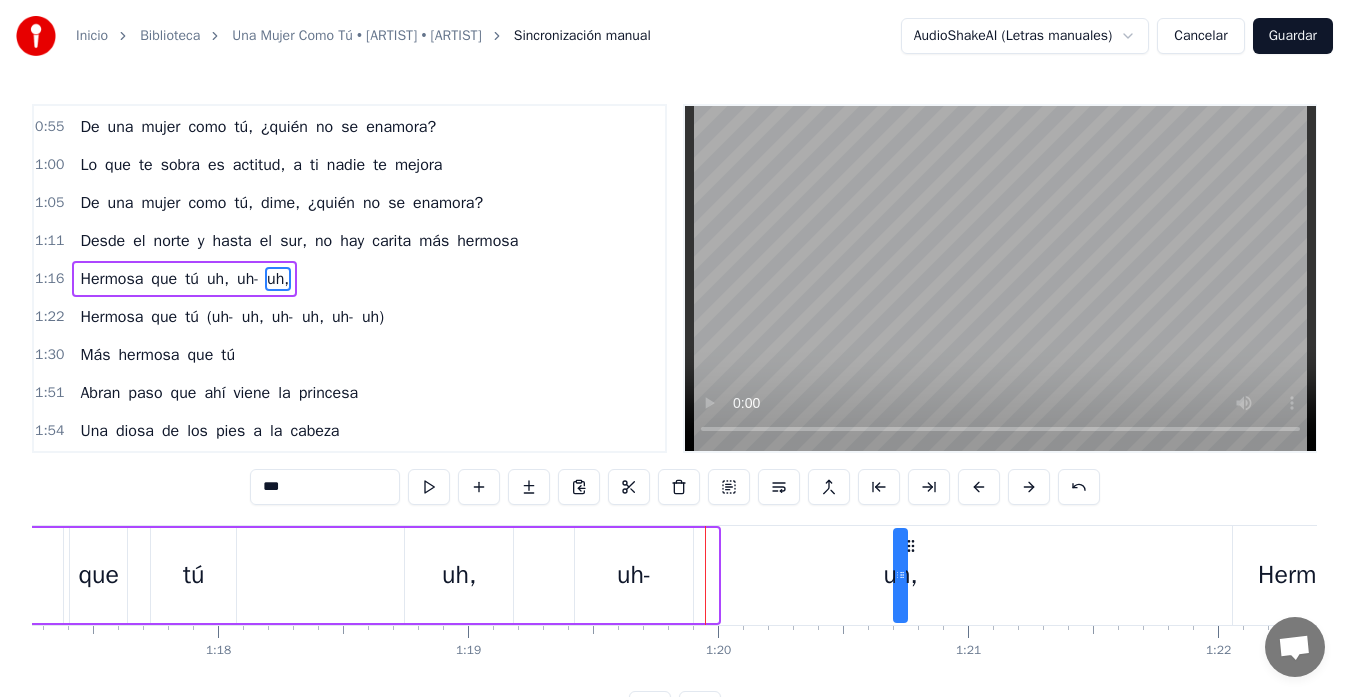 drag, startPoint x: 724, startPoint y: 547, endPoint x: 913, endPoint y: 564, distance: 189.76302 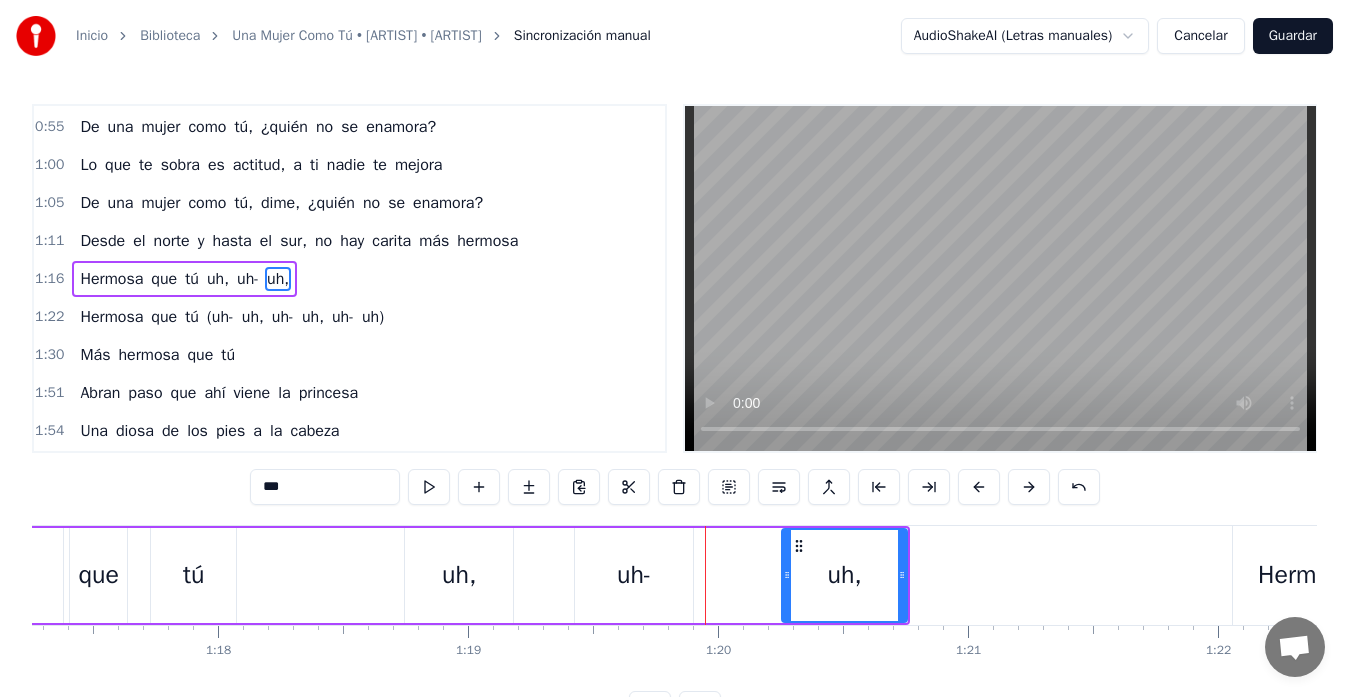 drag, startPoint x: 897, startPoint y: 579, endPoint x: 785, endPoint y: 581, distance: 112.01785 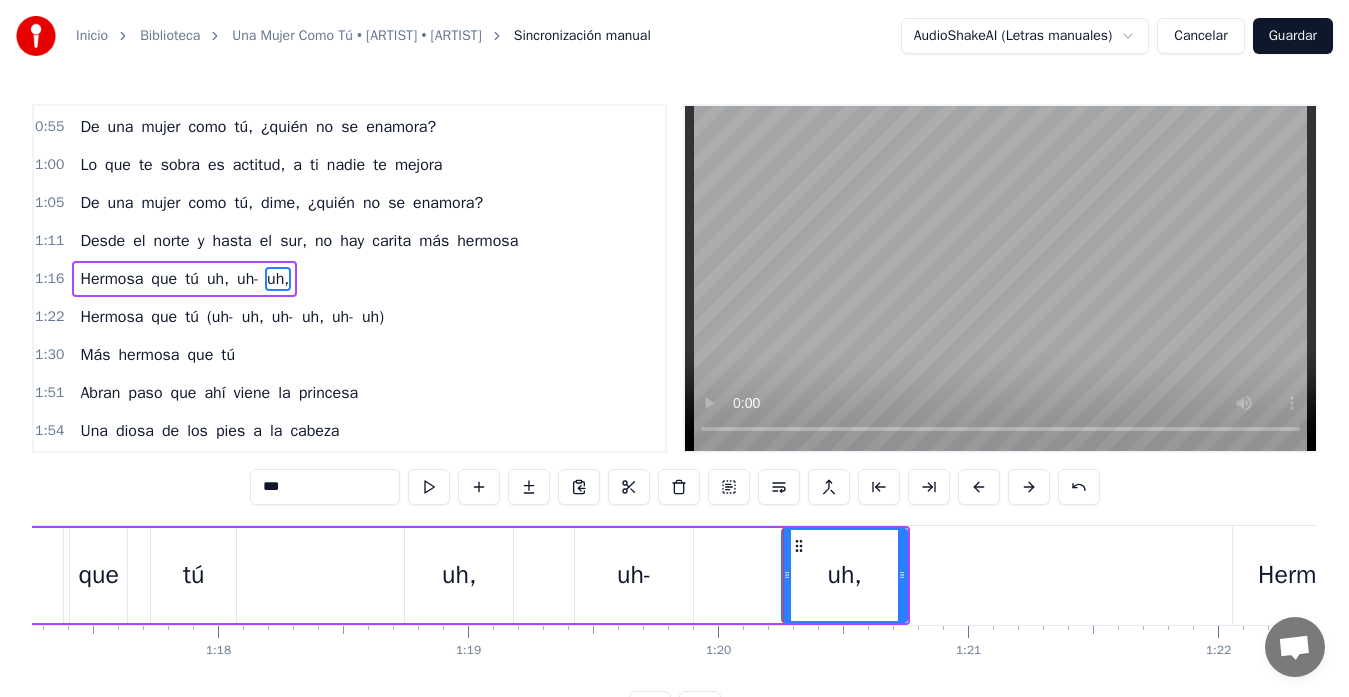 click on "tú" at bounding box center [193, 575] 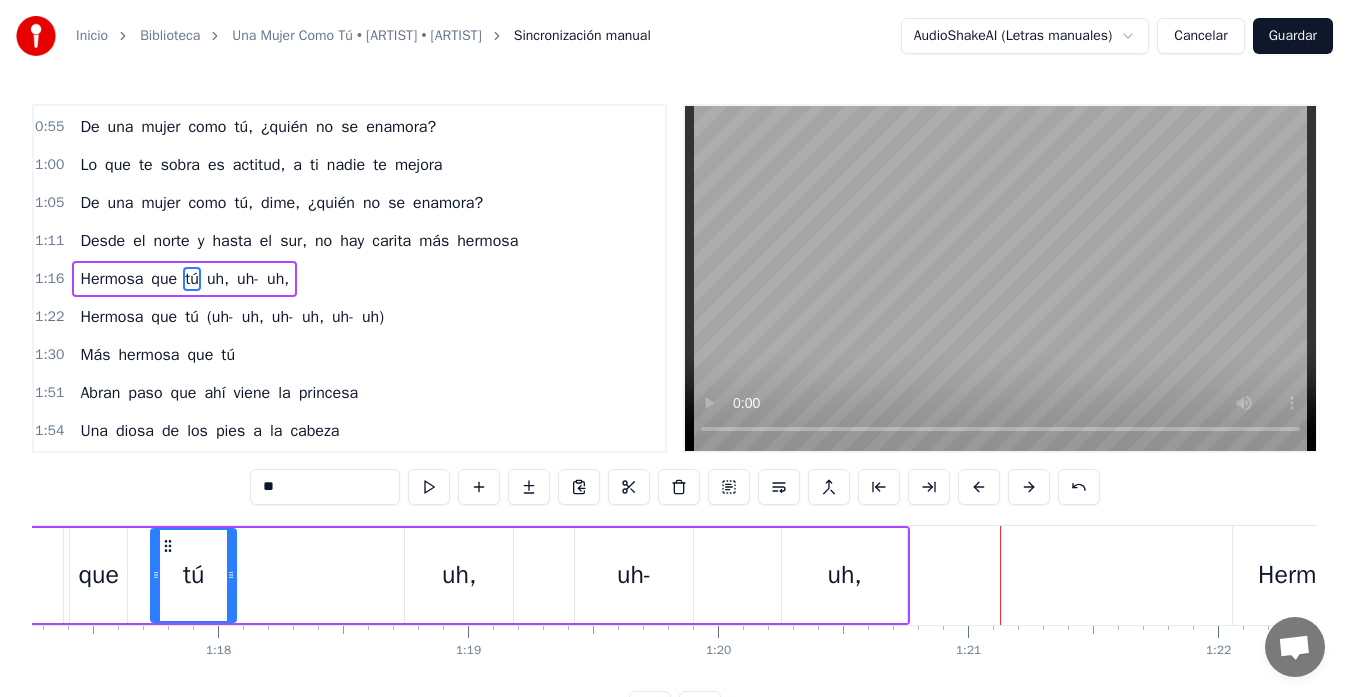 click on "uh," at bounding box center (844, 575) 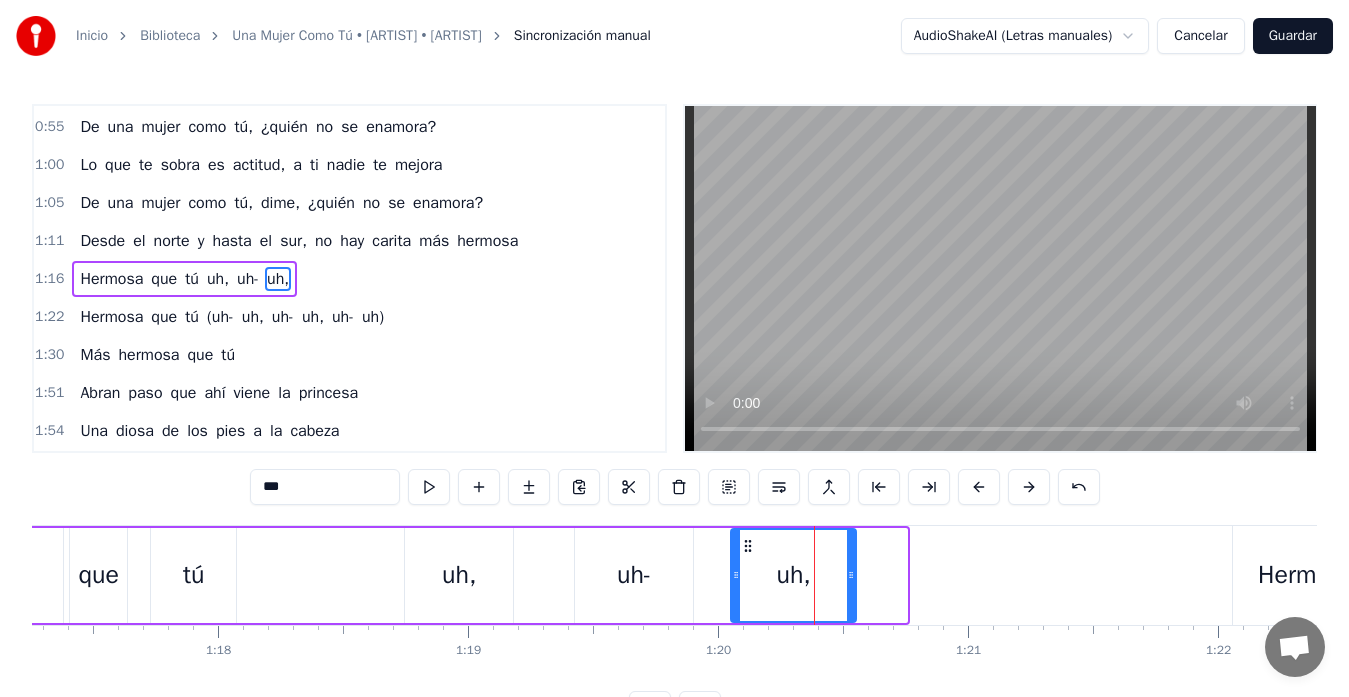 drag, startPoint x: 799, startPoint y: 547, endPoint x: 748, endPoint y: 549, distance: 51.0392 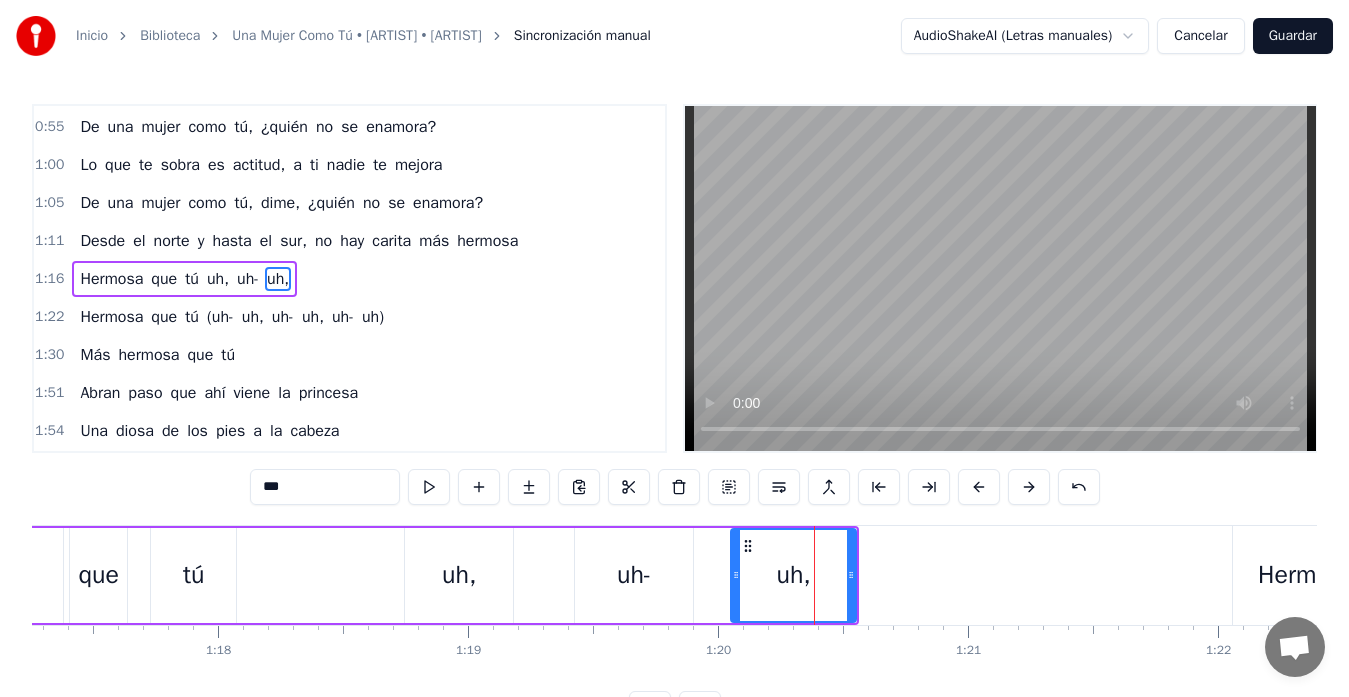click on "Hermosa que tú uh, uh- uh," at bounding box center (375, 575) 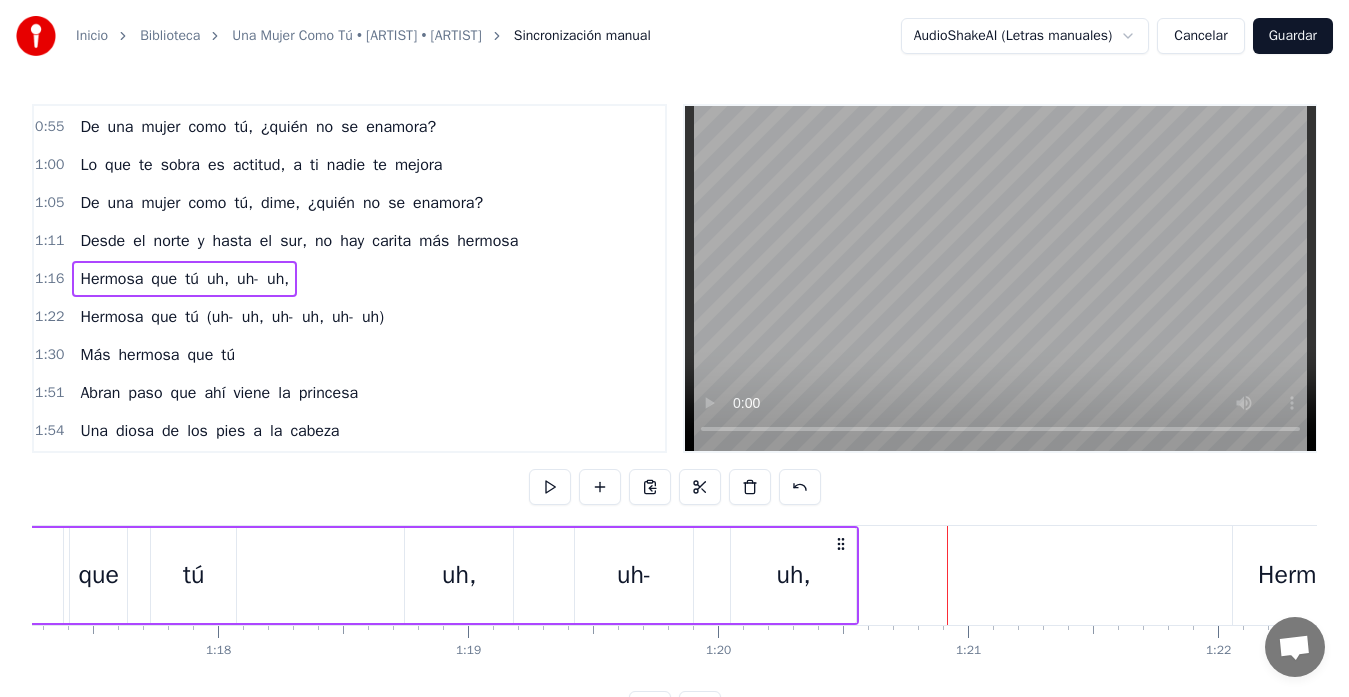 click on "uh-" at bounding box center [634, 575] 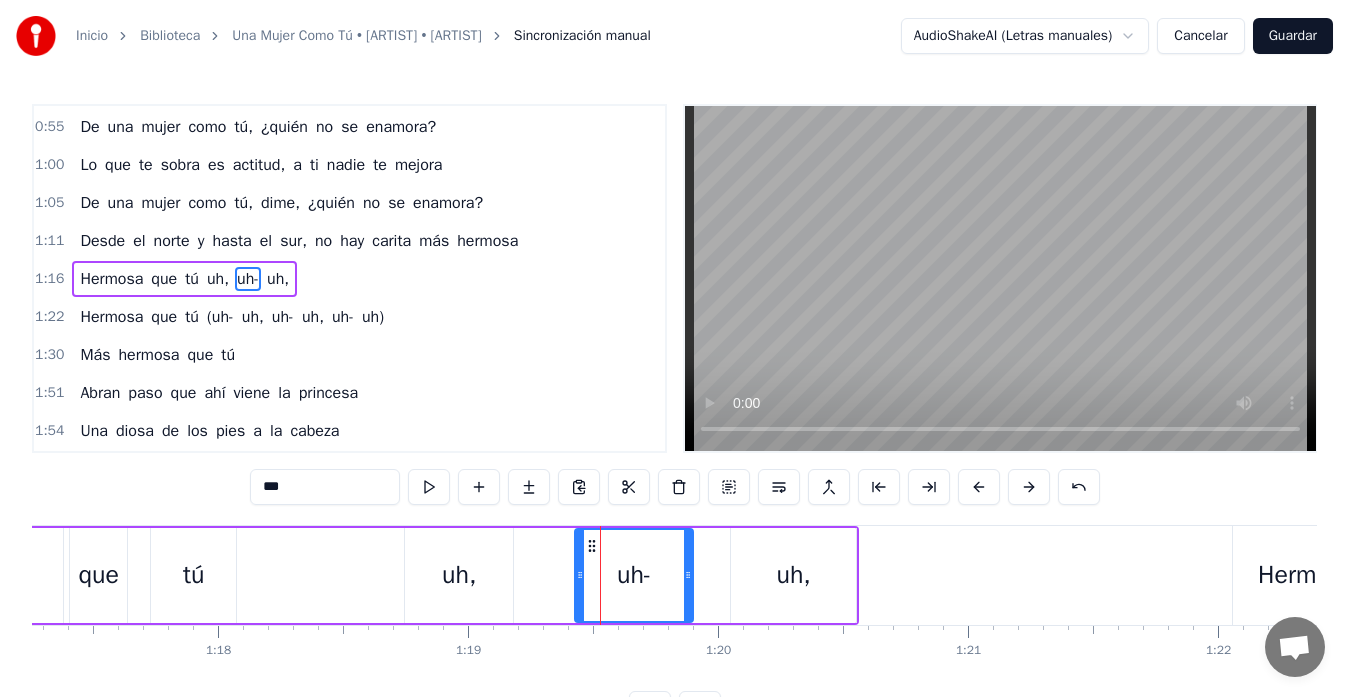 click on "Hermosa que tú uh, uh- uh," at bounding box center [375, 575] 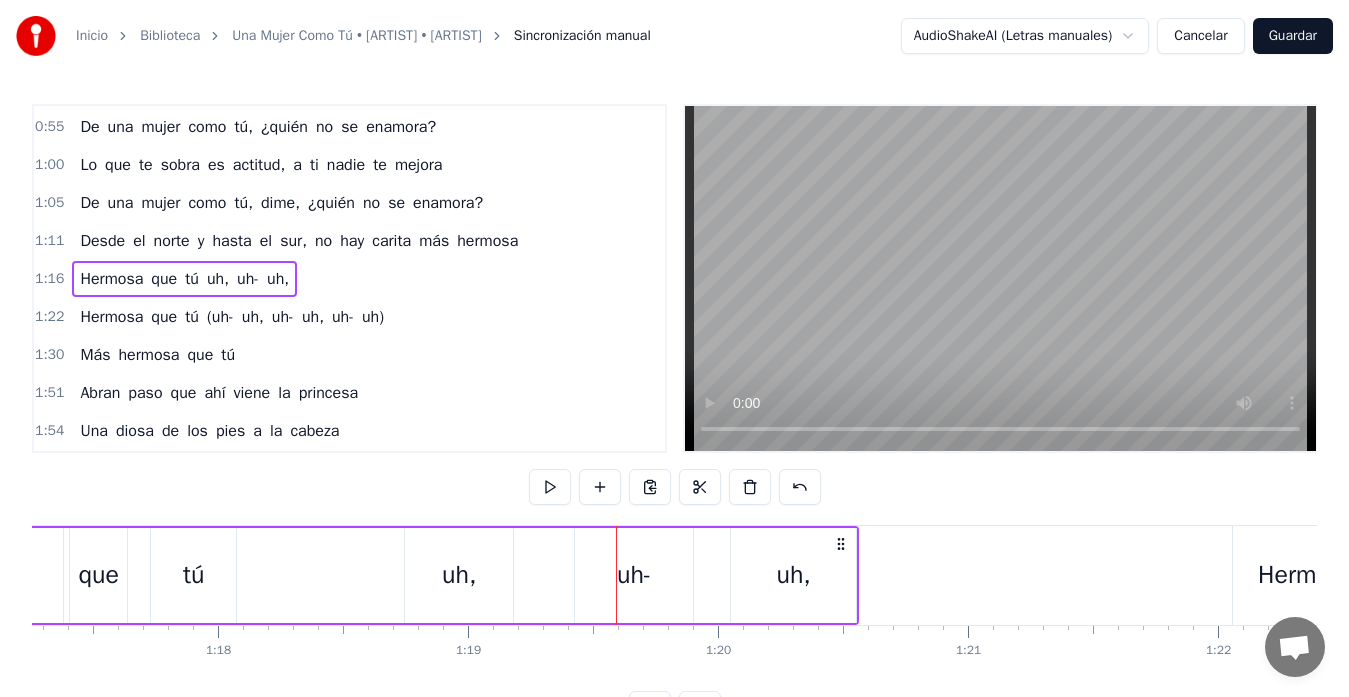 click on "uh-" at bounding box center [634, 575] 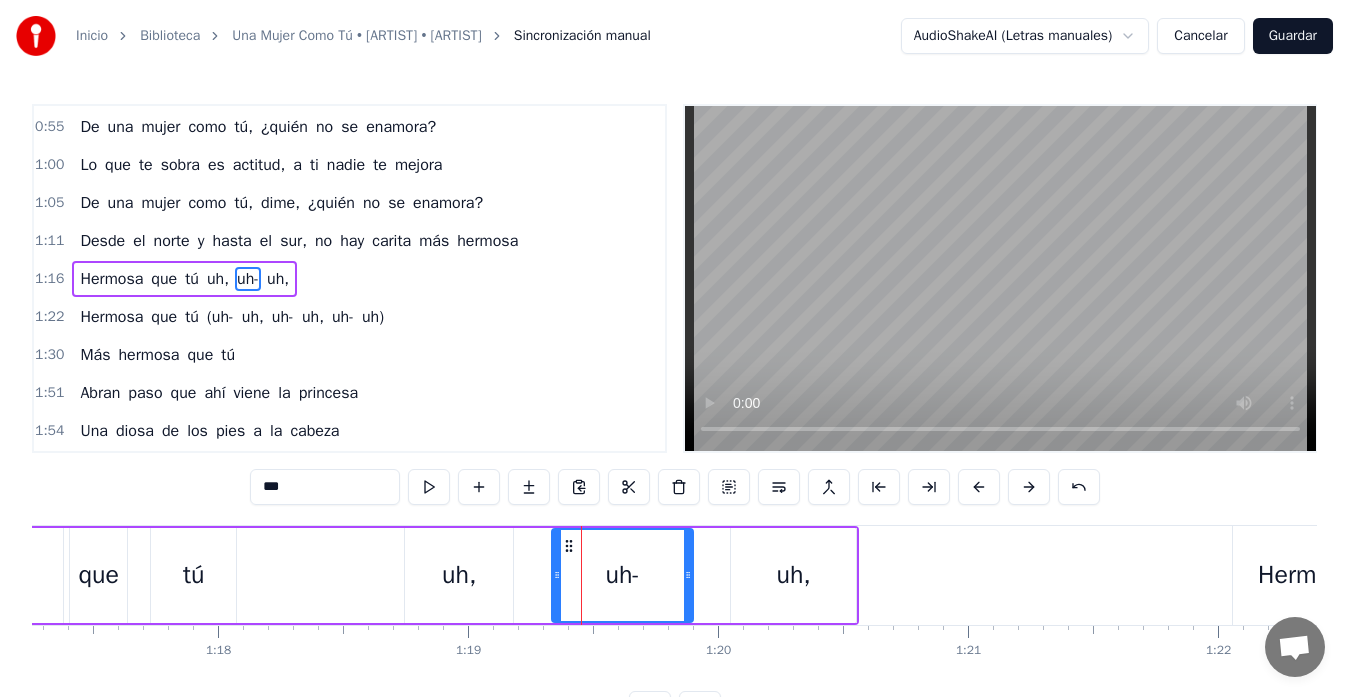 drag, startPoint x: 576, startPoint y: 576, endPoint x: 553, endPoint y: 578, distance: 23.086792 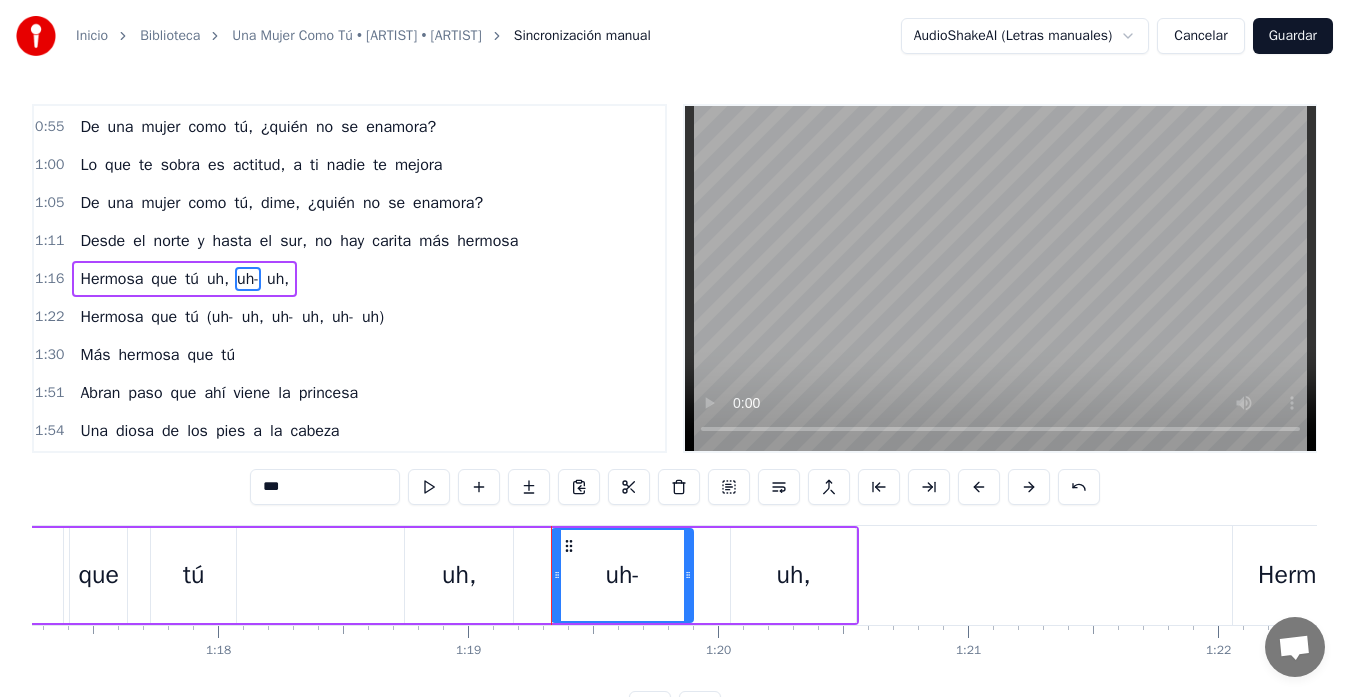 click on "uh," at bounding box center (459, 575) 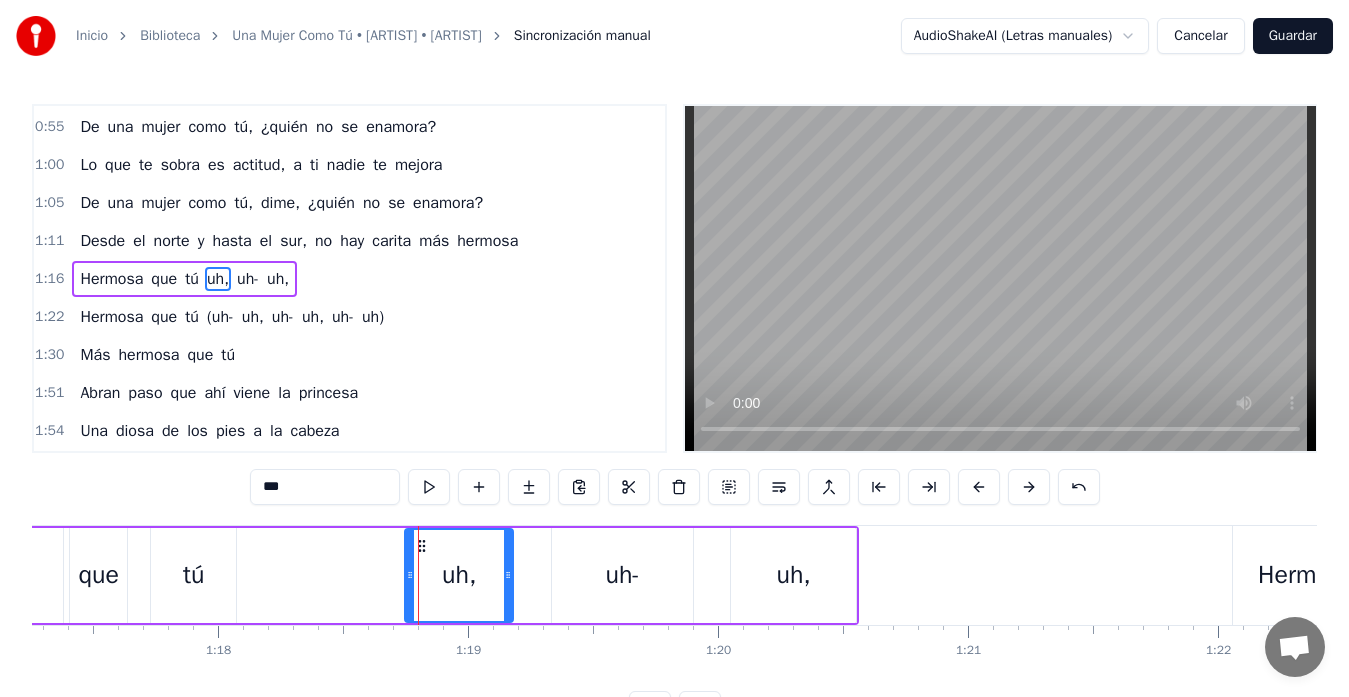 click on "Hermosa que tú uh, uh- uh," at bounding box center (375, 575) 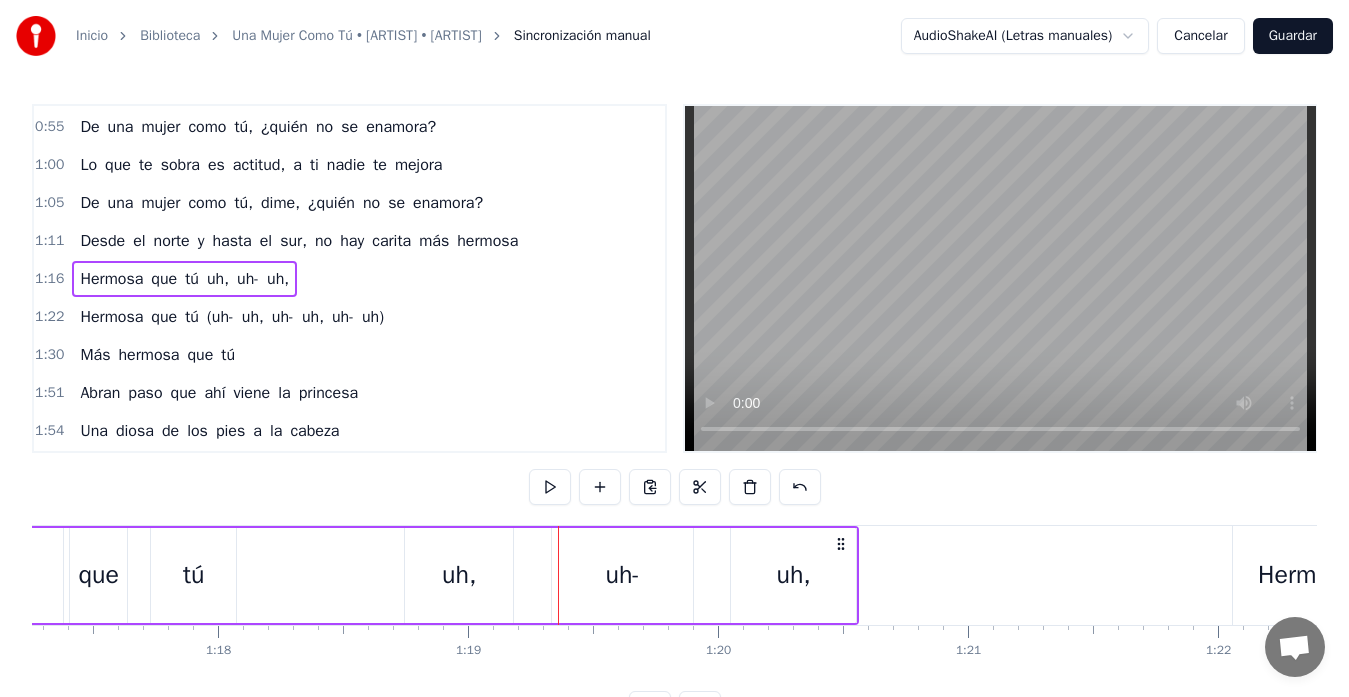 click on "uh," at bounding box center (459, 575) 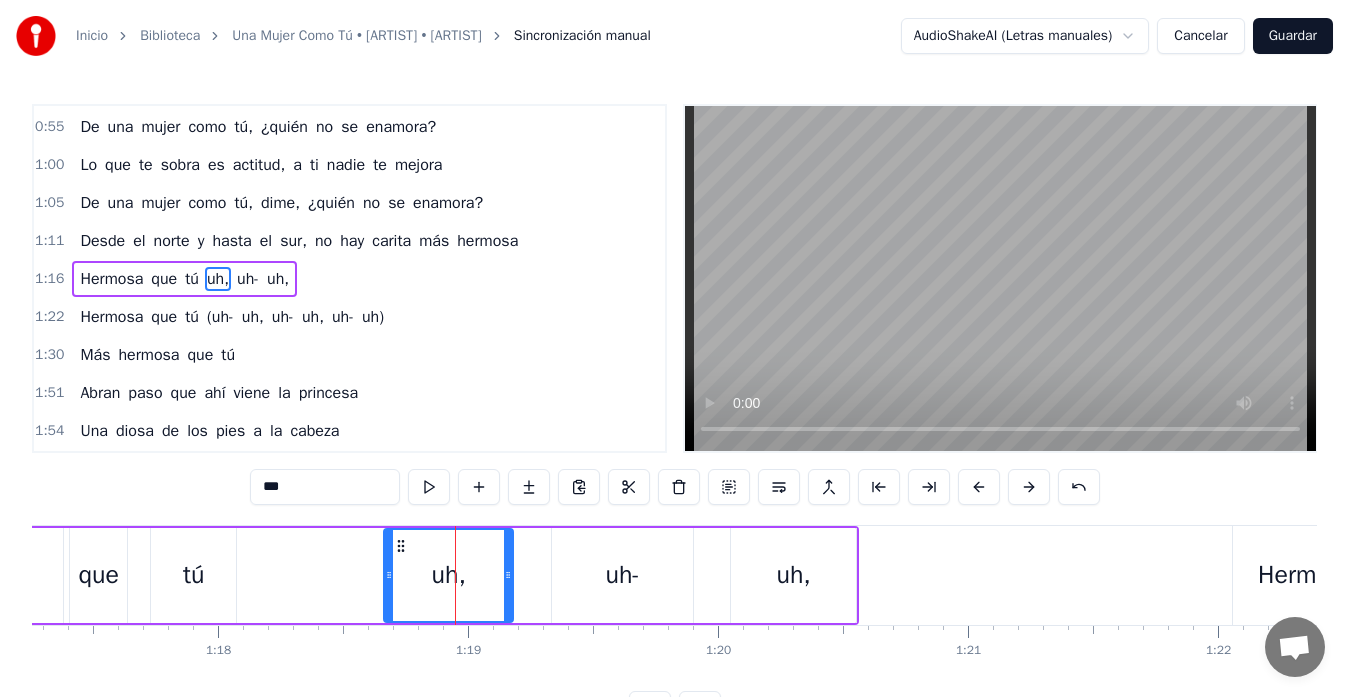 click 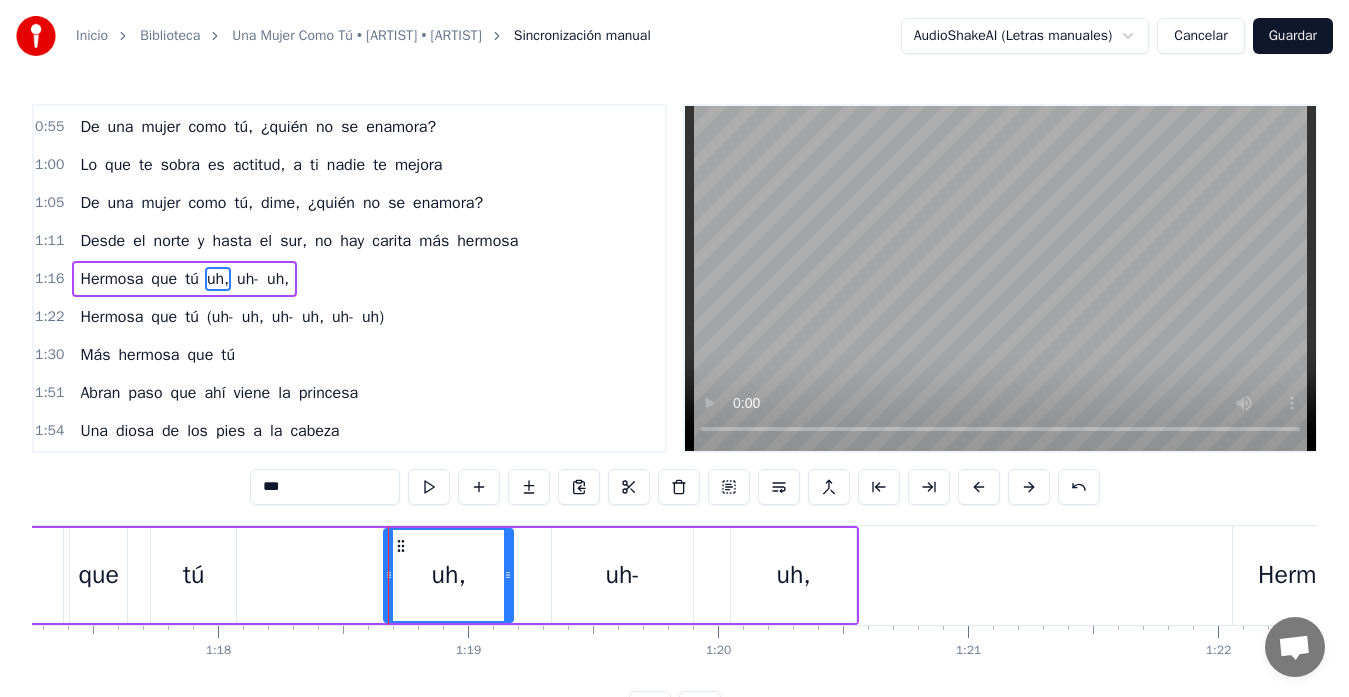 click on "Hermosa que tú uh, uh- uh," at bounding box center (375, 575) 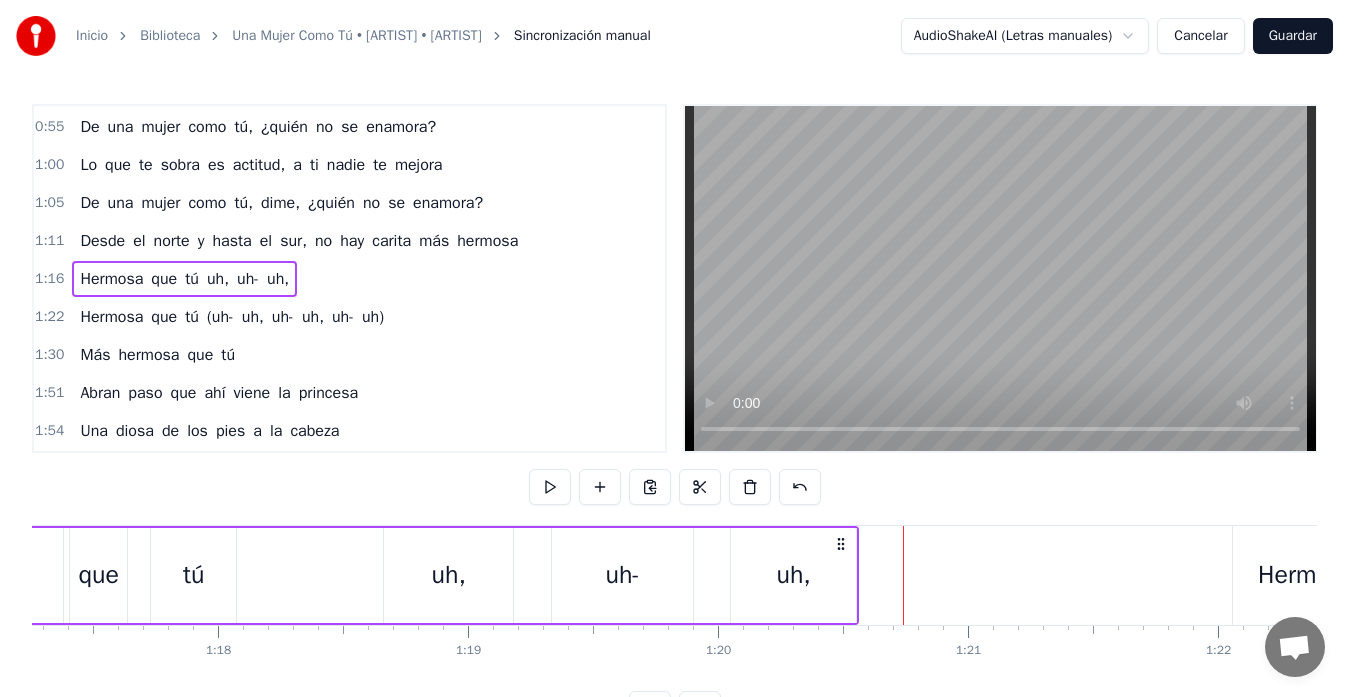 click on "Hermosa que tú uh, uh- uh," at bounding box center (375, 575) 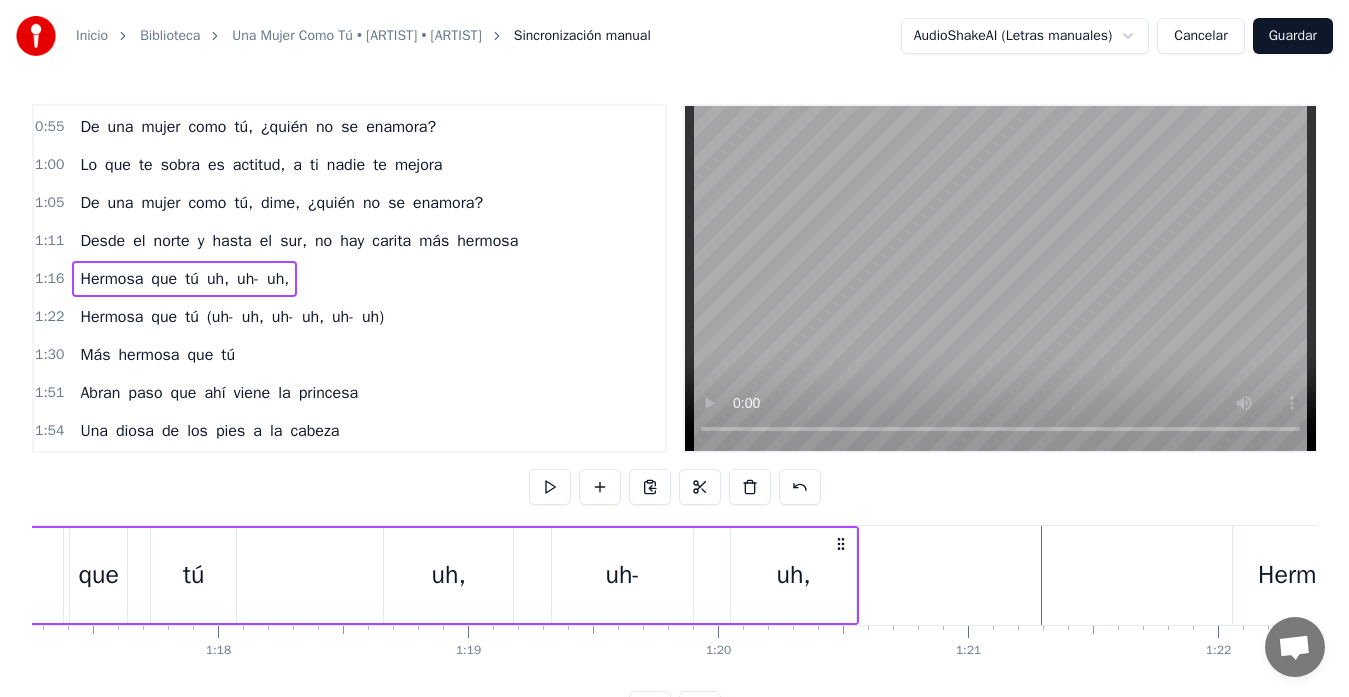 click on "uh," at bounding box center (793, 575) 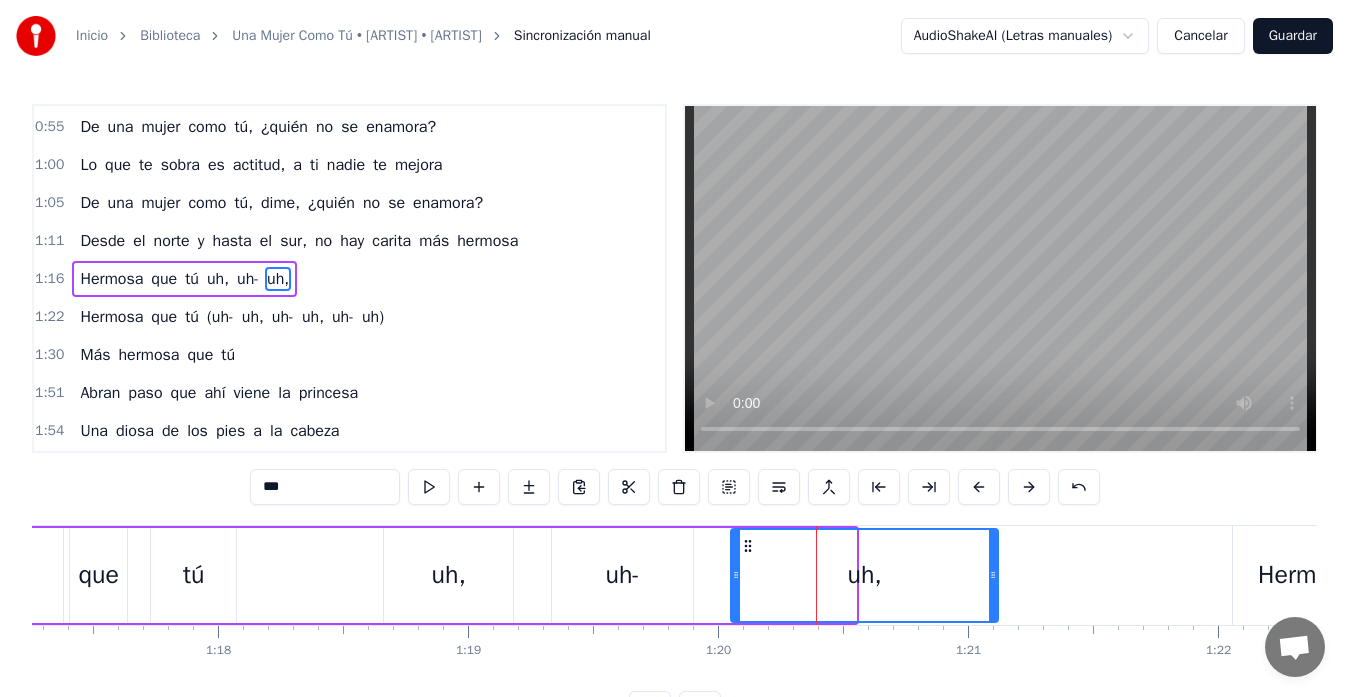 drag, startPoint x: 853, startPoint y: 578, endPoint x: 995, endPoint y: 590, distance: 142.50613 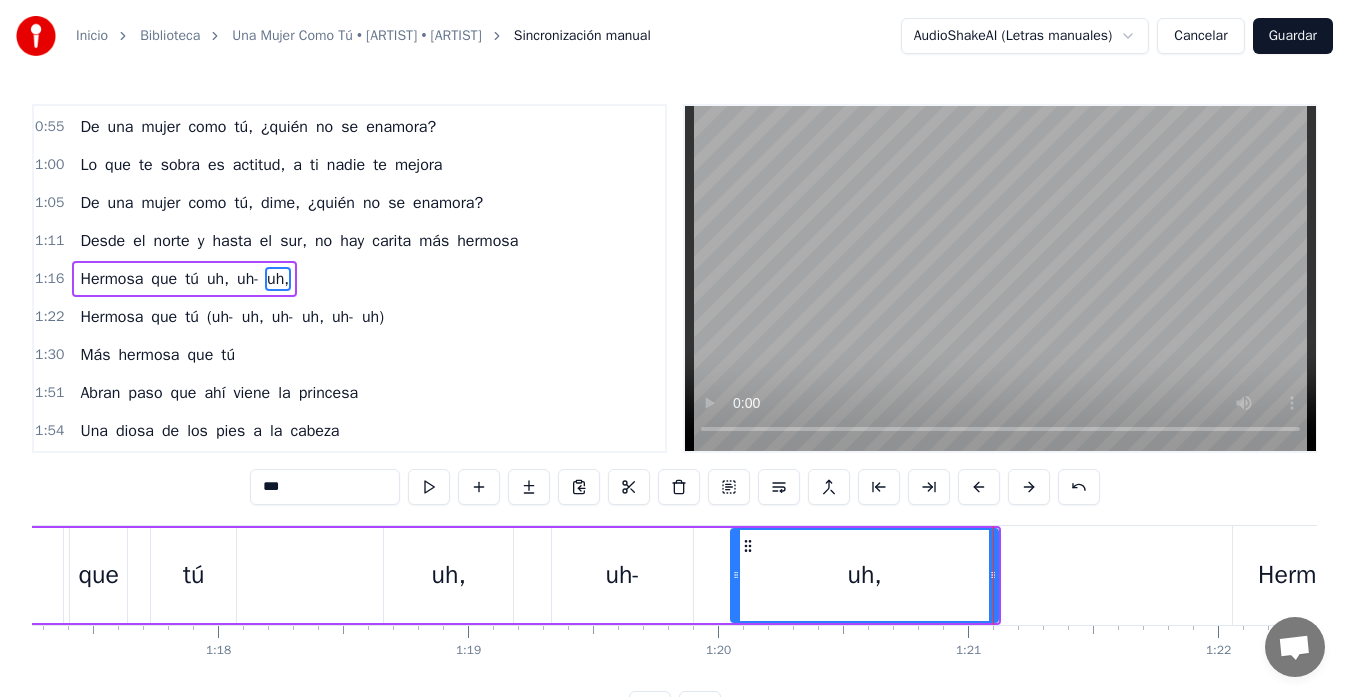 click on "Hermosa que tú uh, uh- uh," at bounding box center (446, 575) 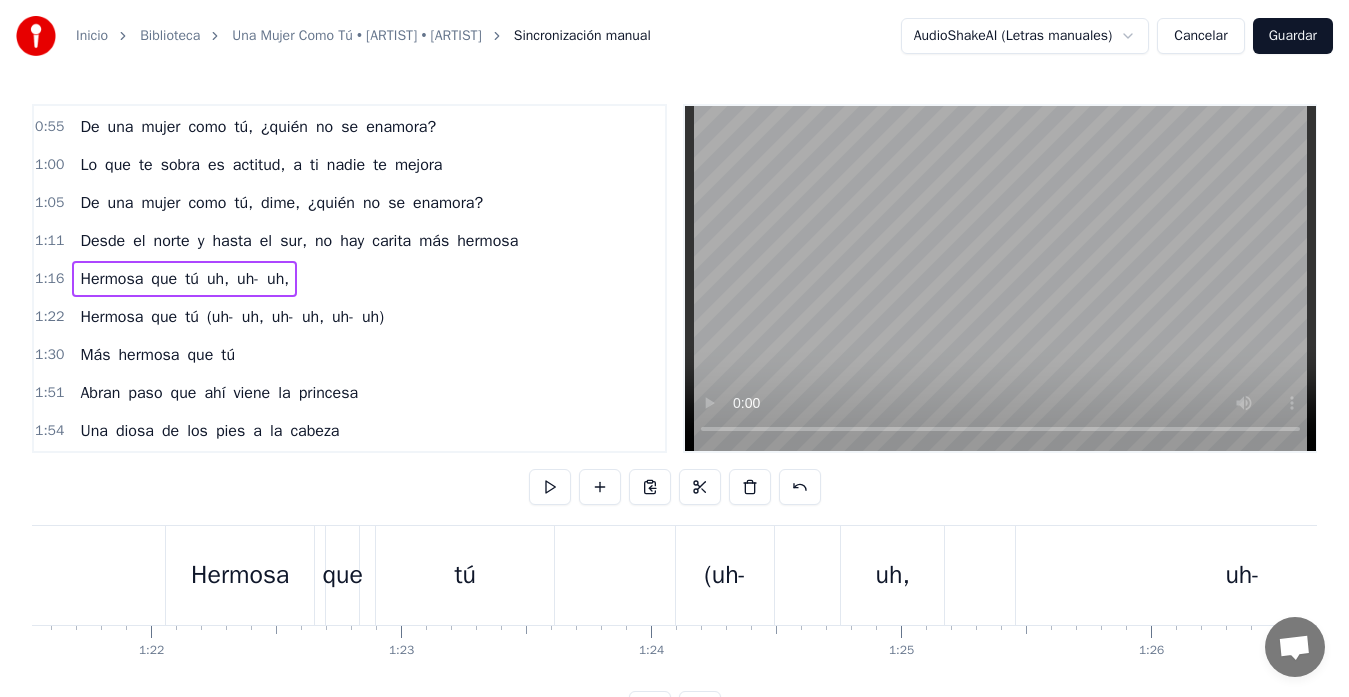 scroll, scrollTop: 0, scrollLeft: 20376, axis: horizontal 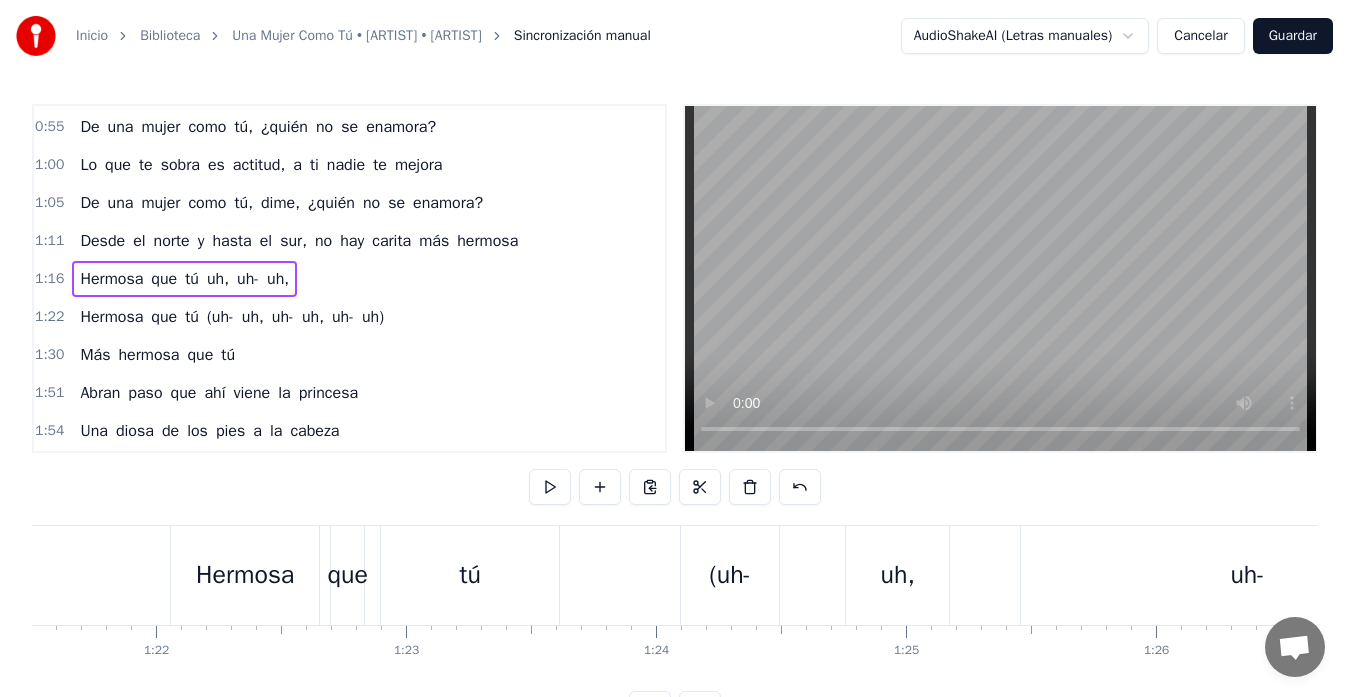 click on "(uh-" at bounding box center [730, 575] 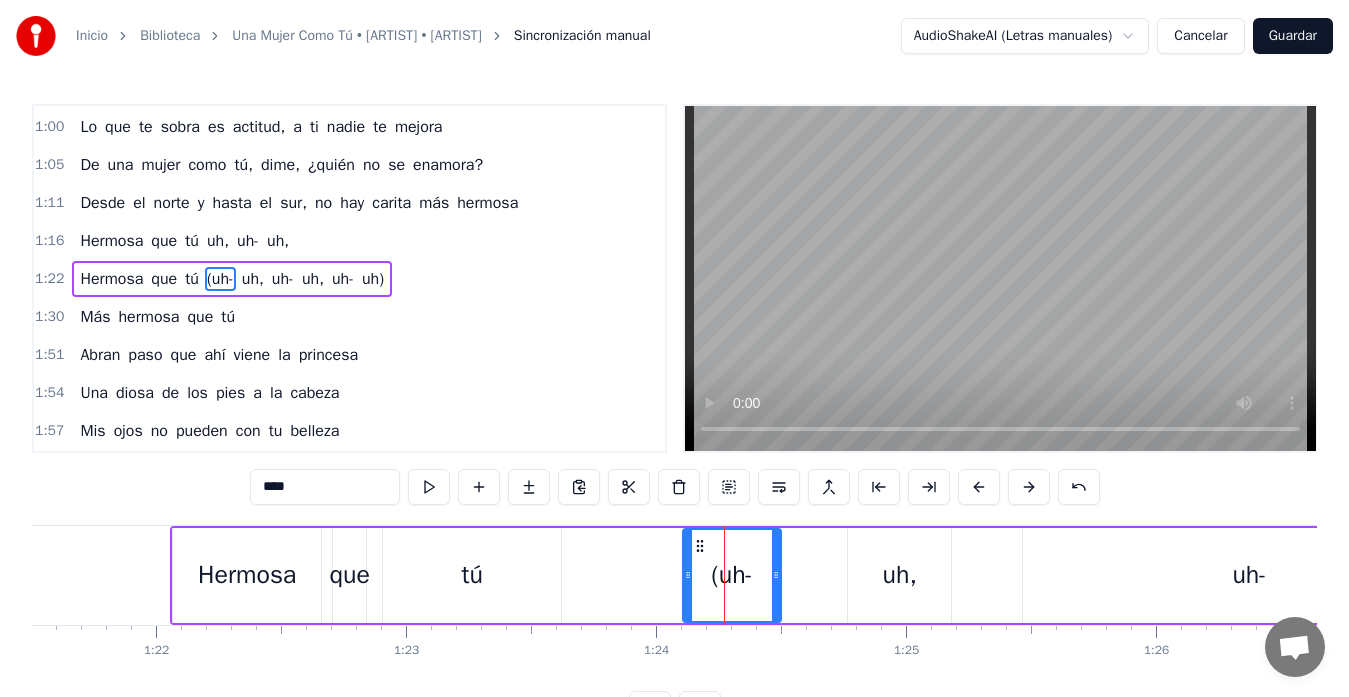 click on "****" at bounding box center [325, 487] 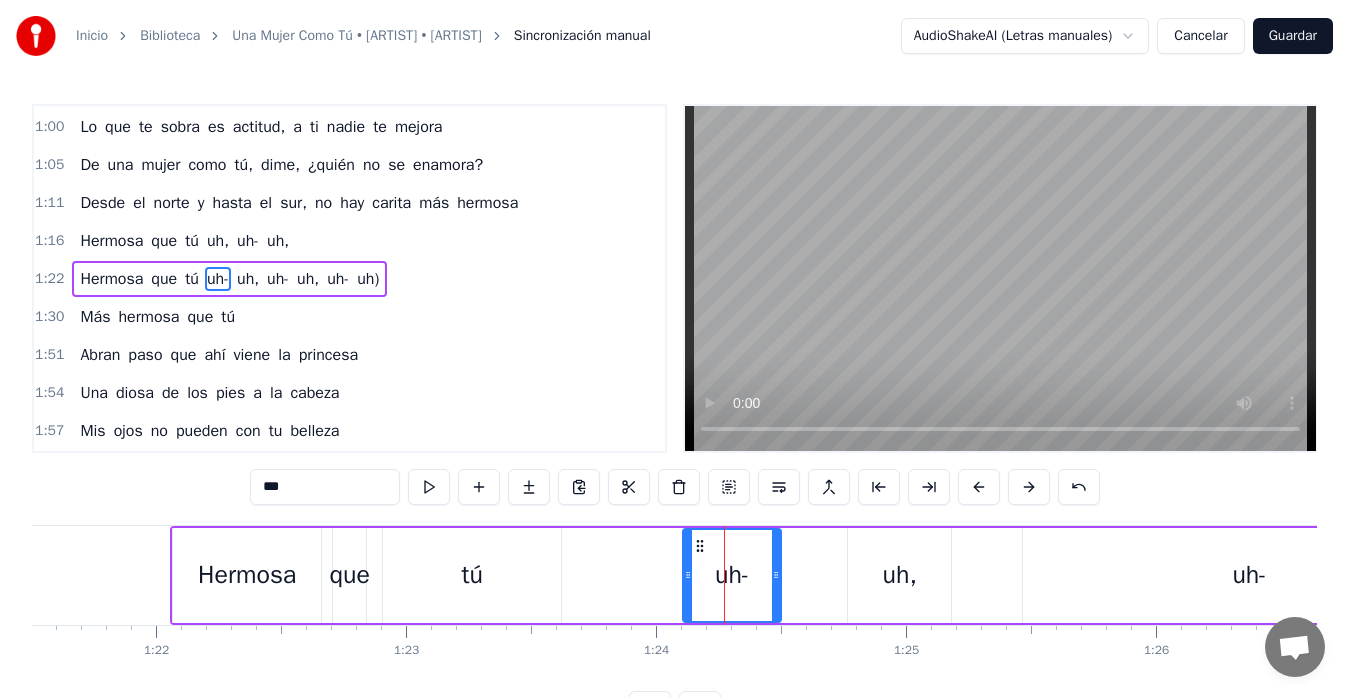 click on "***" at bounding box center [325, 487] 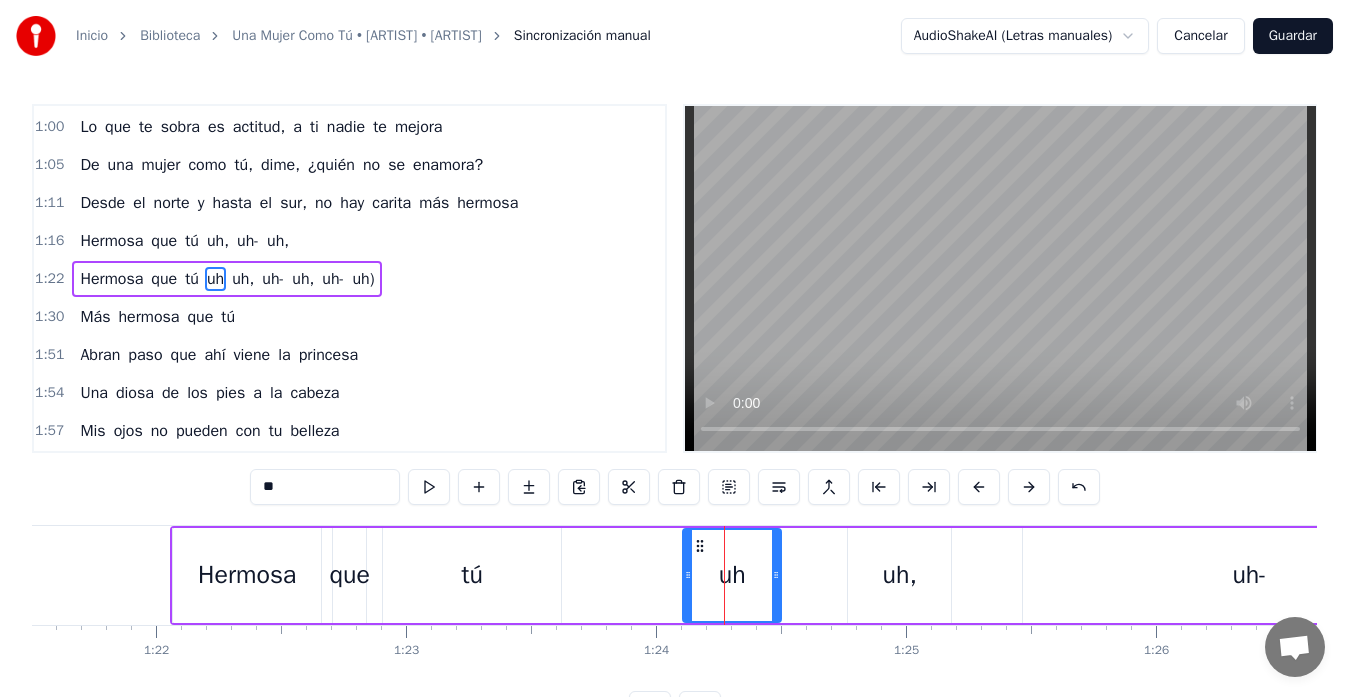 click on "uh," at bounding box center [899, 575] 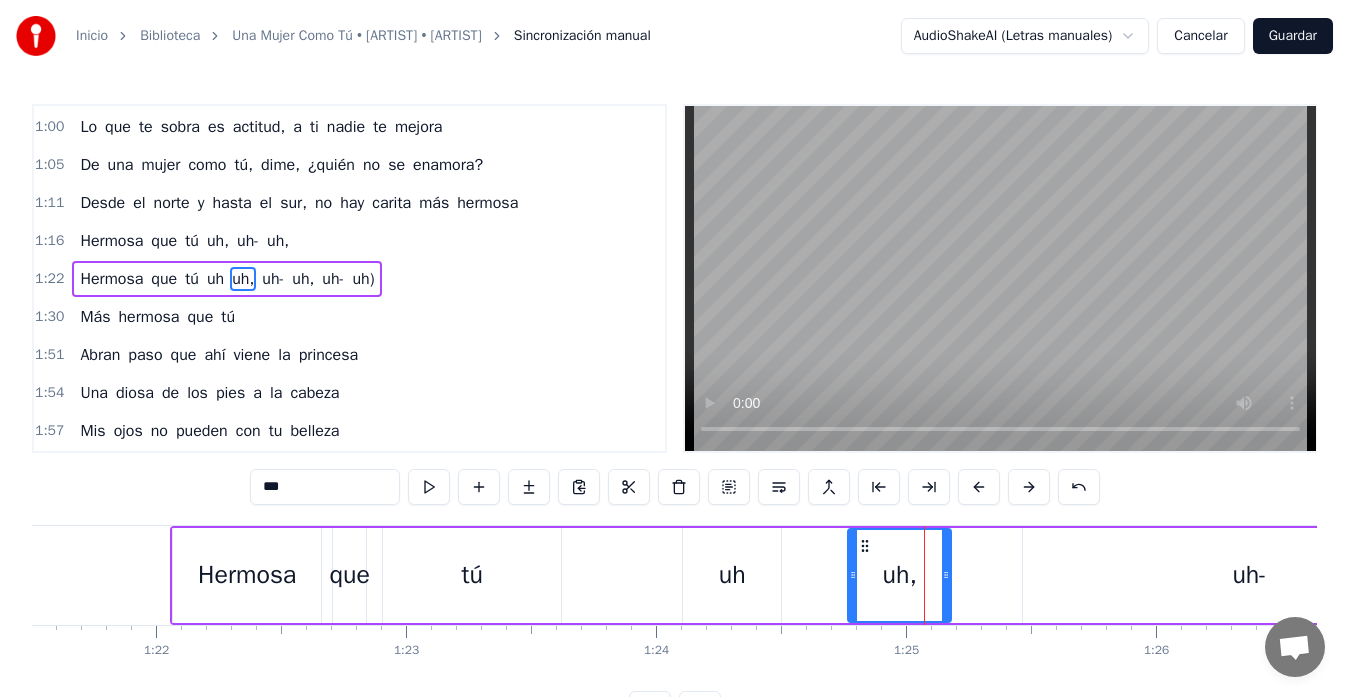 click on "***" at bounding box center (325, 487) 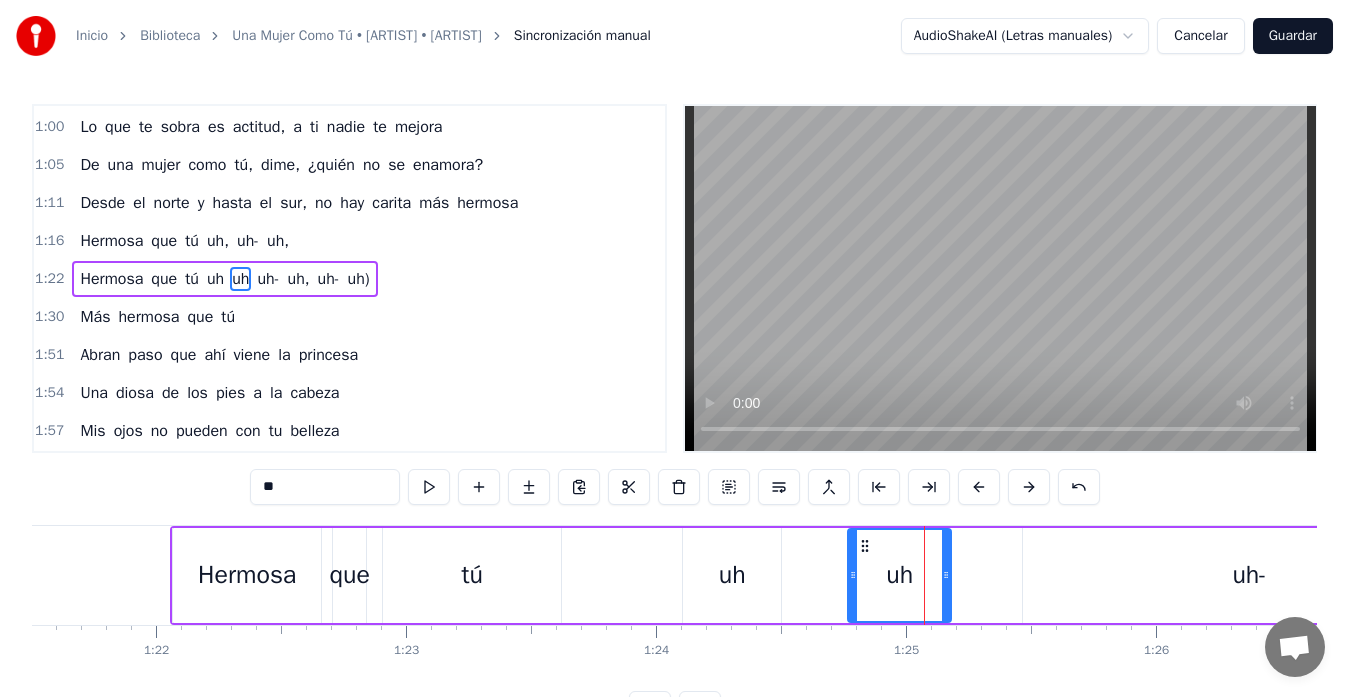 type on "**" 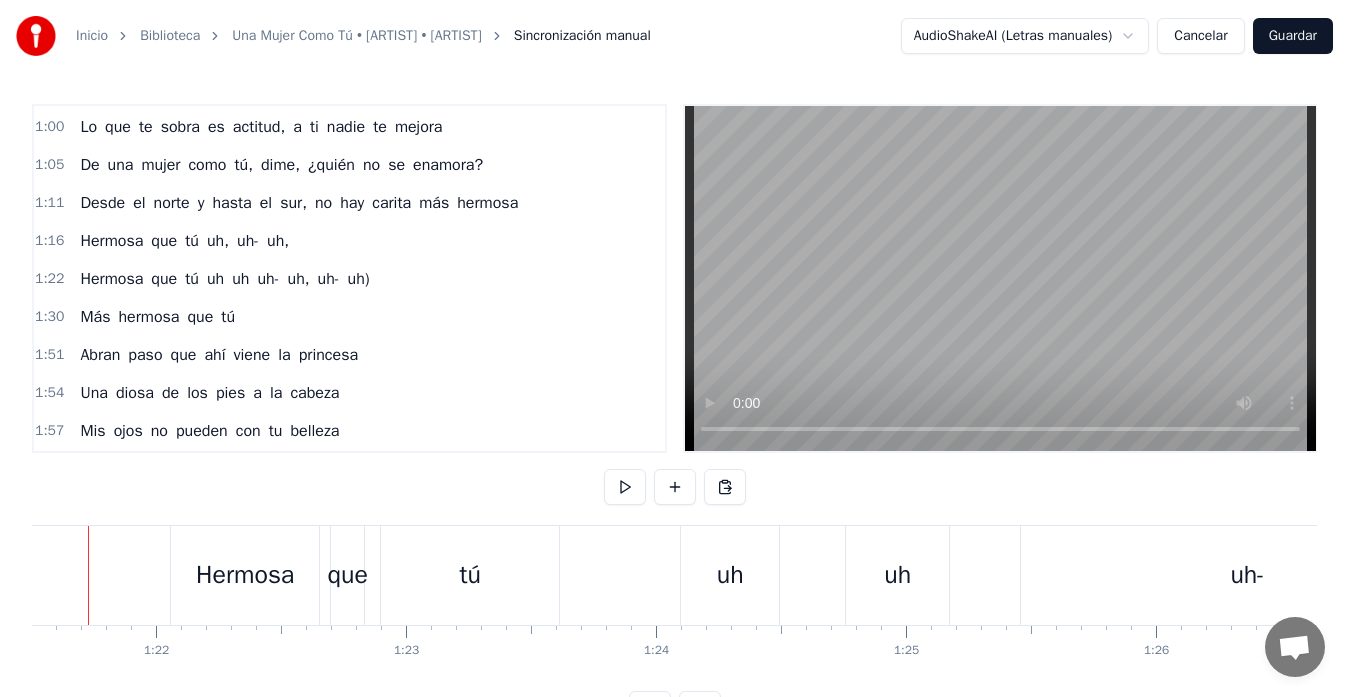 scroll, scrollTop: 0, scrollLeft: 20332, axis: horizontal 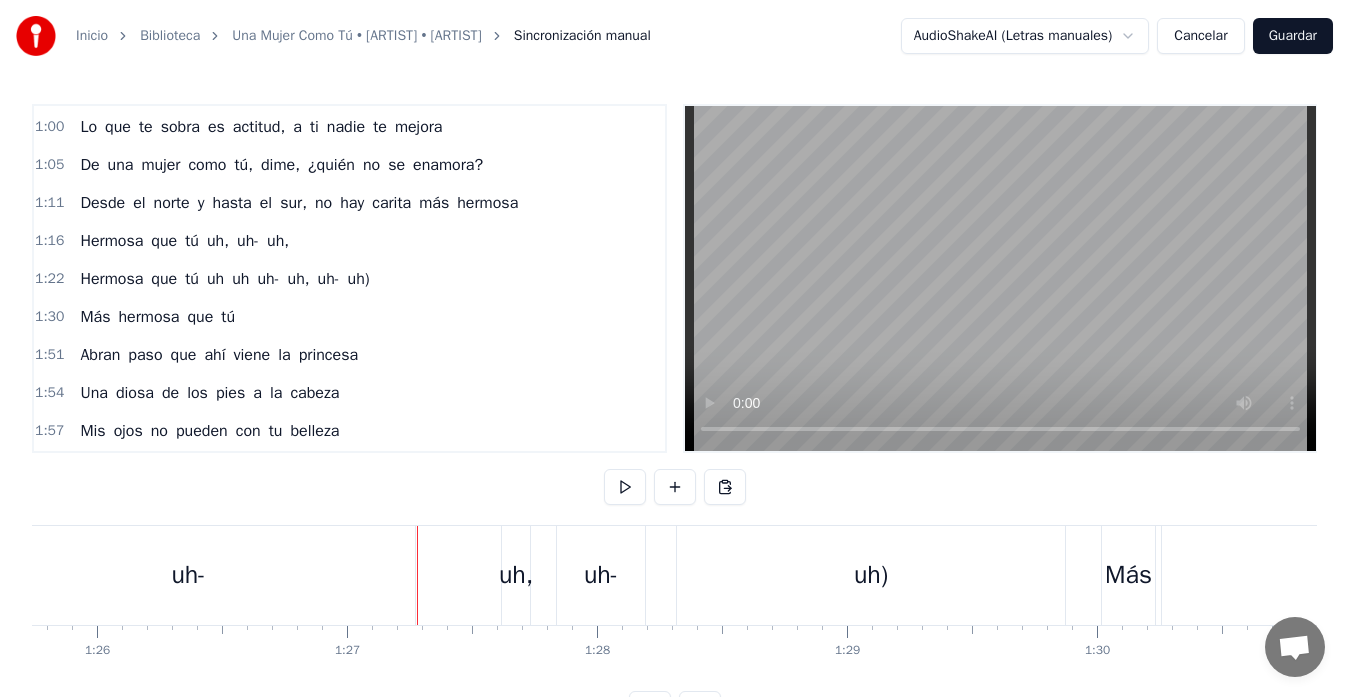 click on "uh," at bounding box center (516, 575) 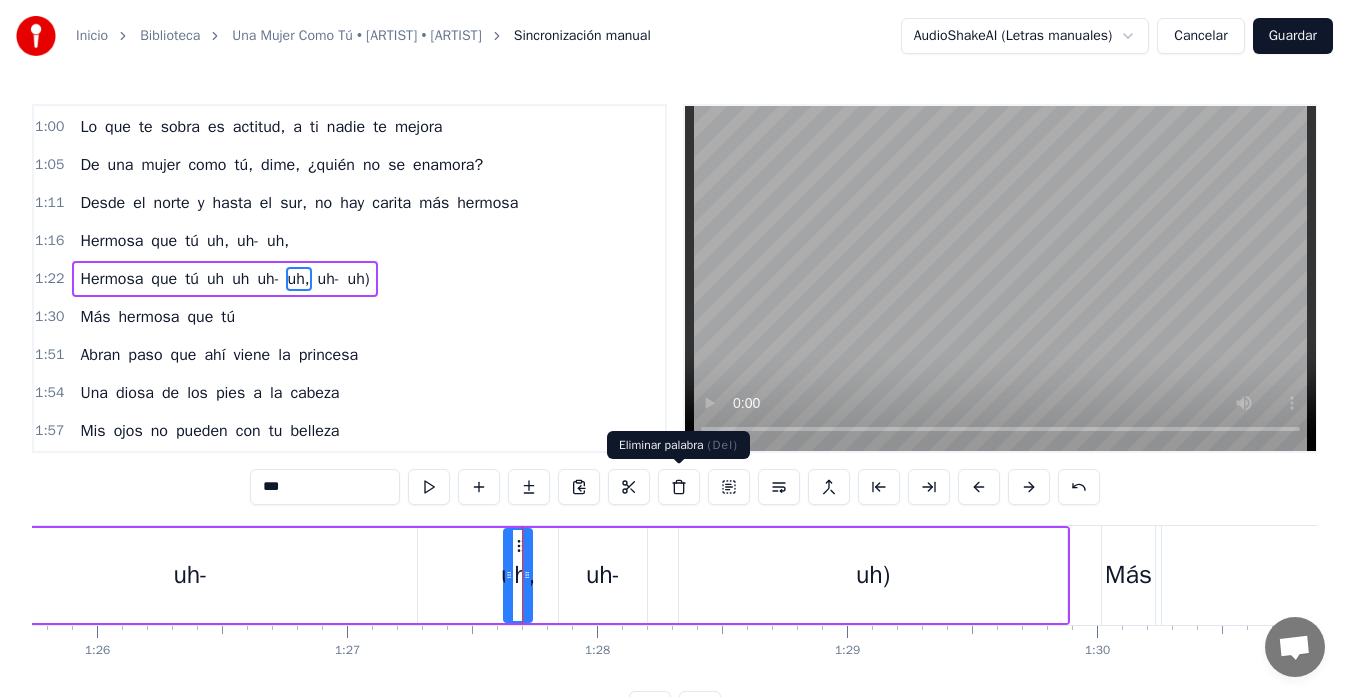 click at bounding box center [679, 487] 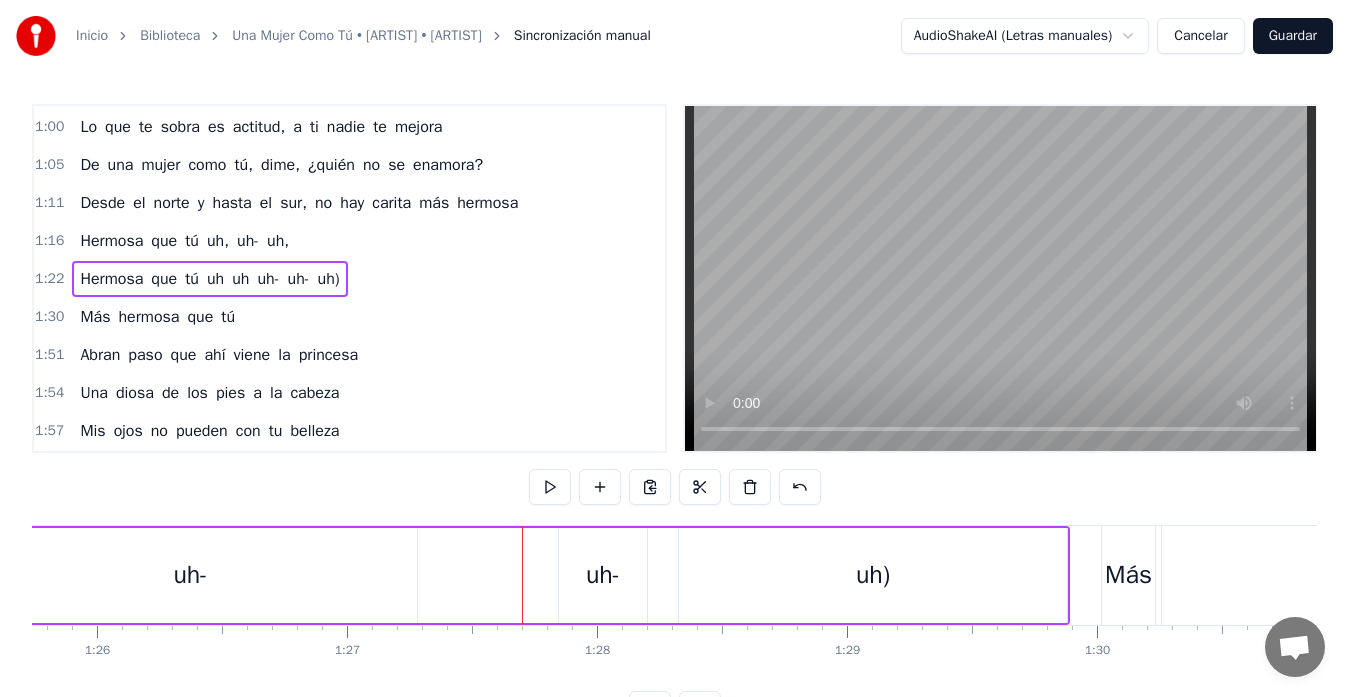 click on "uh-" at bounding box center (603, 575) 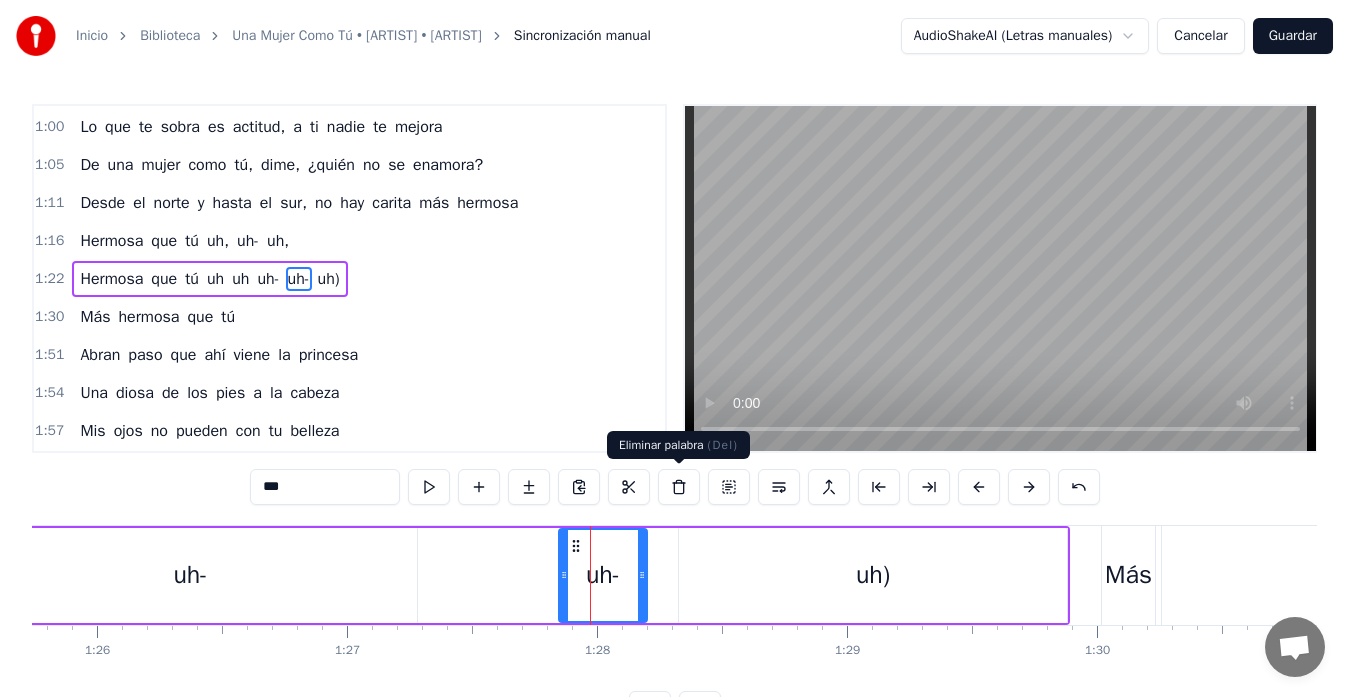 click at bounding box center (679, 487) 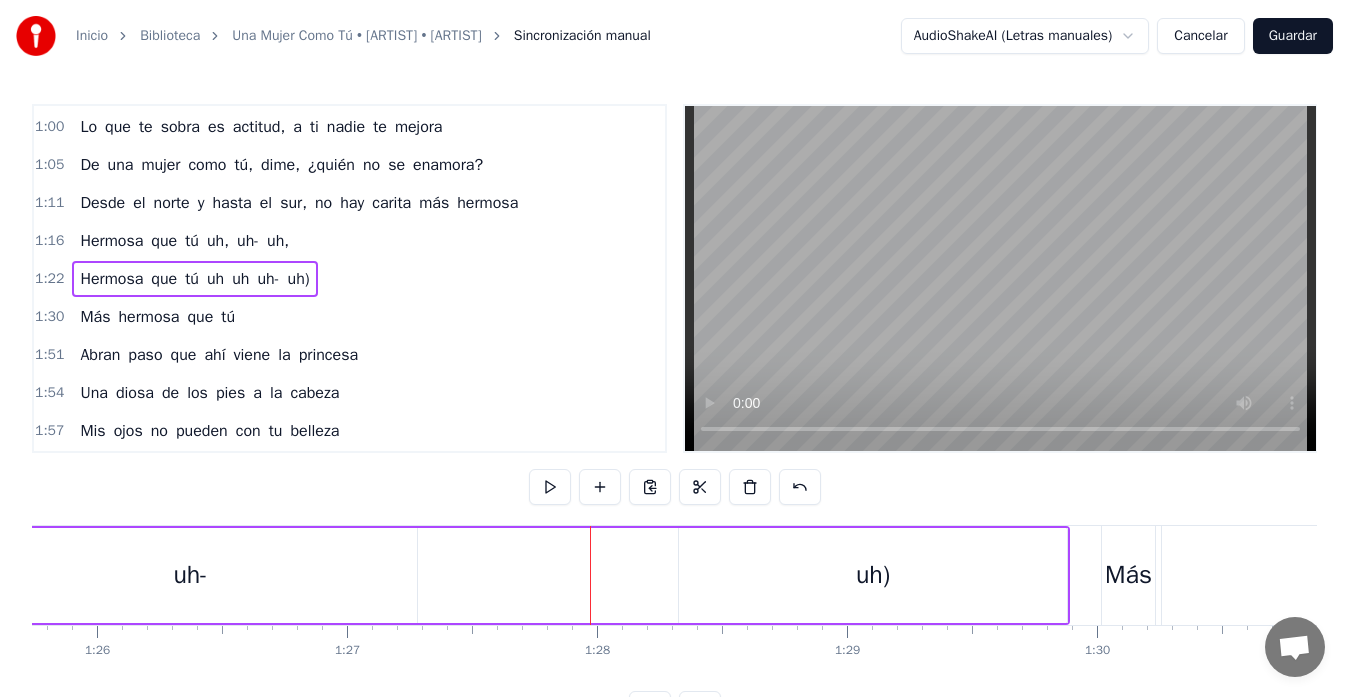 click on "uh)" at bounding box center [873, 575] 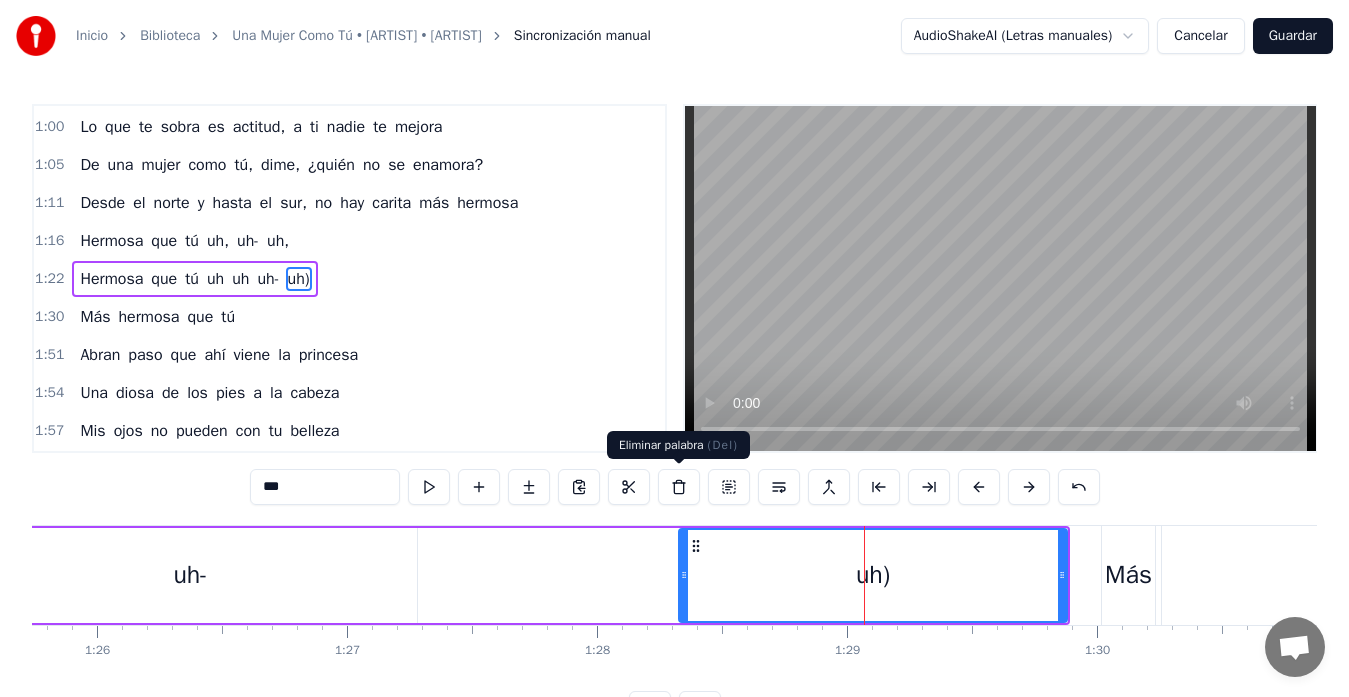 click at bounding box center [679, 487] 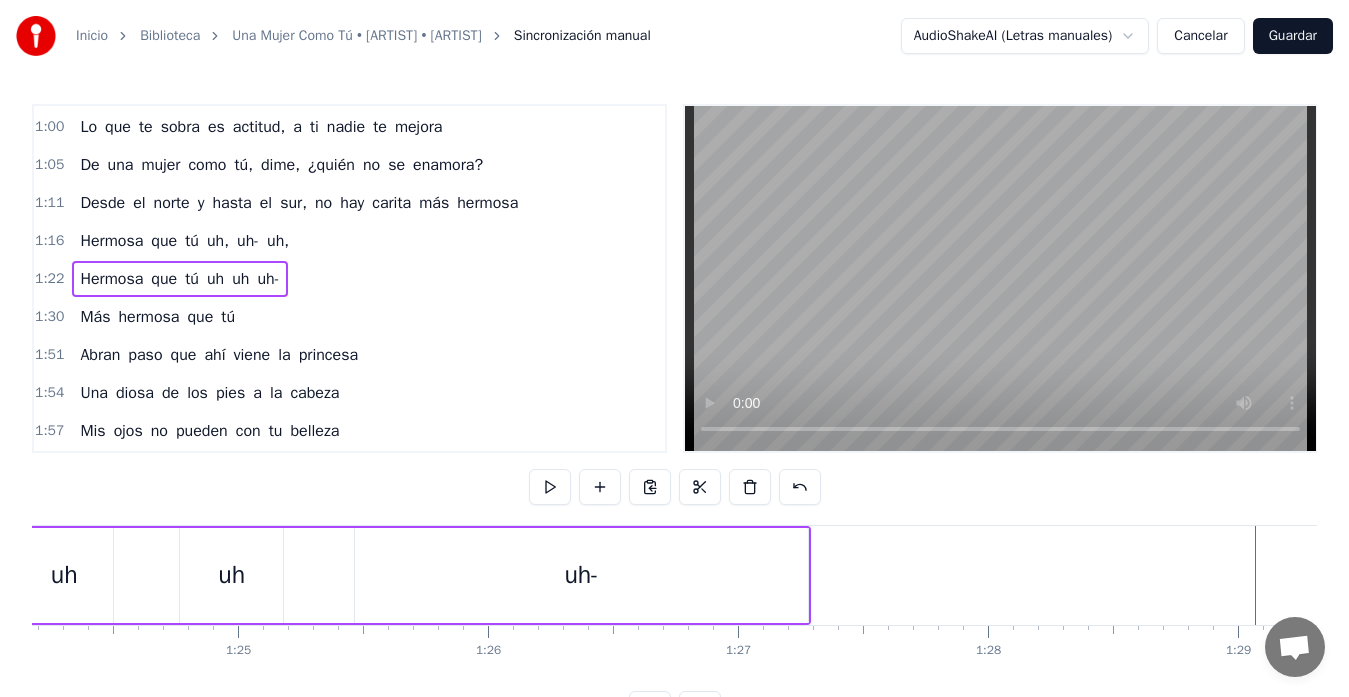 scroll, scrollTop: 0, scrollLeft: 20995, axis: horizontal 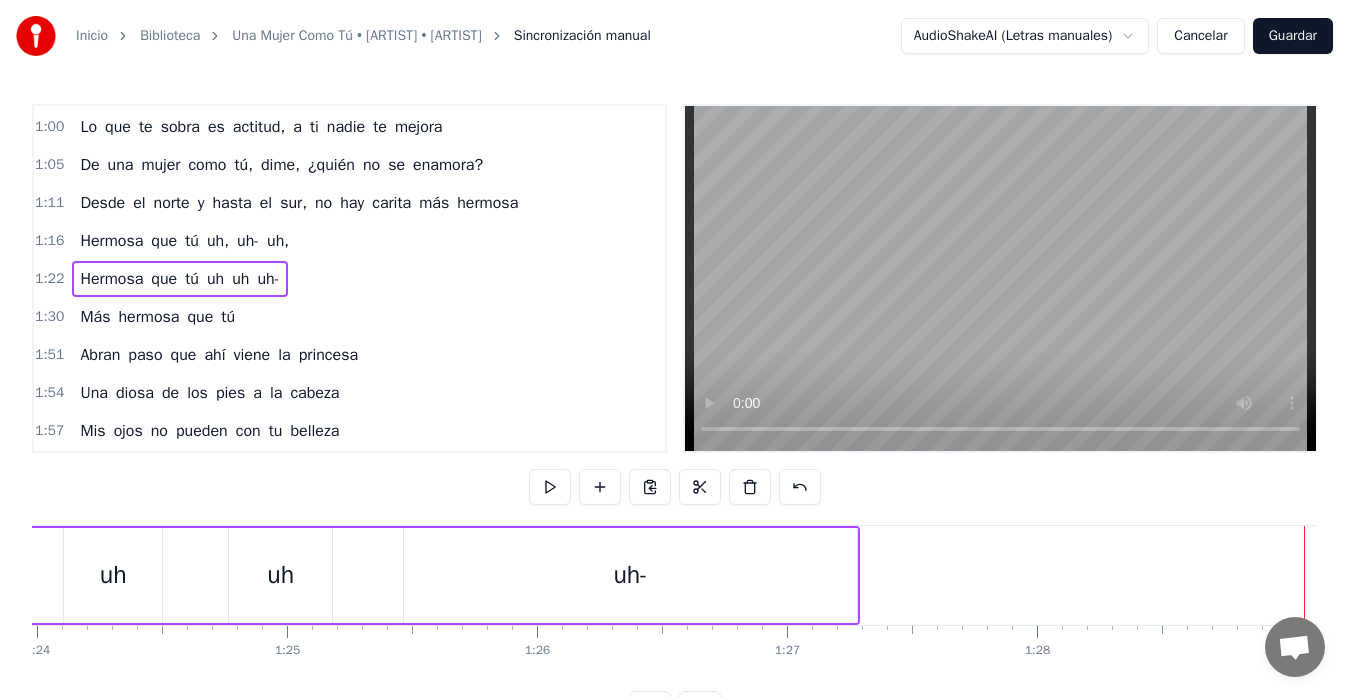 click on "uh-" at bounding box center (630, 575) 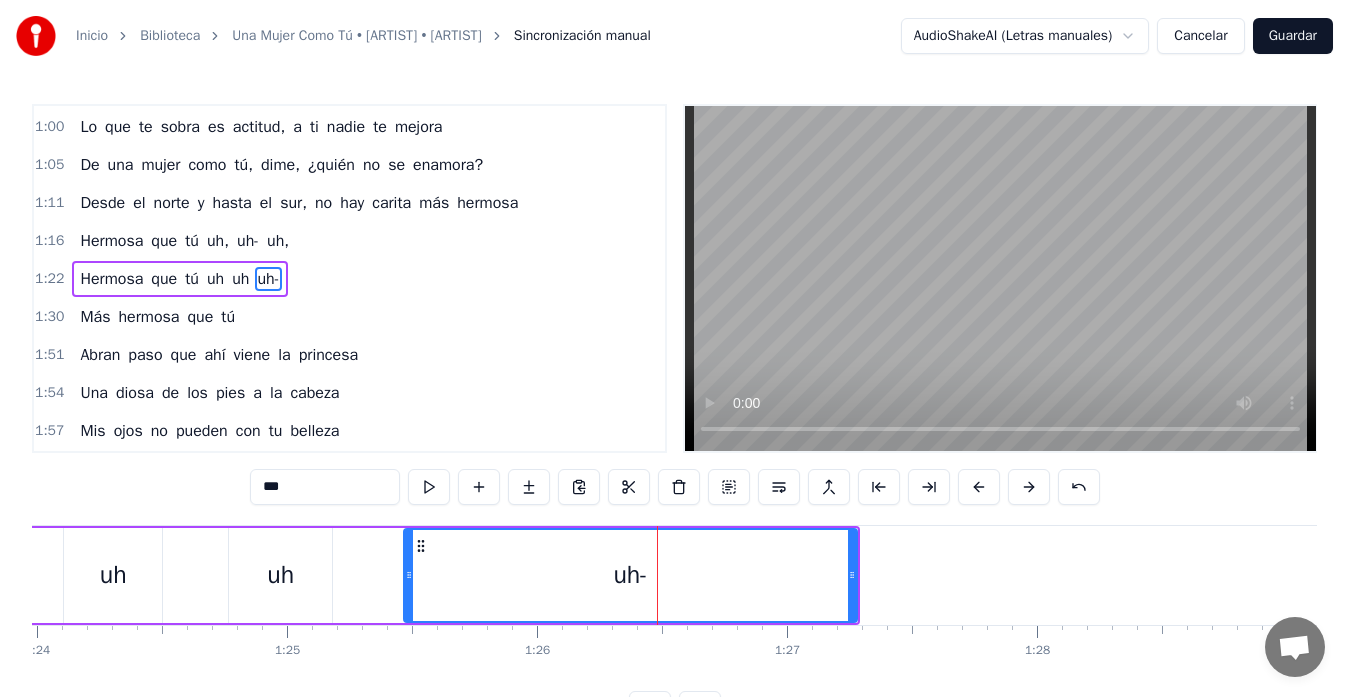 click on "***" at bounding box center (325, 487) 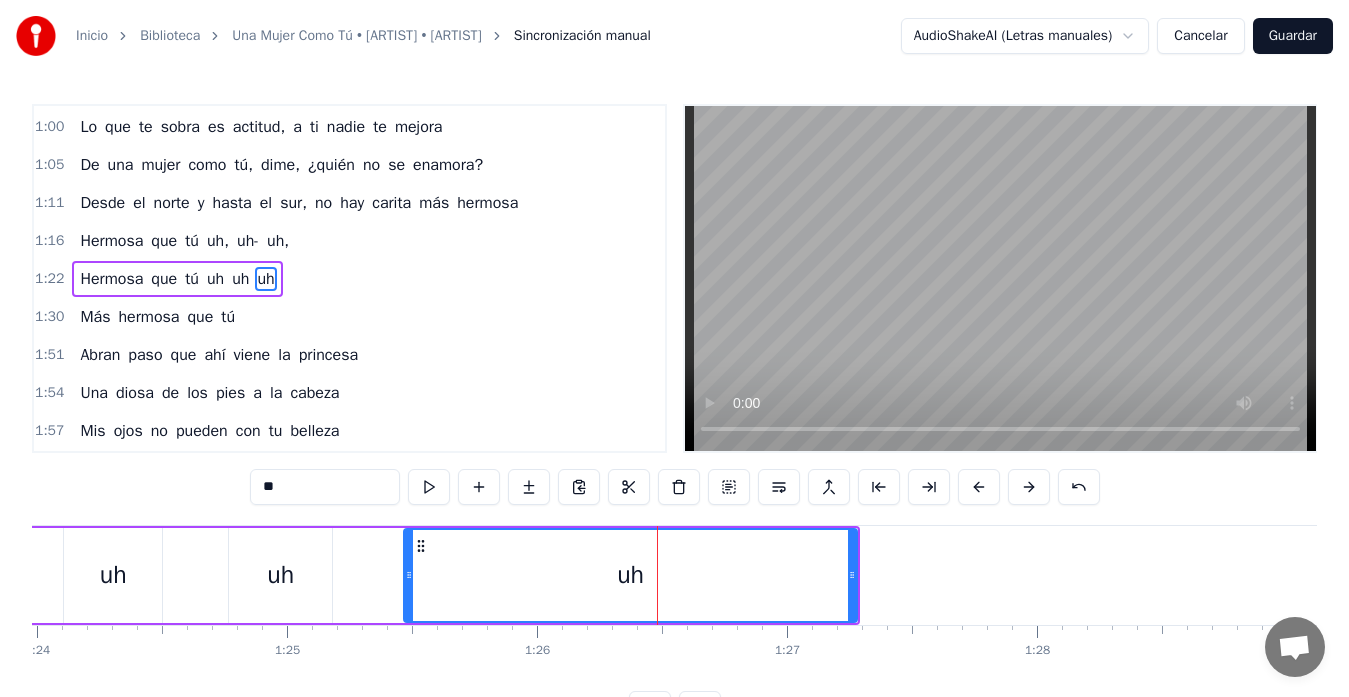 type on "**" 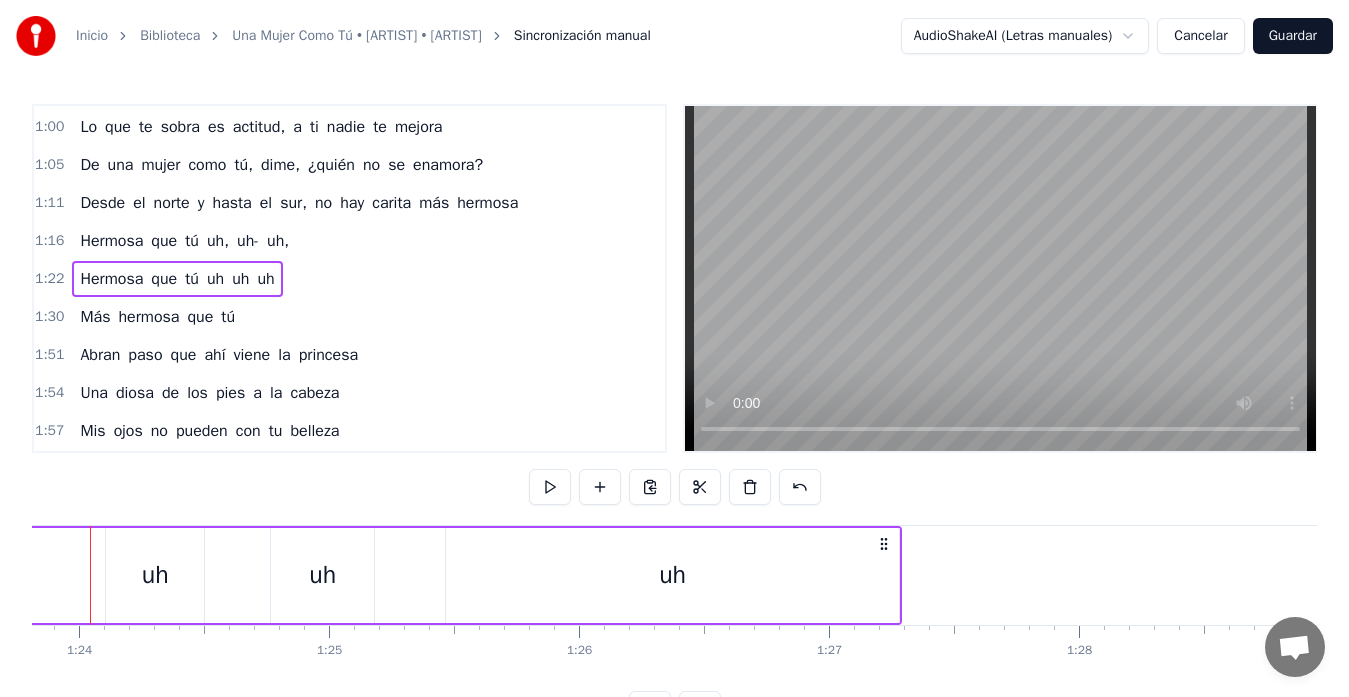 scroll, scrollTop: 0, scrollLeft: 20911, axis: horizontal 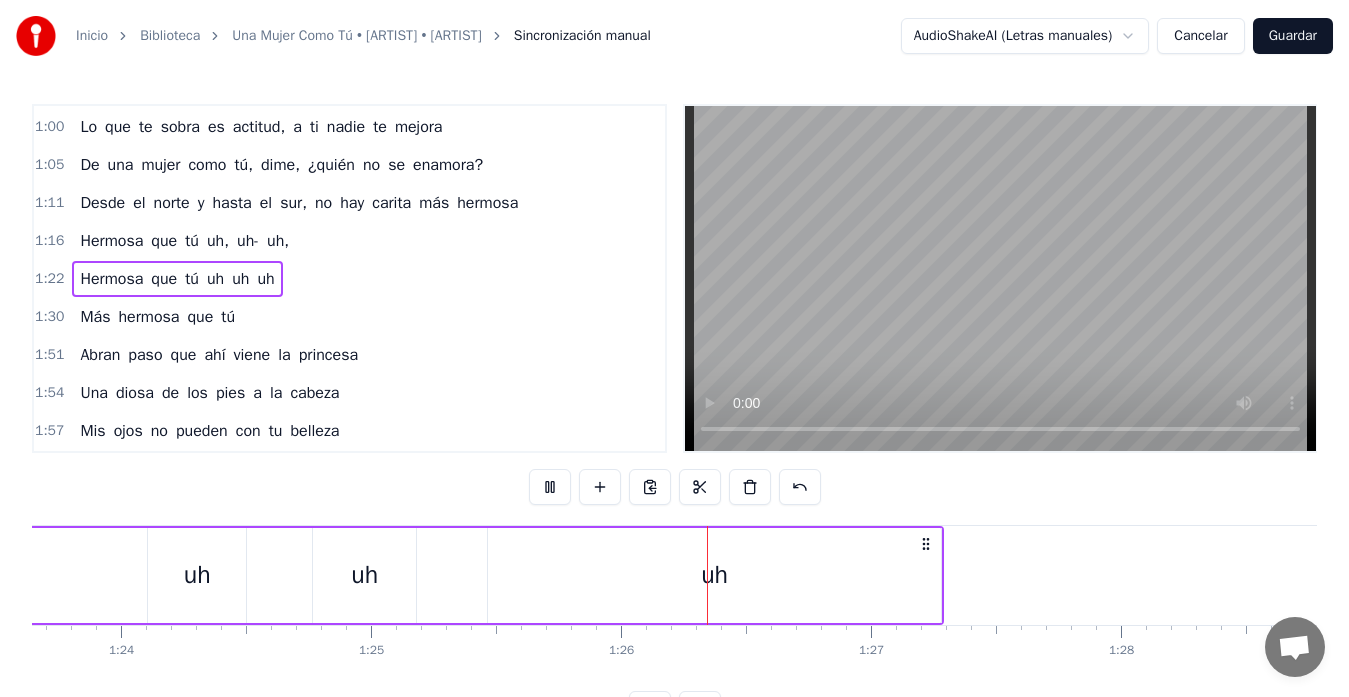 click at bounding box center (1000, 278) 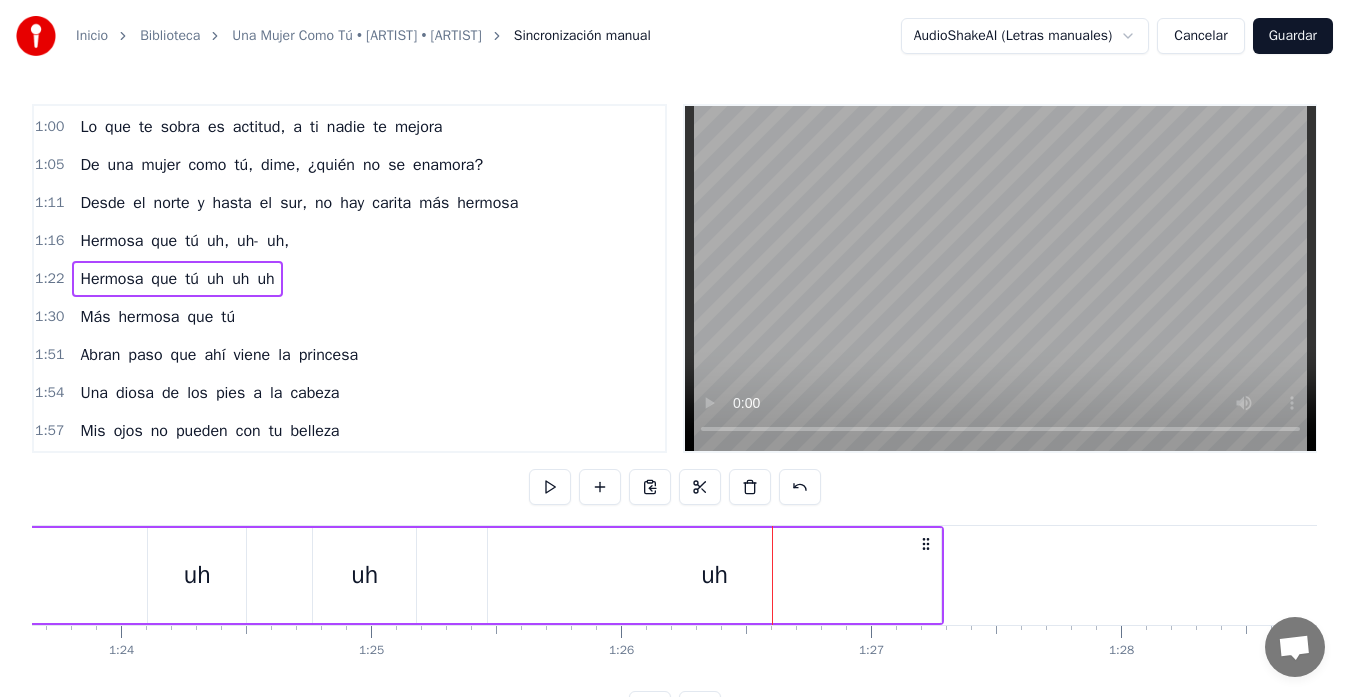 click on "uh" at bounding box center (714, 575) 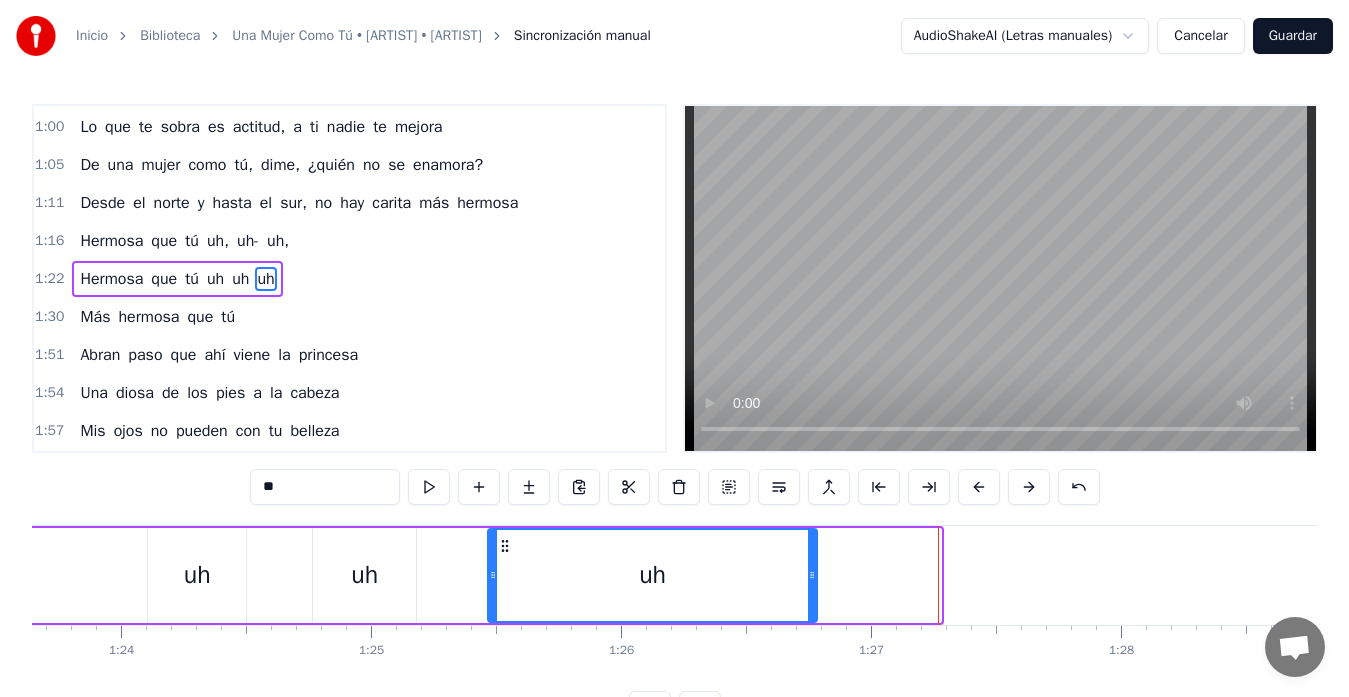 drag, startPoint x: 935, startPoint y: 573, endPoint x: 811, endPoint y: 584, distance: 124.486946 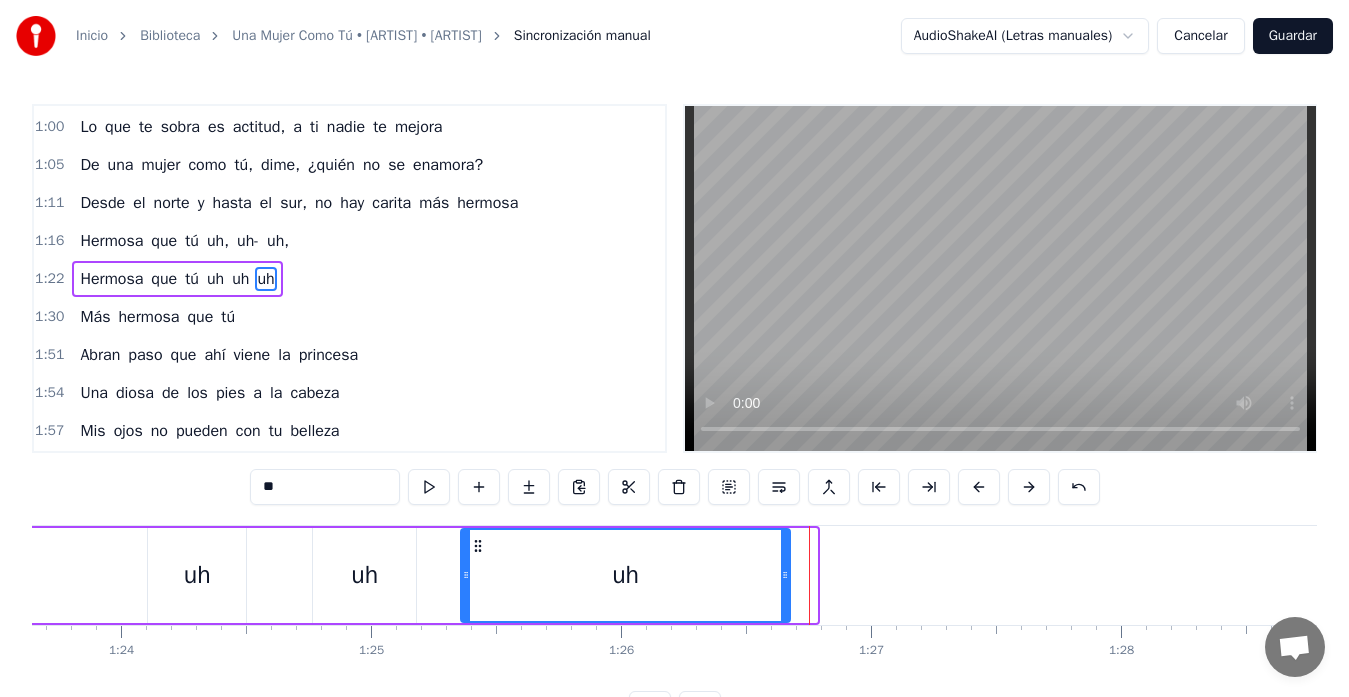 drag, startPoint x: 502, startPoint y: 549, endPoint x: 475, endPoint y: 549, distance: 27 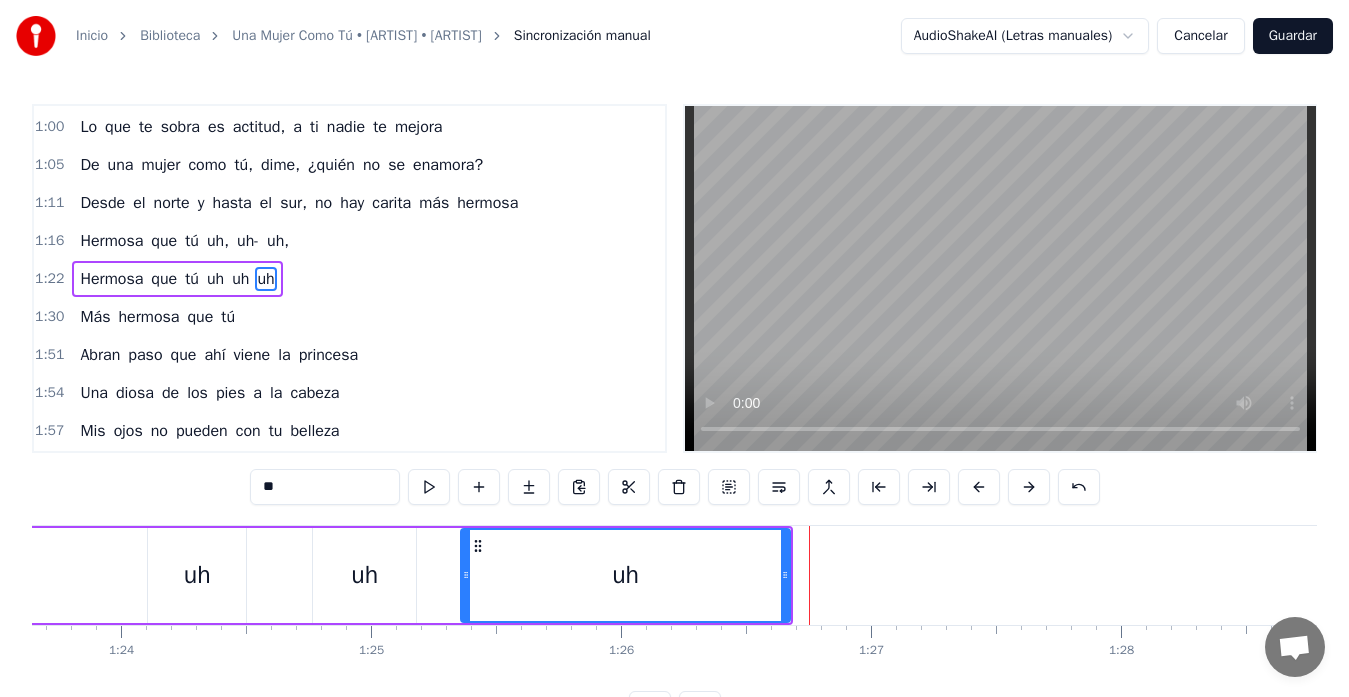 click on "Hermosa que tú uh uh uh" at bounding box center (214, 575) 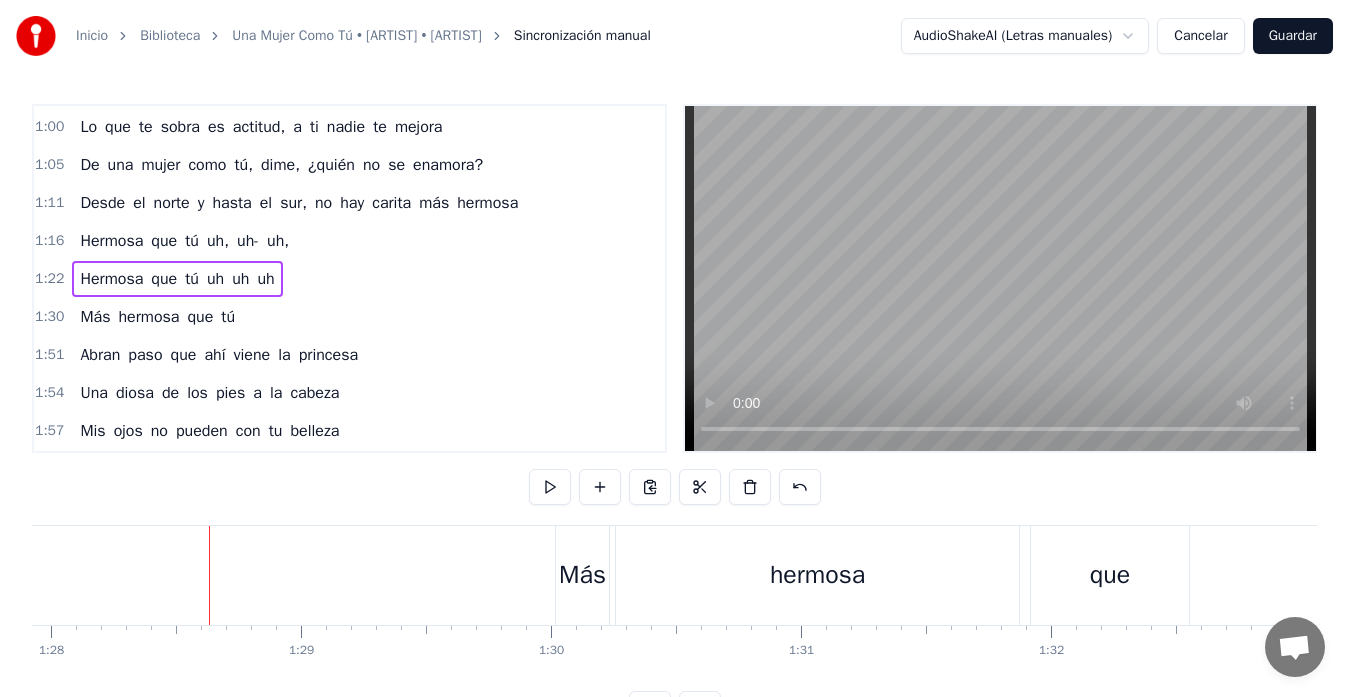 scroll, scrollTop: 0, scrollLeft: 22002, axis: horizontal 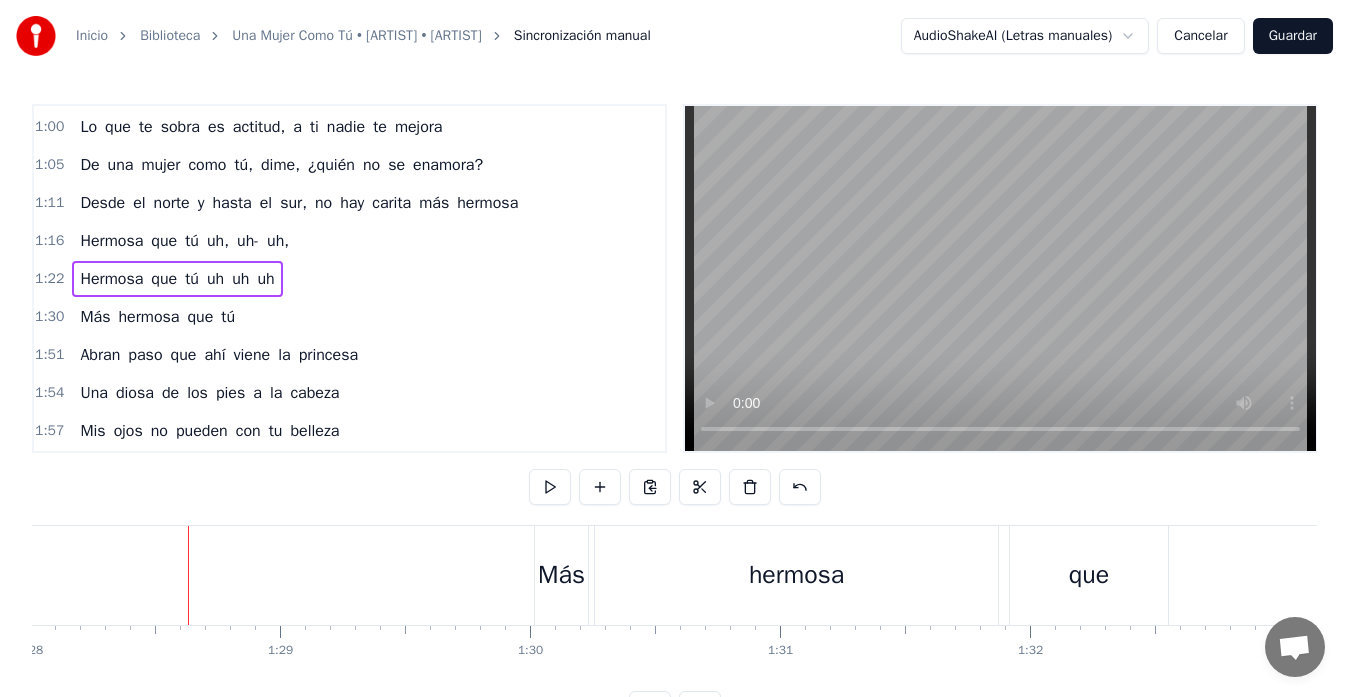 click on "Más hermosa que tú" at bounding box center (1123, 575) 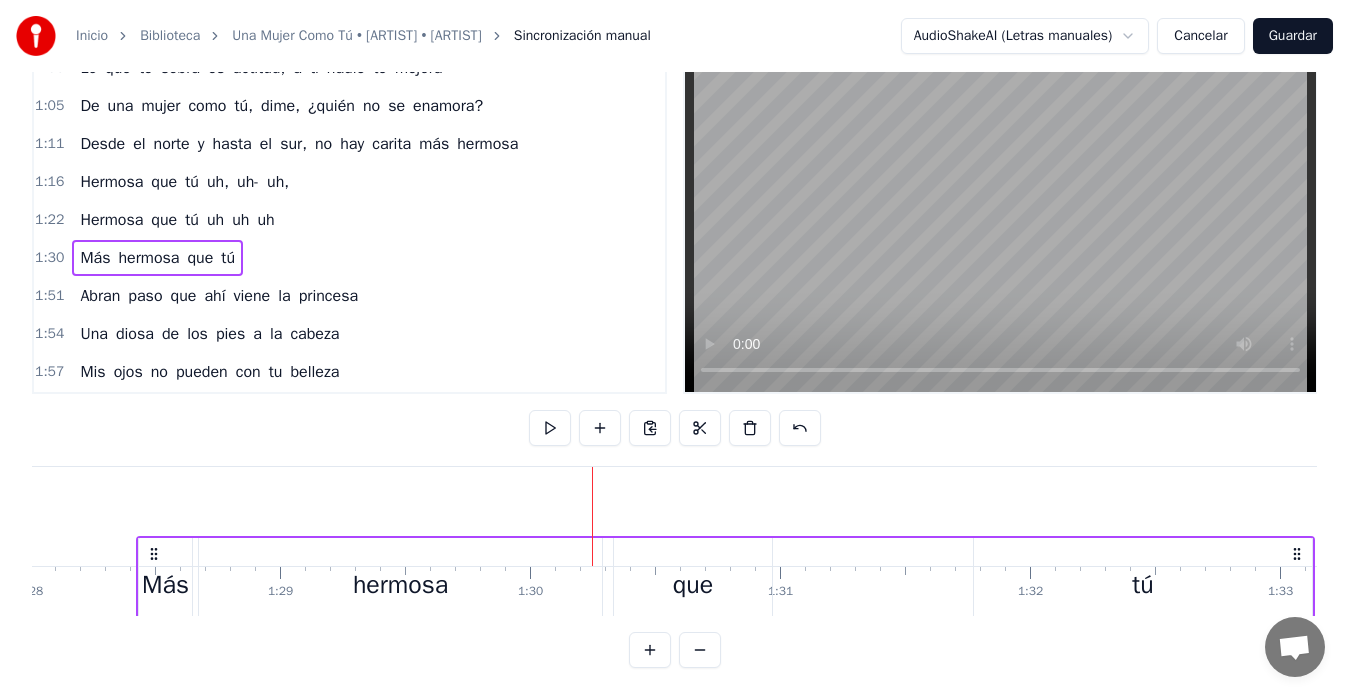 scroll, scrollTop: 69, scrollLeft: 0, axis: vertical 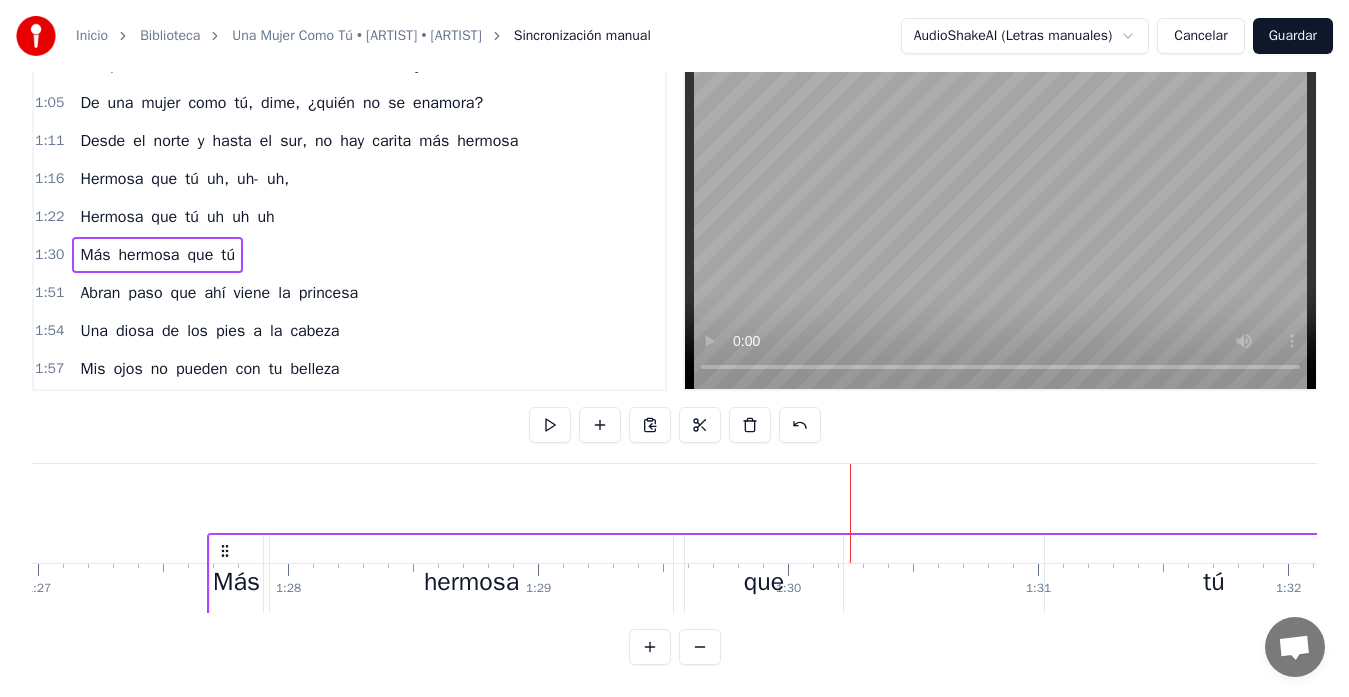 drag, startPoint x: 552, startPoint y: 544, endPoint x: 137, endPoint y: 540, distance: 415.0193 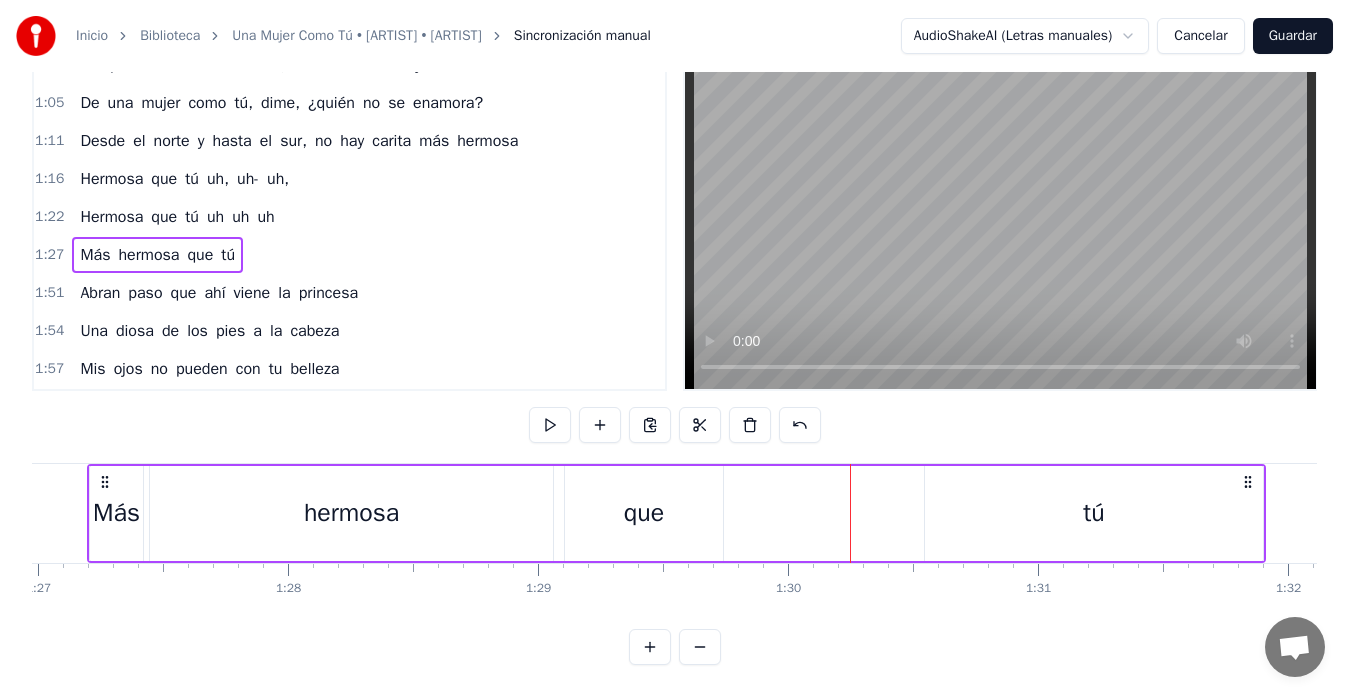 scroll, scrollTop: 0, scrollLeft: 21714, axis: horizontal 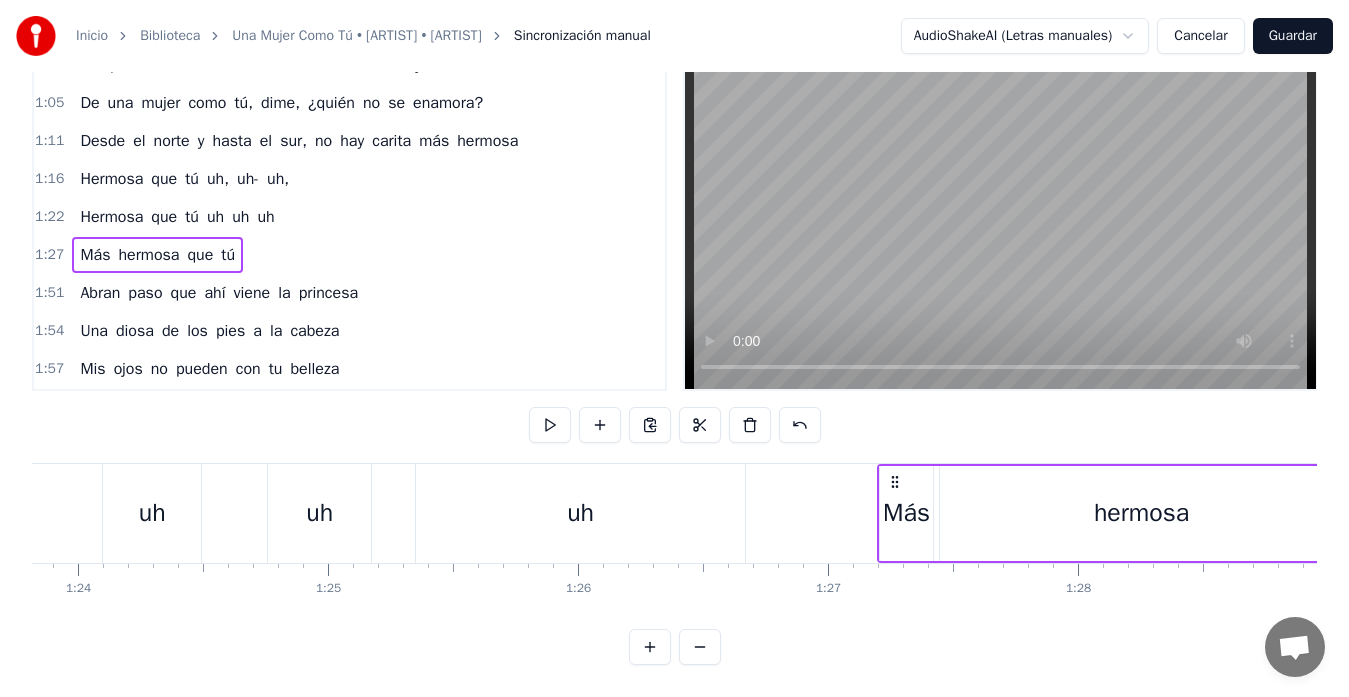 click on "Hermosa que tú uh uh uh" at bounding box center [171, 513] 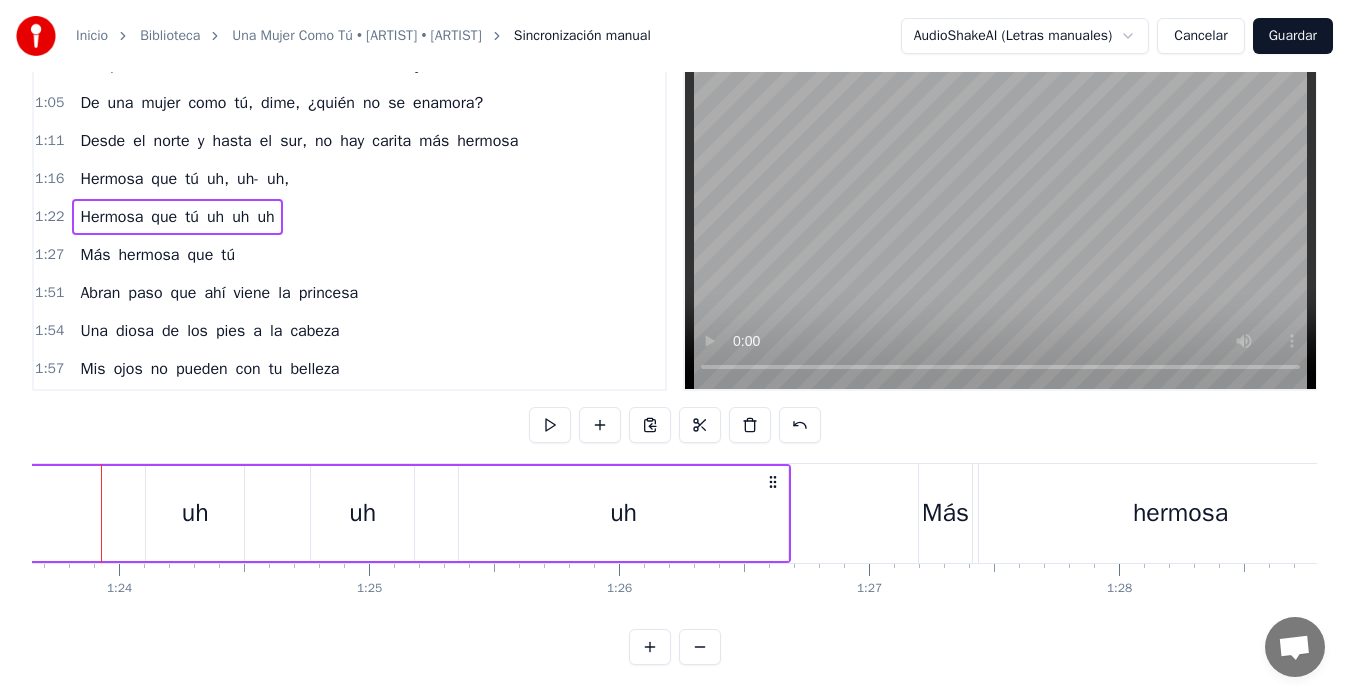 scroll, scrollTop: 0, scrollLeft: 20882, axis: horizontal 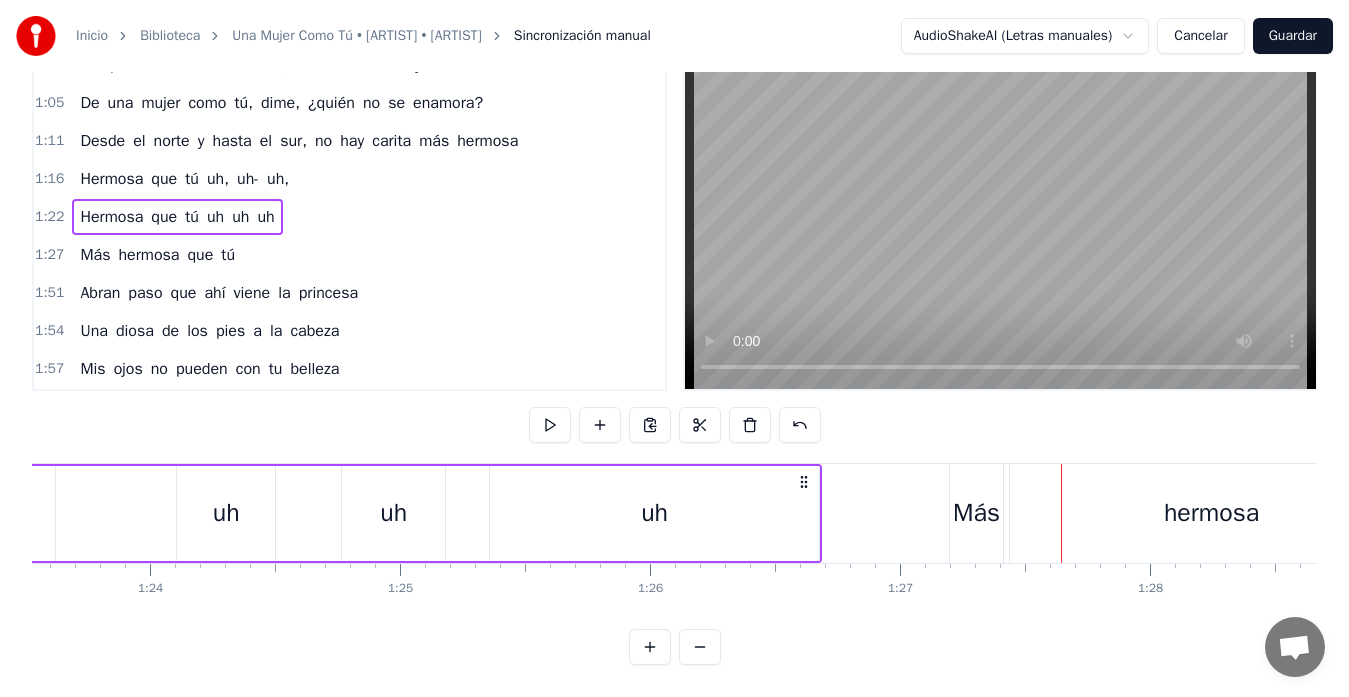 click on "Más hermosa que tú" at bounding box center (1538, 513) 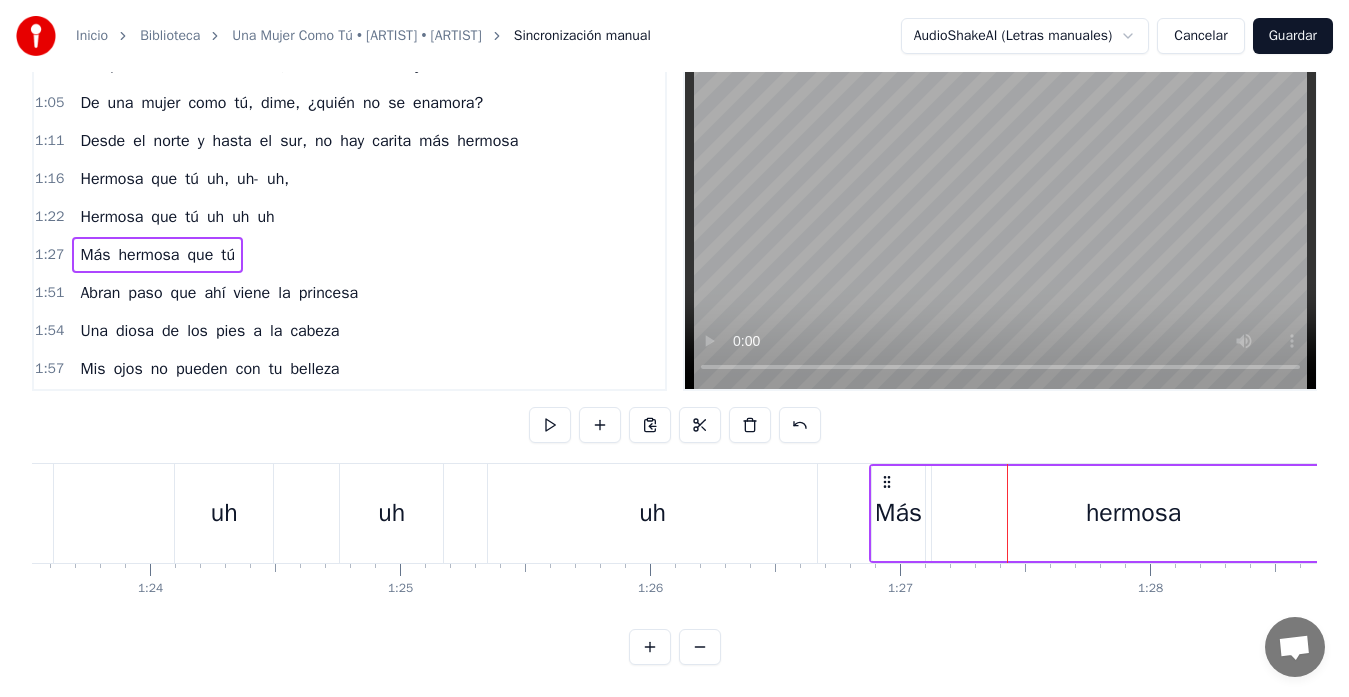 drag, startPoint x: 967, startPoint y: 475, endPoint x: 887, endPoint y: 486, distance: 80.75271 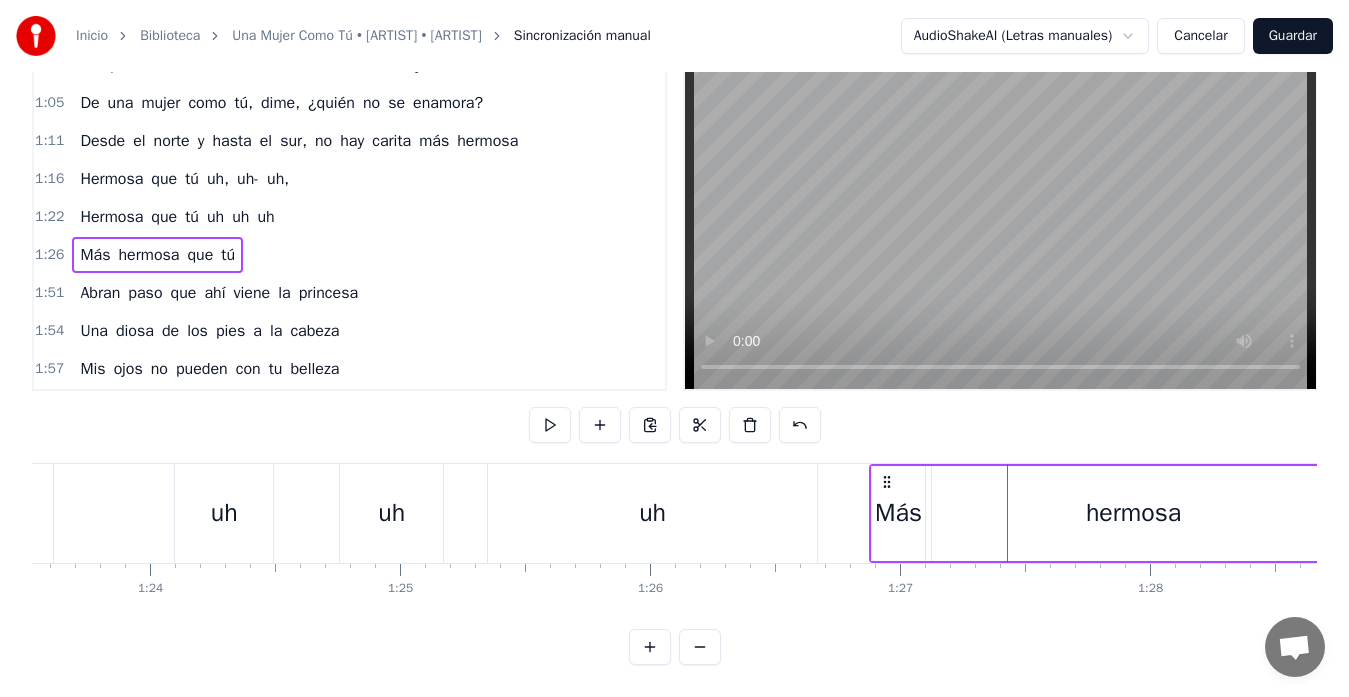 click on "Hermosa que tú uh uh uh" at bounding box center [243, 513] 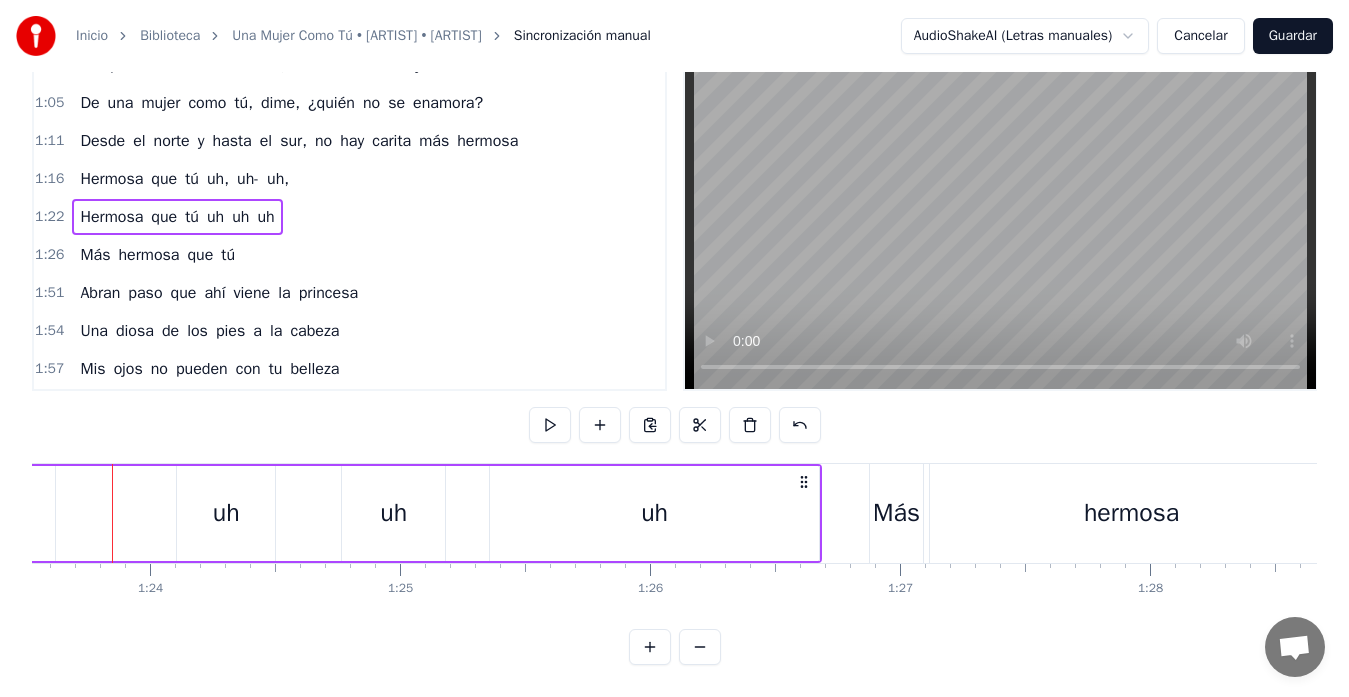 scroll, scrollTop: 0, scrollLeft: 20862, axis: horizontal 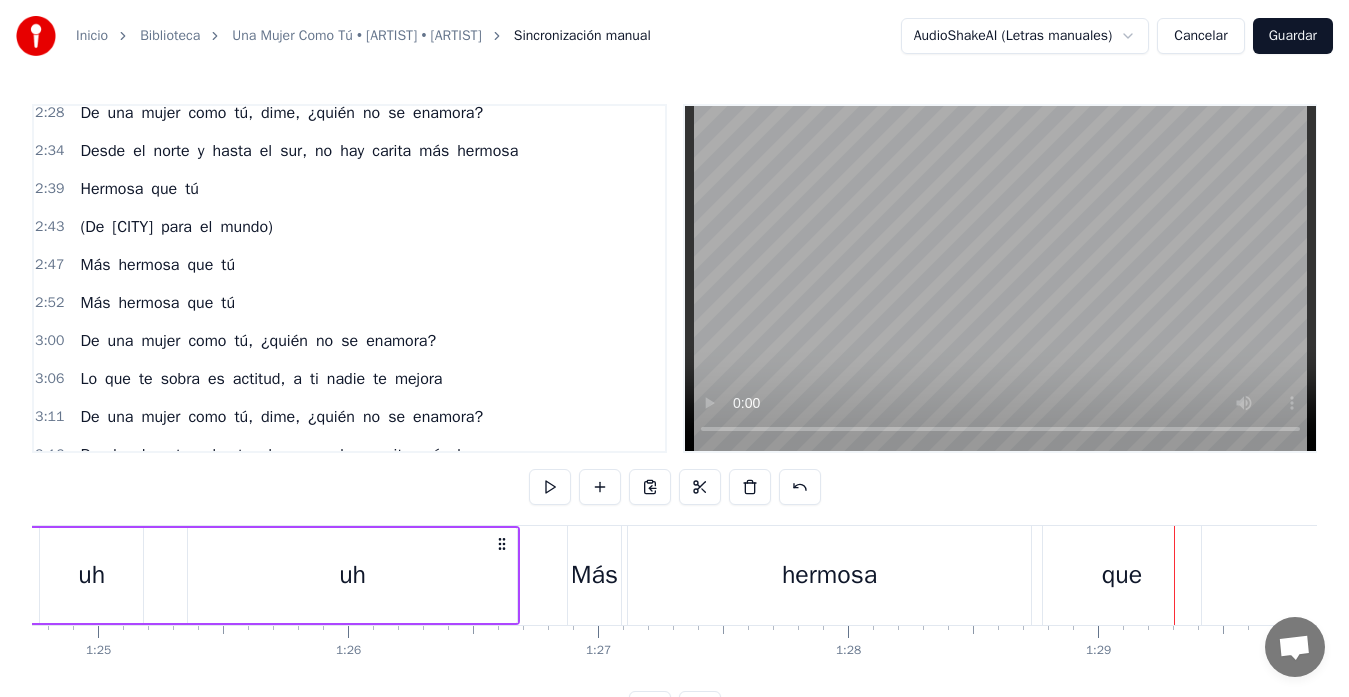 click on "Más hermosa que tú" at bounding box center [157, 303] 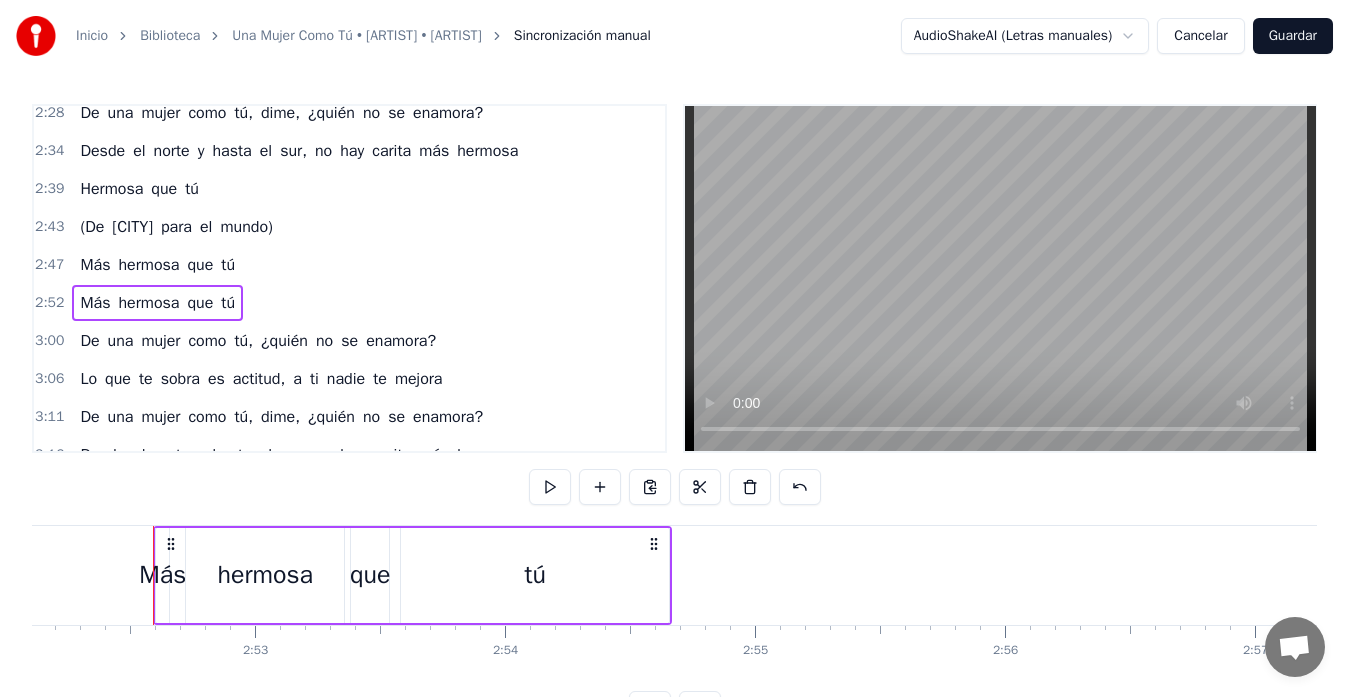 scroll, scrollTop: 0, scrollLeft: 43048, axis: horizontal 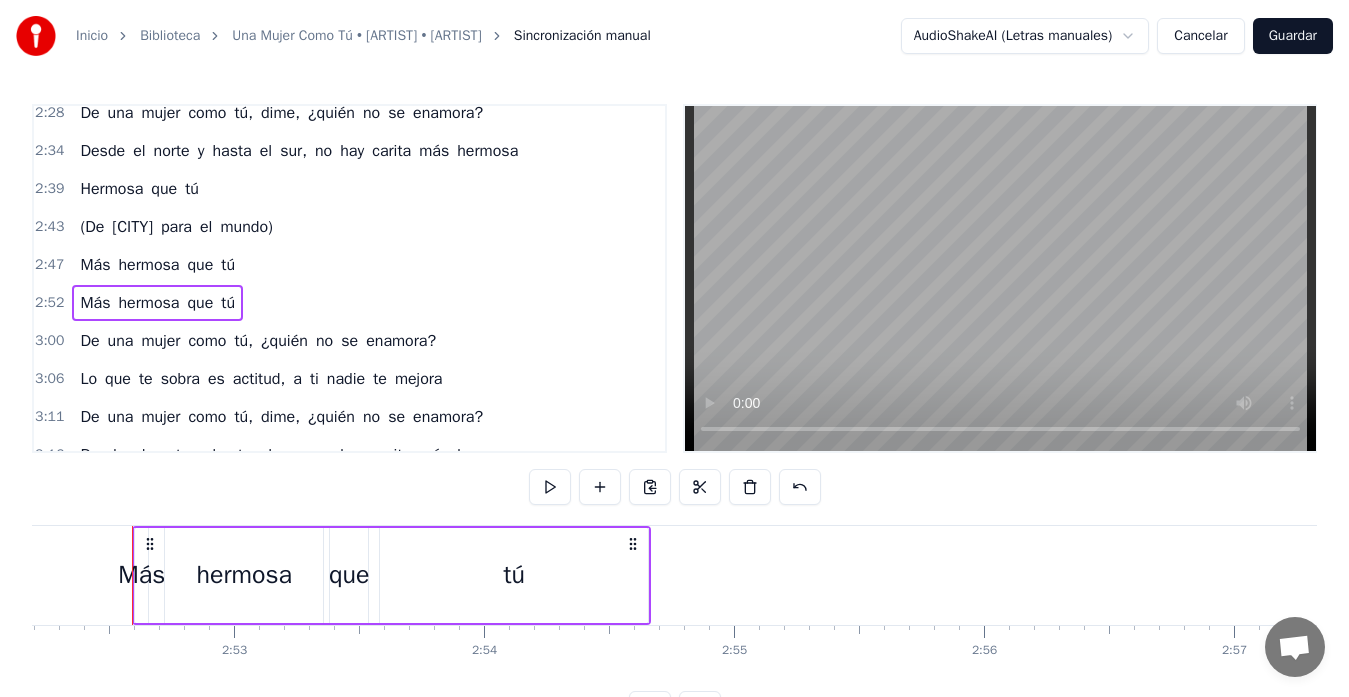 click on "Más hermosa que tú" at bounding box center [391, 575] 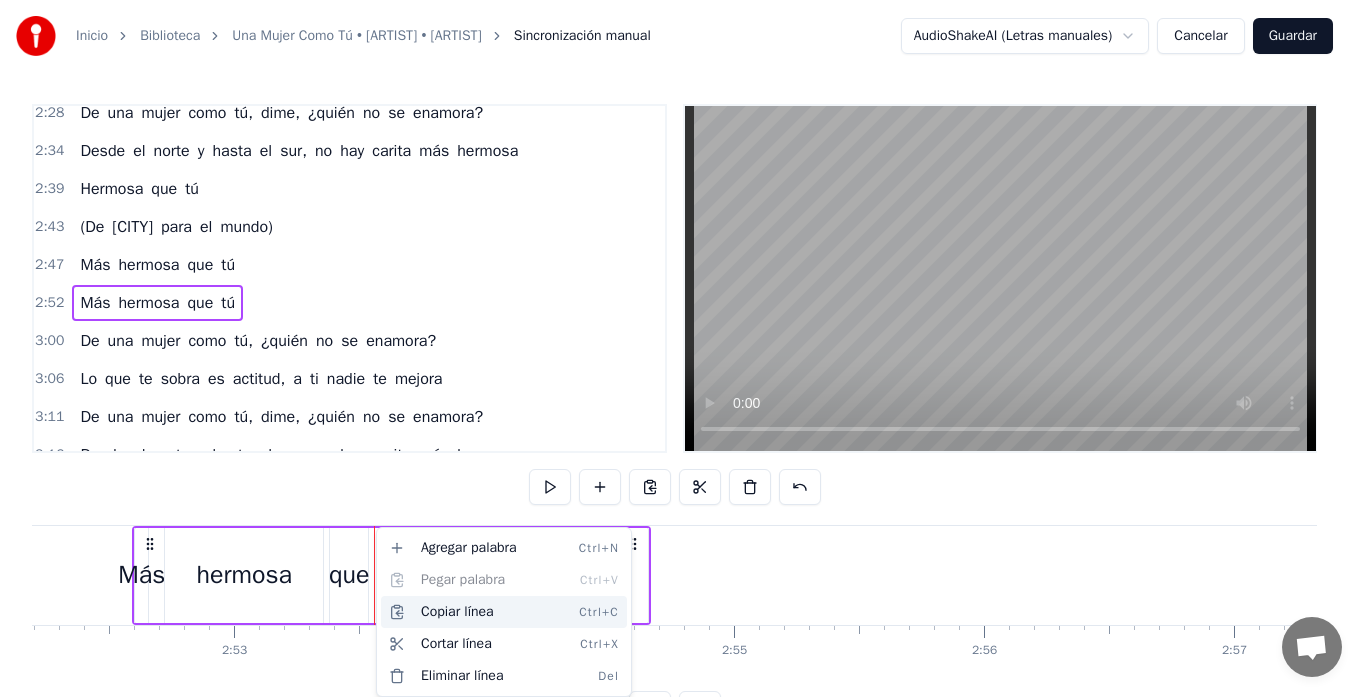 click on "Copiar línea Ctrl+C" at bounding box center [504, 612] 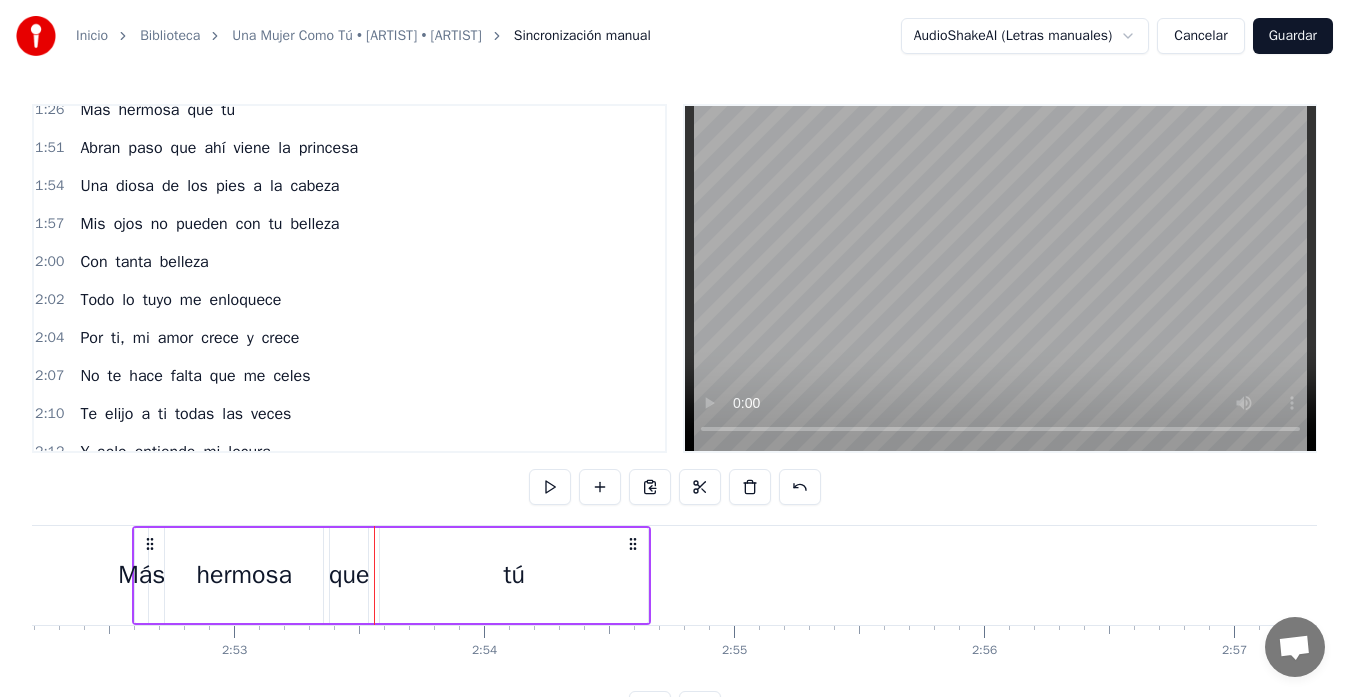 scroll, scrollTop: 467, scrollLeft: 0, axis: vertical 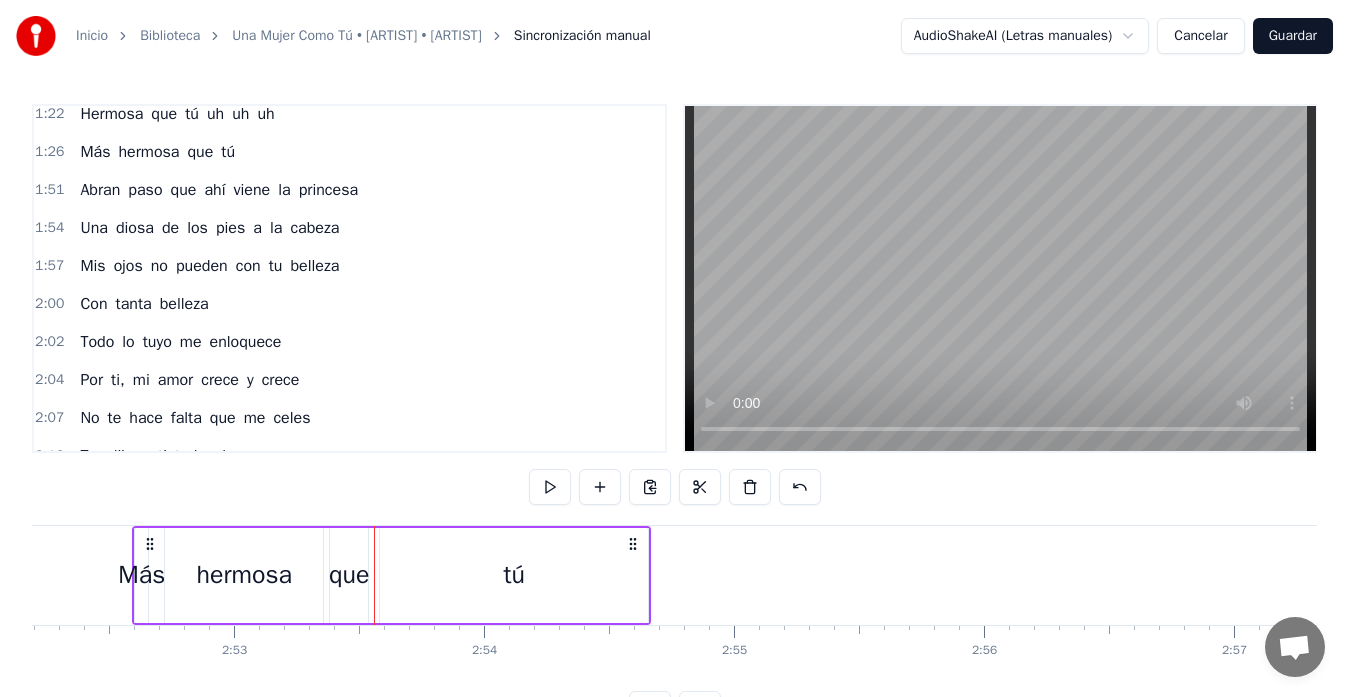 click on "tú" at bounding box center (228, 152) 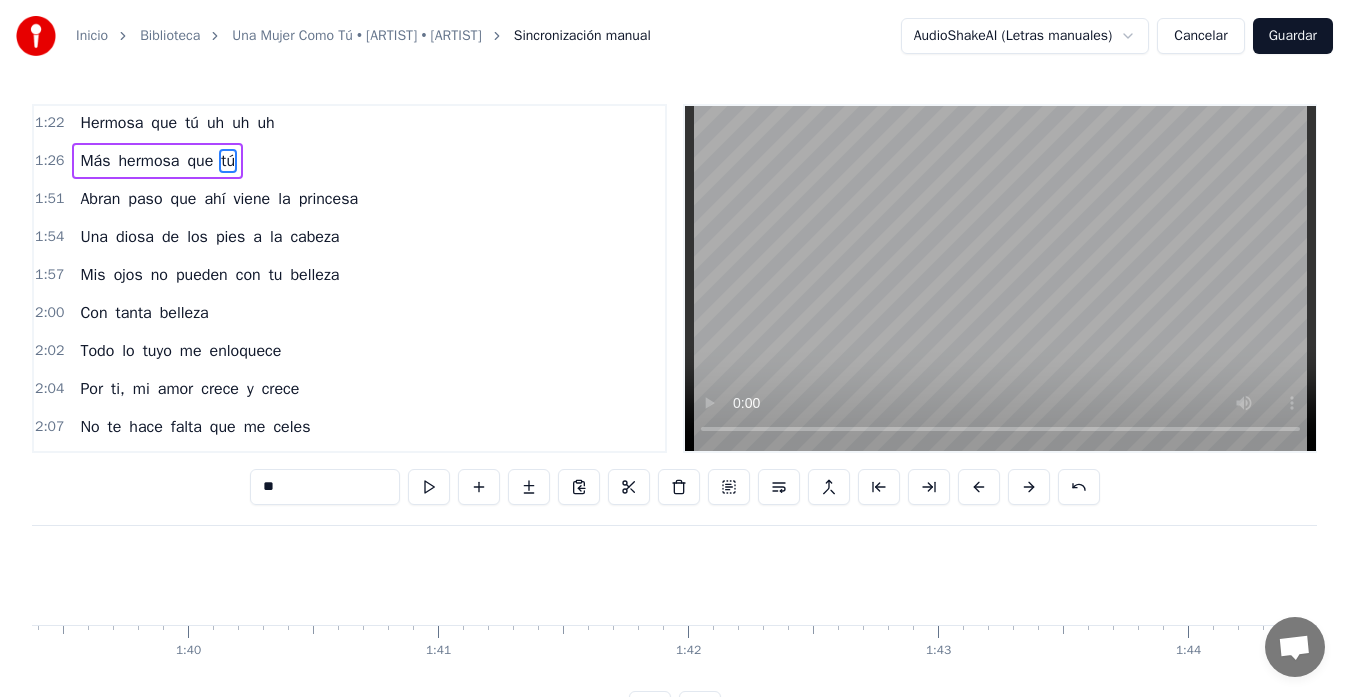scroll, scrollTop: 0, scrollLeft: 22454, axis: horizontal 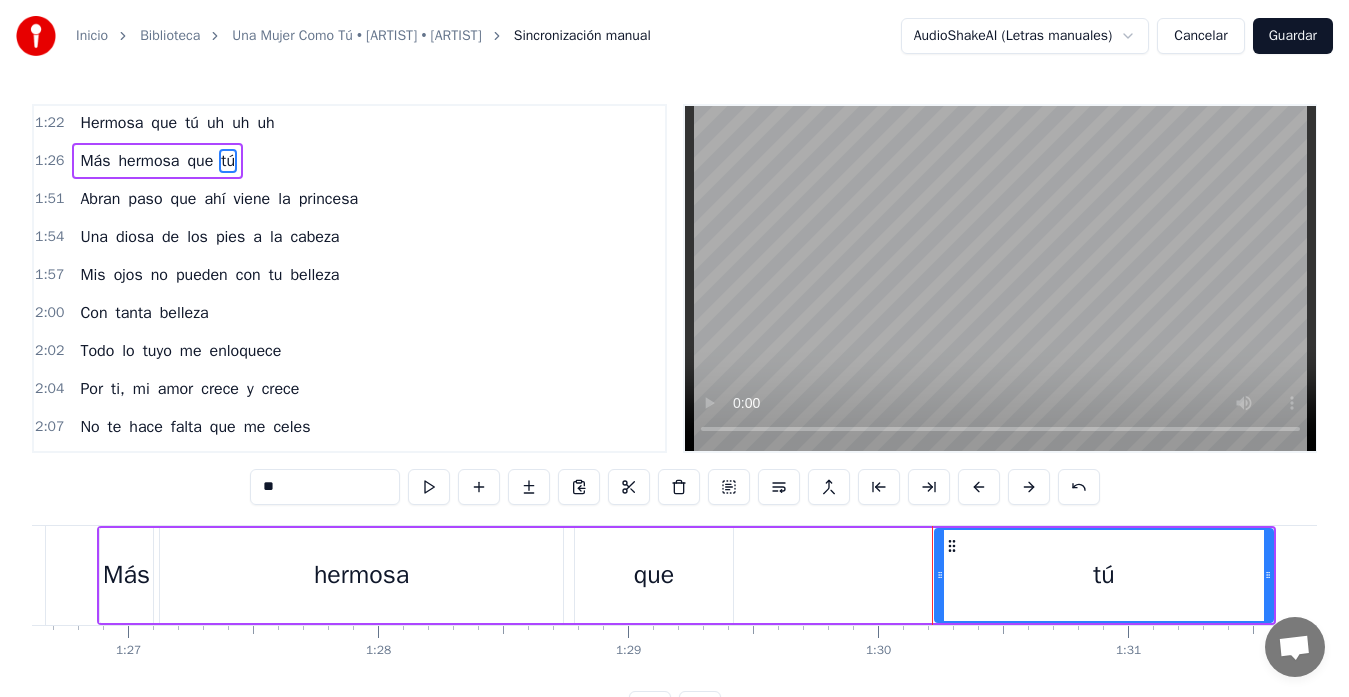 click on "Más hermosa que tú" at bounding box center (686, 575) 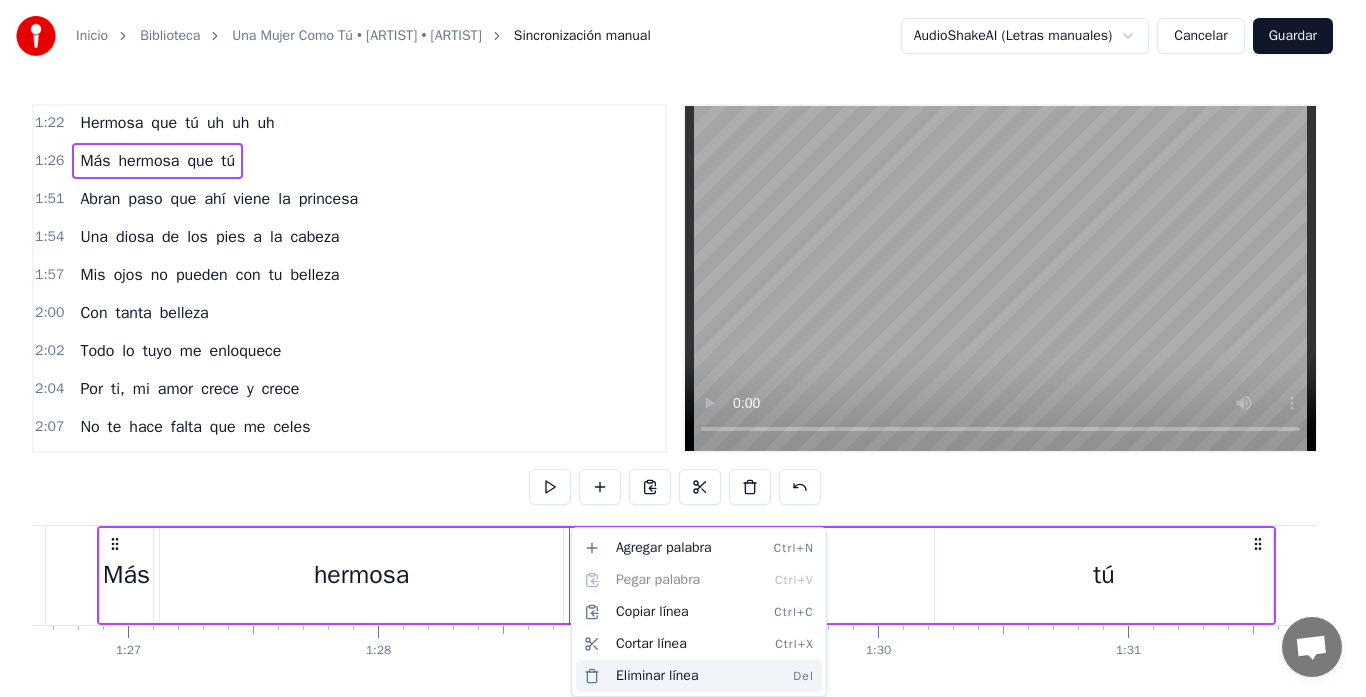 click on "Eliminar línea Del" at bounding box center [699, 676] 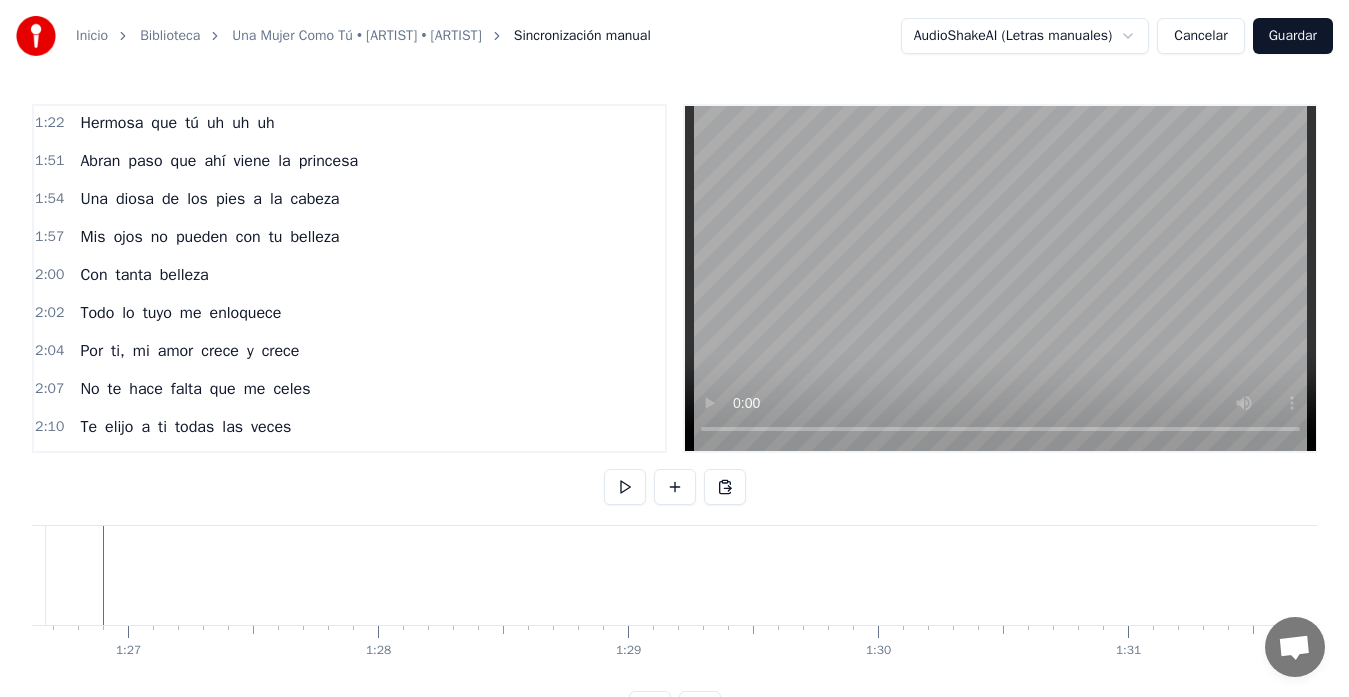 scroll, scrollTop: 0, scrollLeft: 21625, axis: horizontal 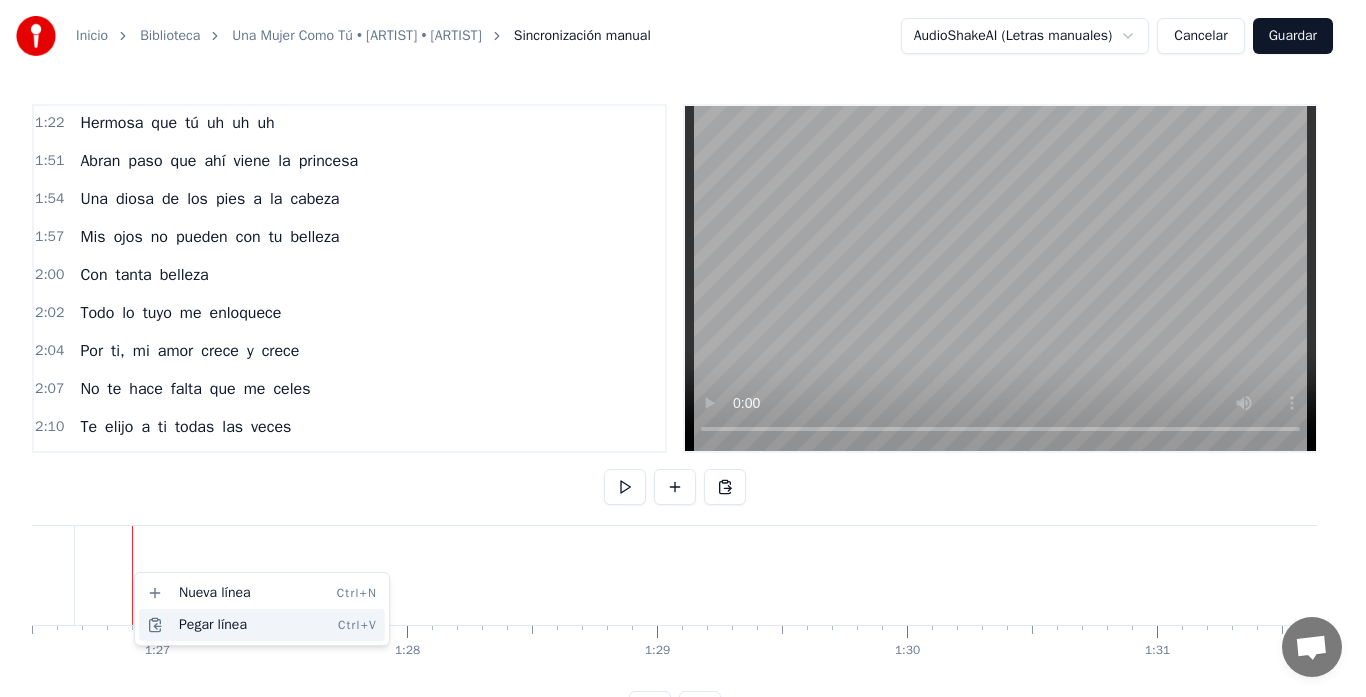click on "Pegar línea Ctrl+V" at bounding box center (262, 625) 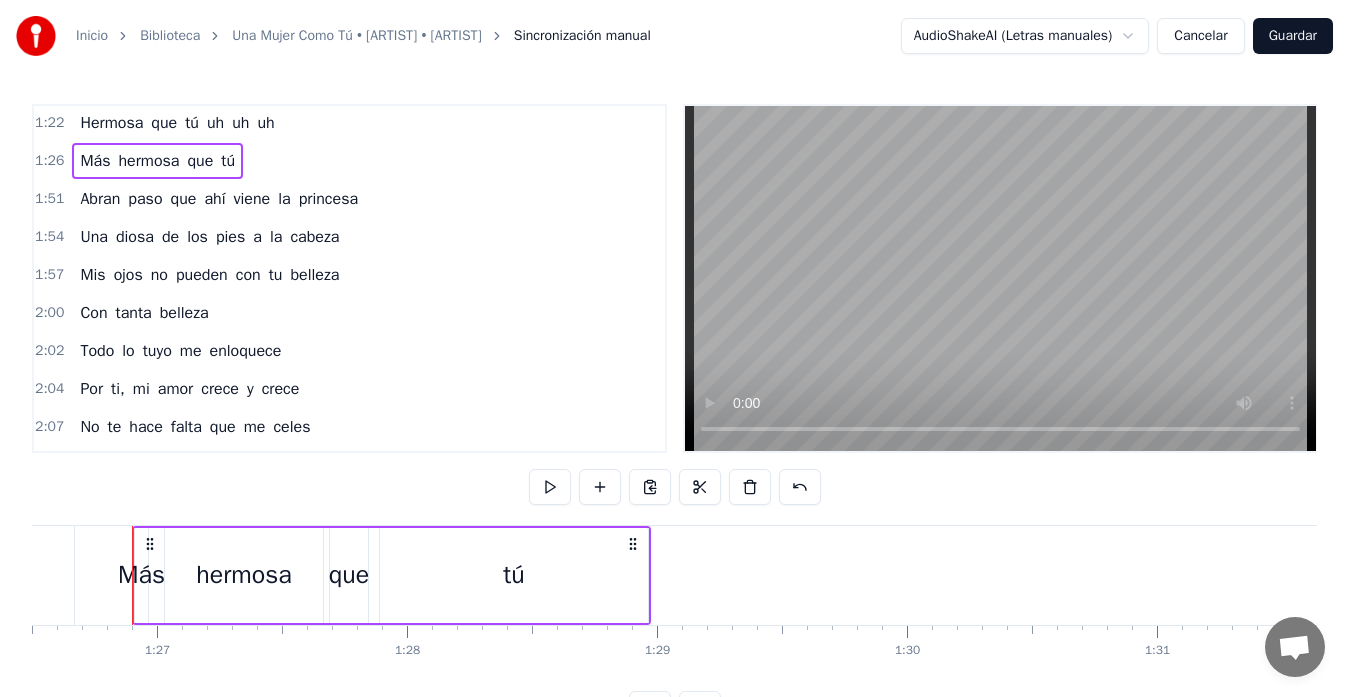 click on "uh" at bounding box center [-91, 575] 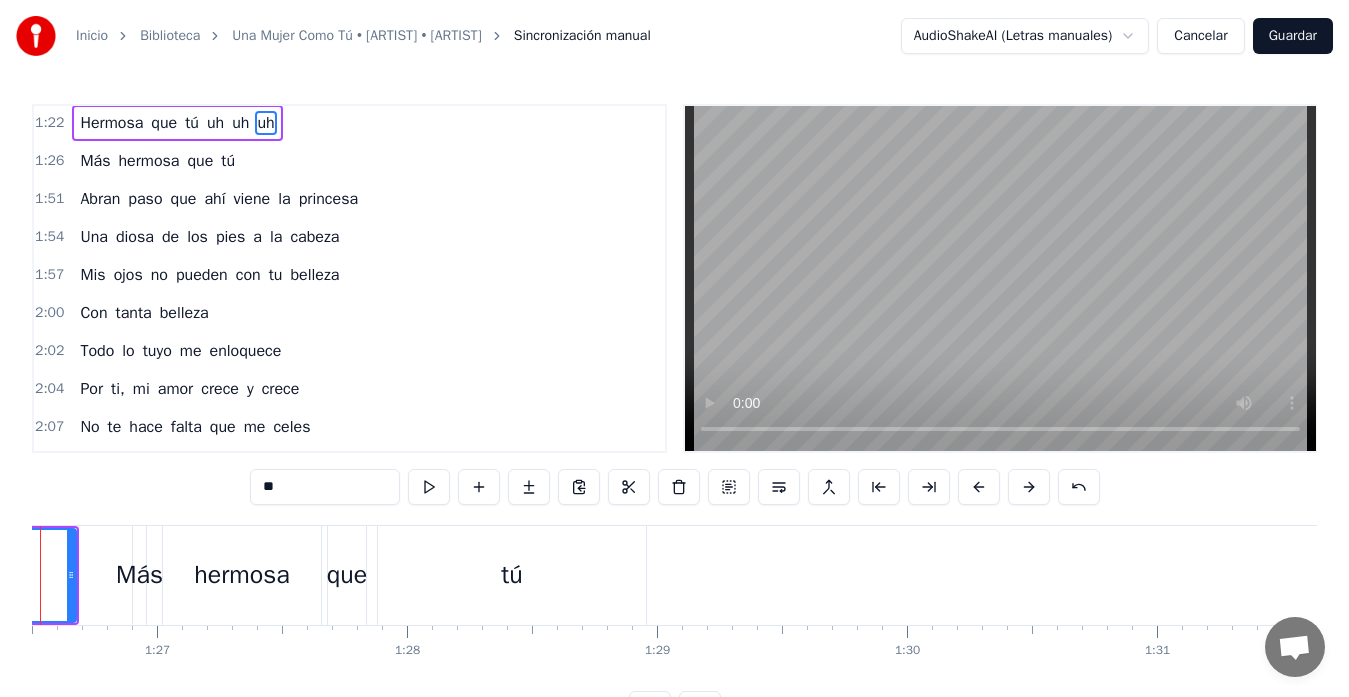scroll, scrollTop: 449, scrollLeft: 0, axis: vertical 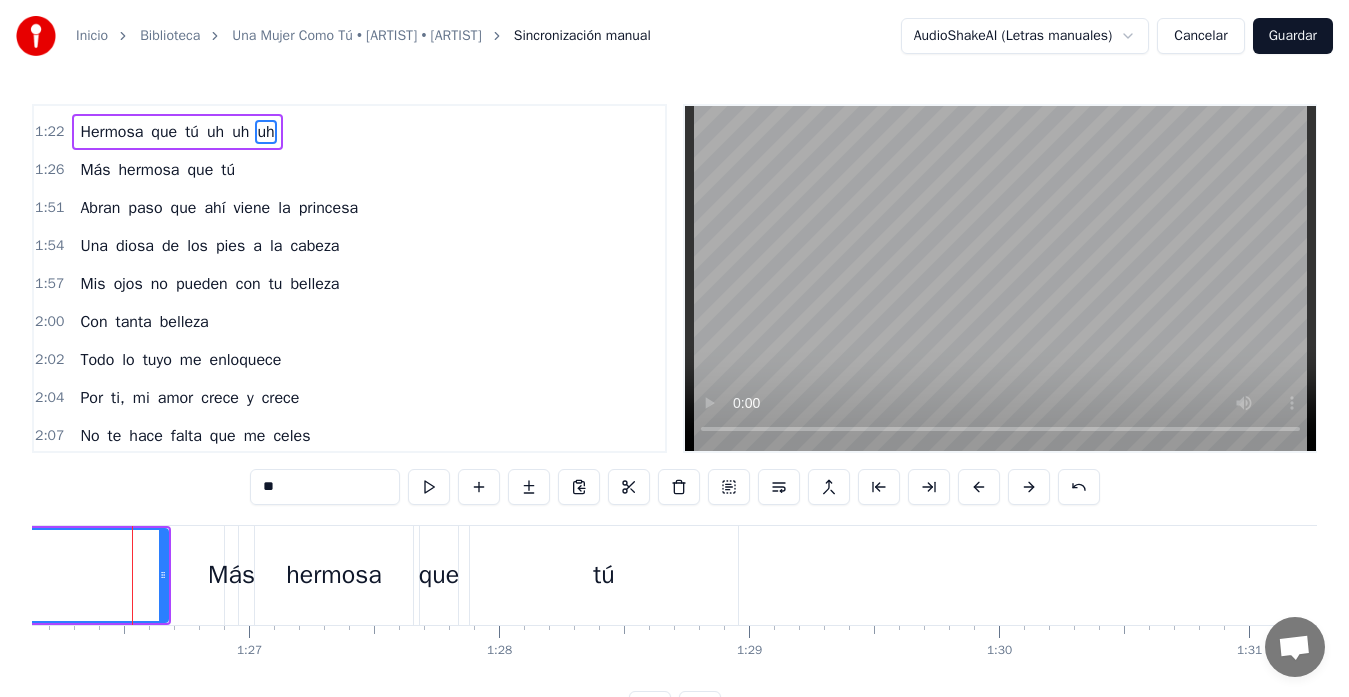click on "uh" at bounding box center [3, 575] 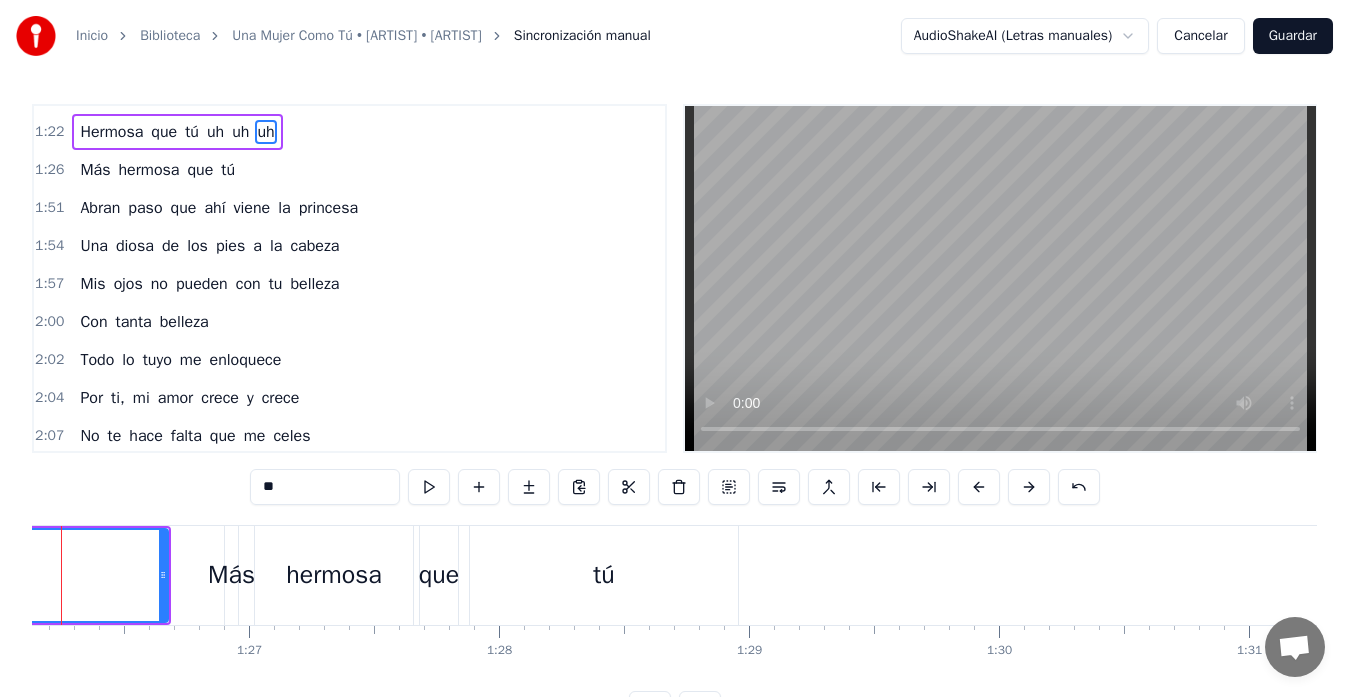 scroll, scrollTop: 440, scrollLeft: 0, axis: vertical 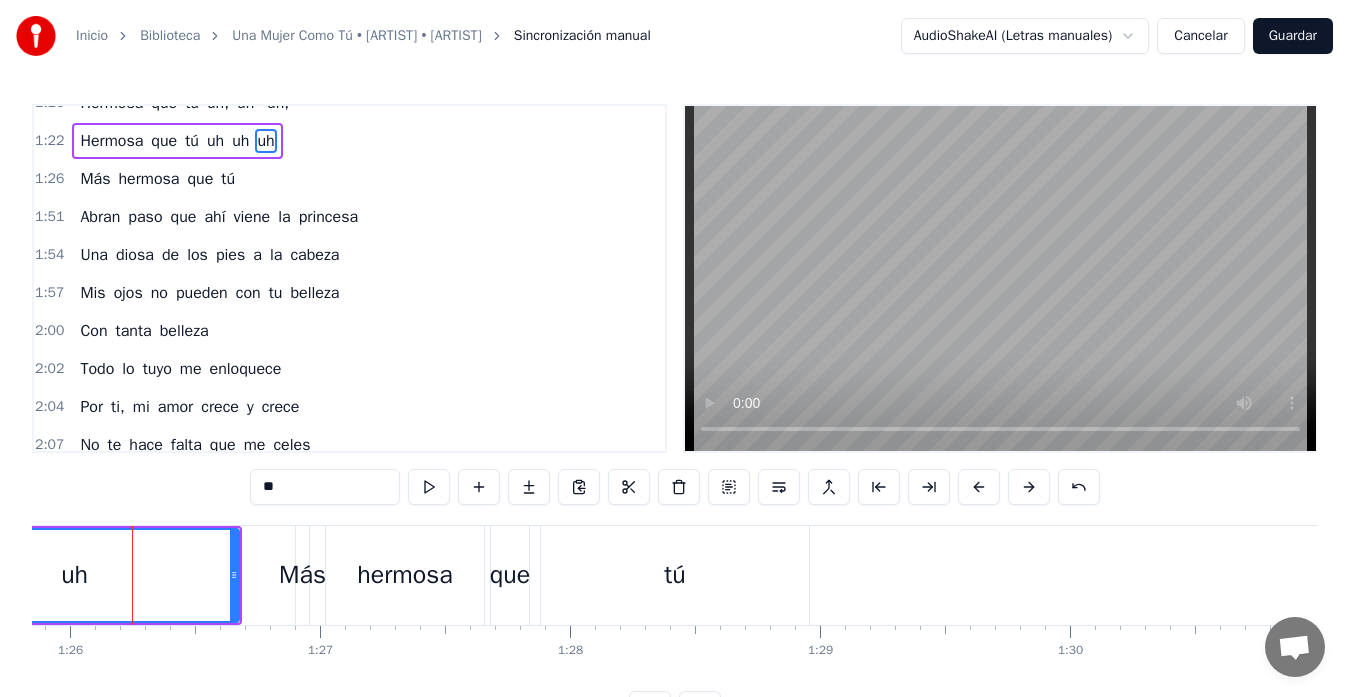 click on "uh" at bounding box center [74, 575] 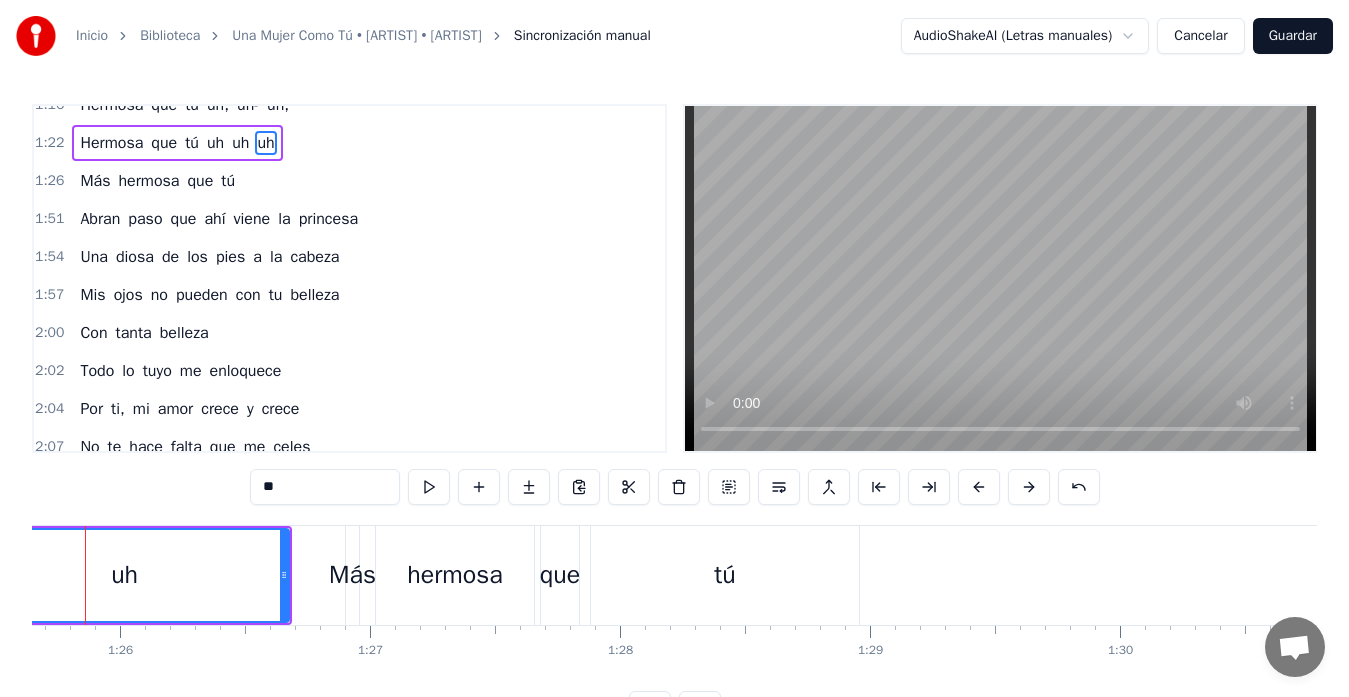 scroll, scrollTop: 0, scrollLeft: 21365, axis: horizontal 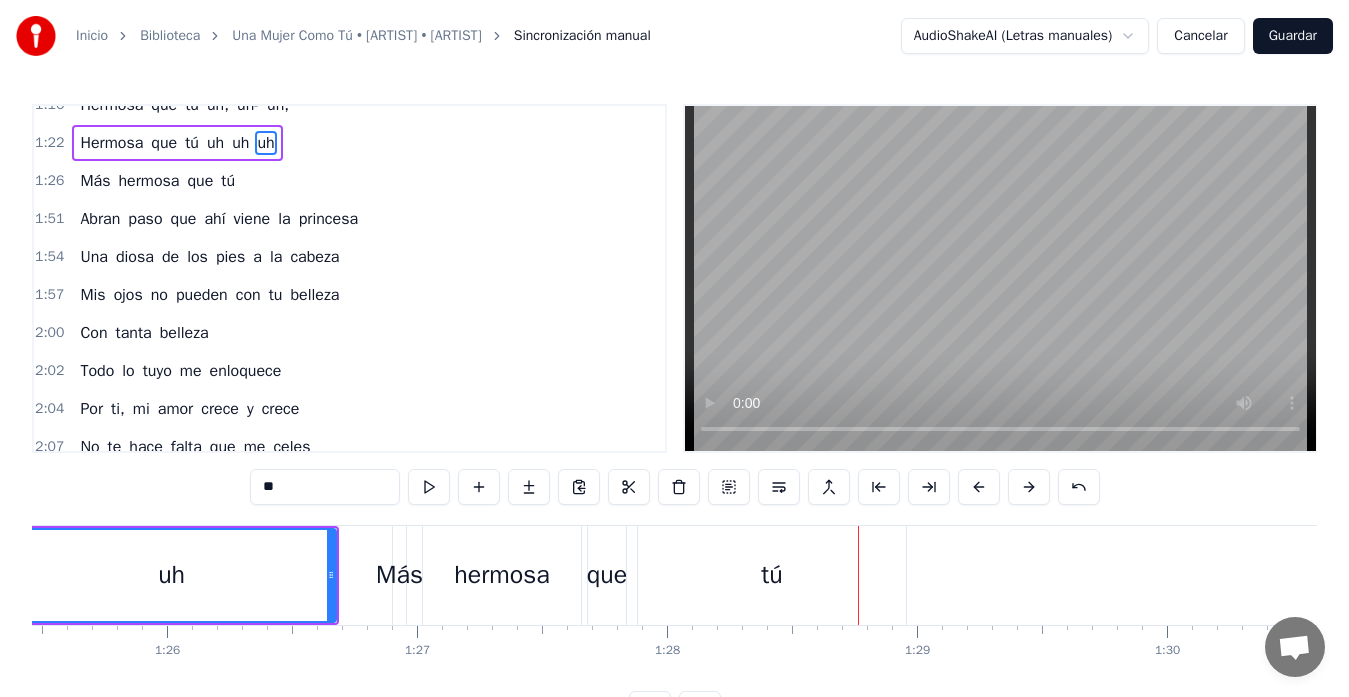 click on "uh" at bounding box center [171, 575] 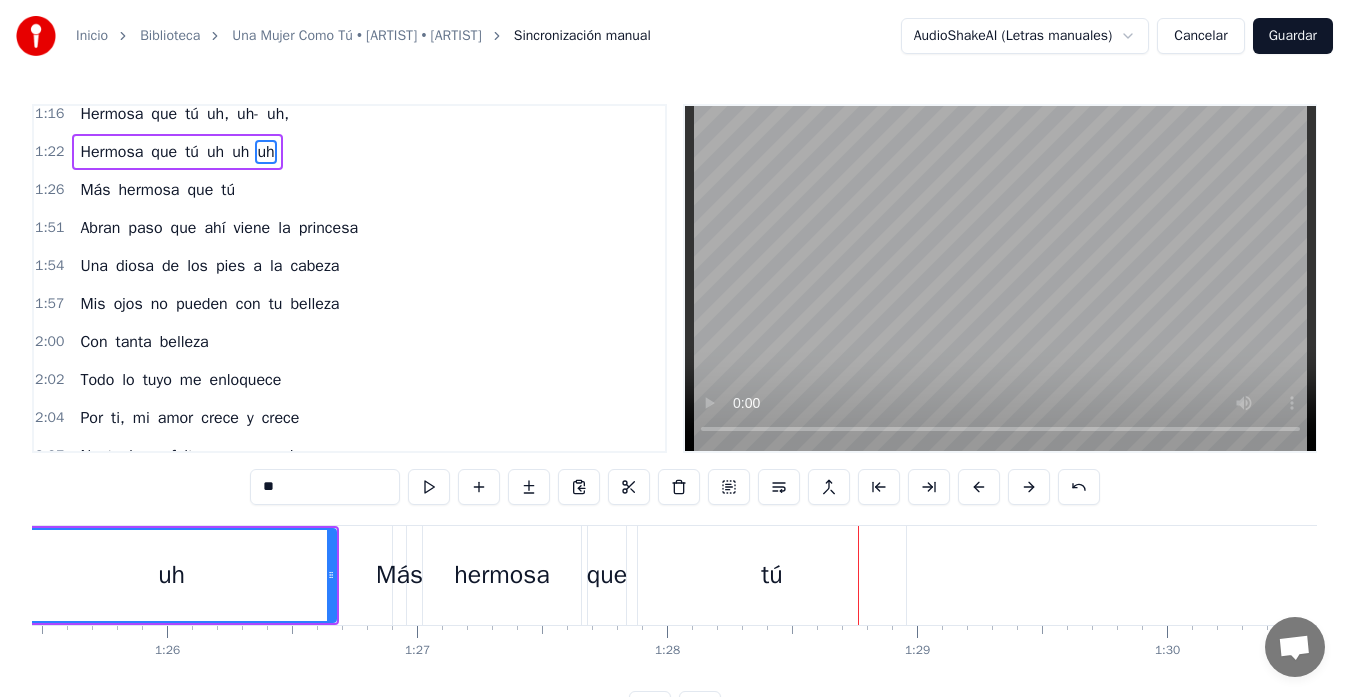 scroll, scrollTop: 0, scrollLeft: 21315, axis: horizontal 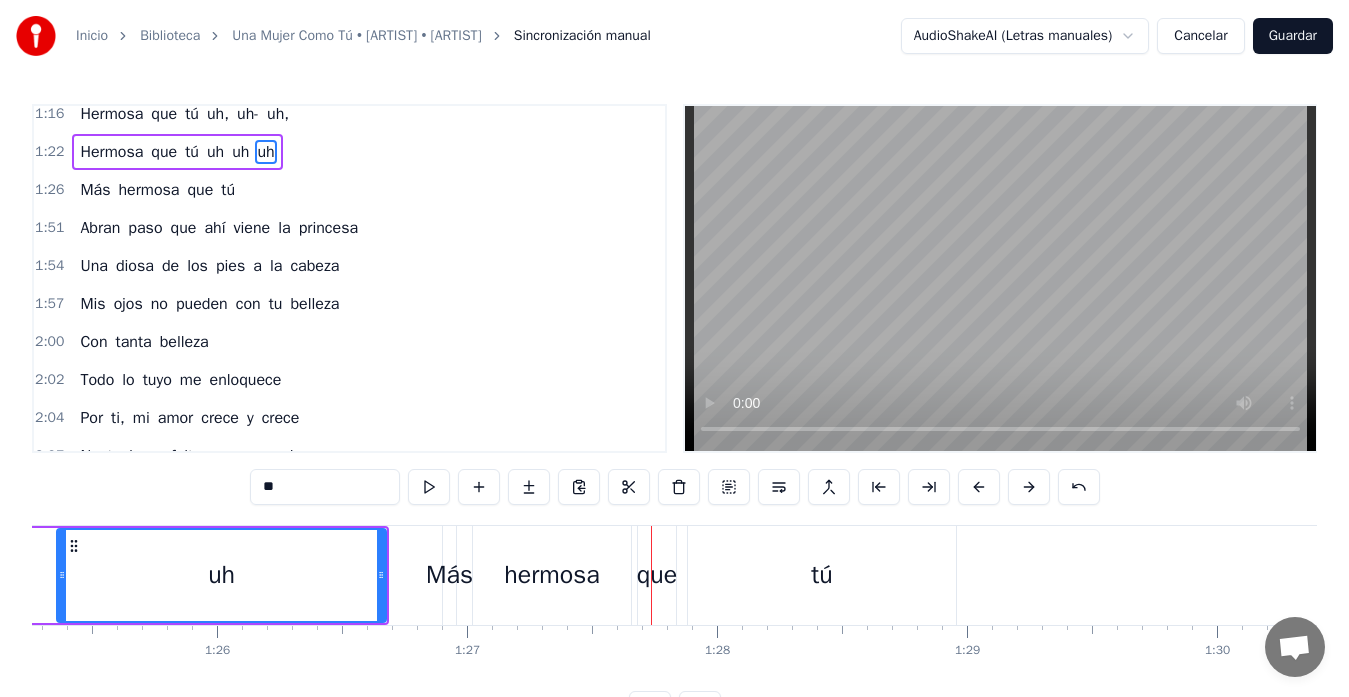 click on "Más hermosa que tú" at bounding box center (701, 575) 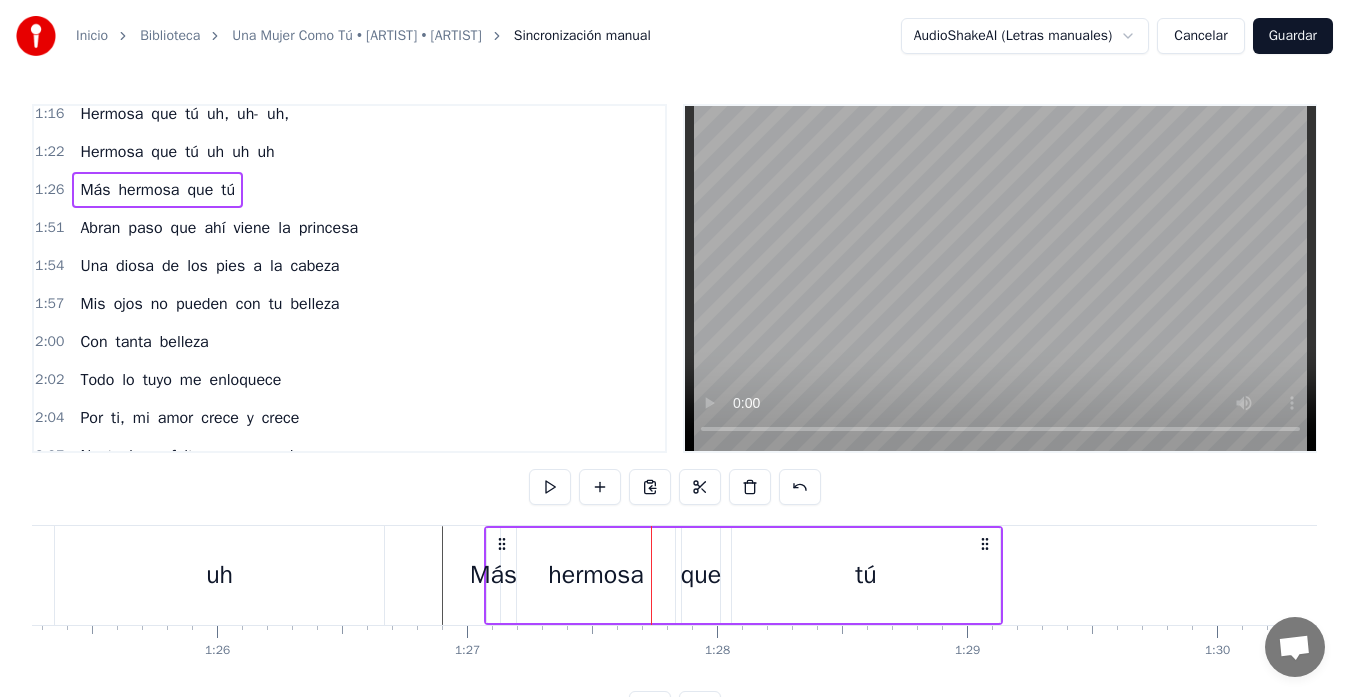 drag, startPoint x: 460, startPoint y: 544, endPoint x: 502, endPoint y: 543, distance: 42.0119 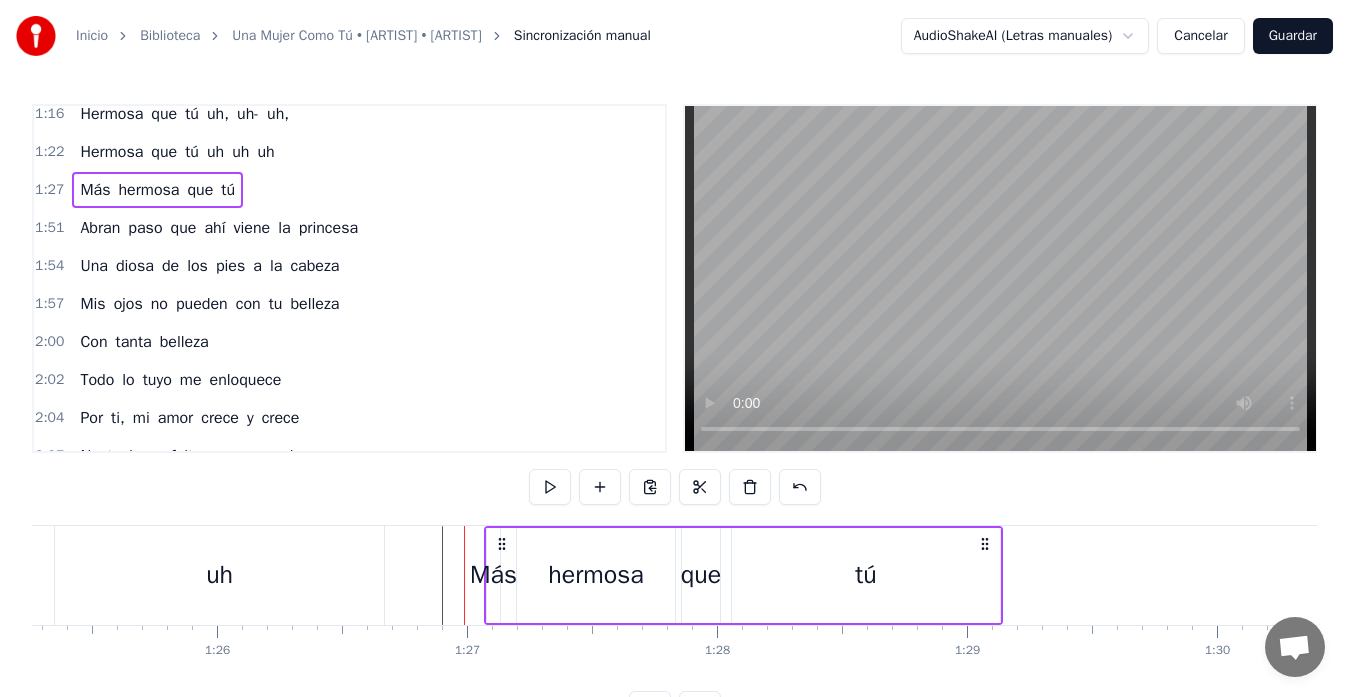 click on "uh" at bounding box center (219, 575) 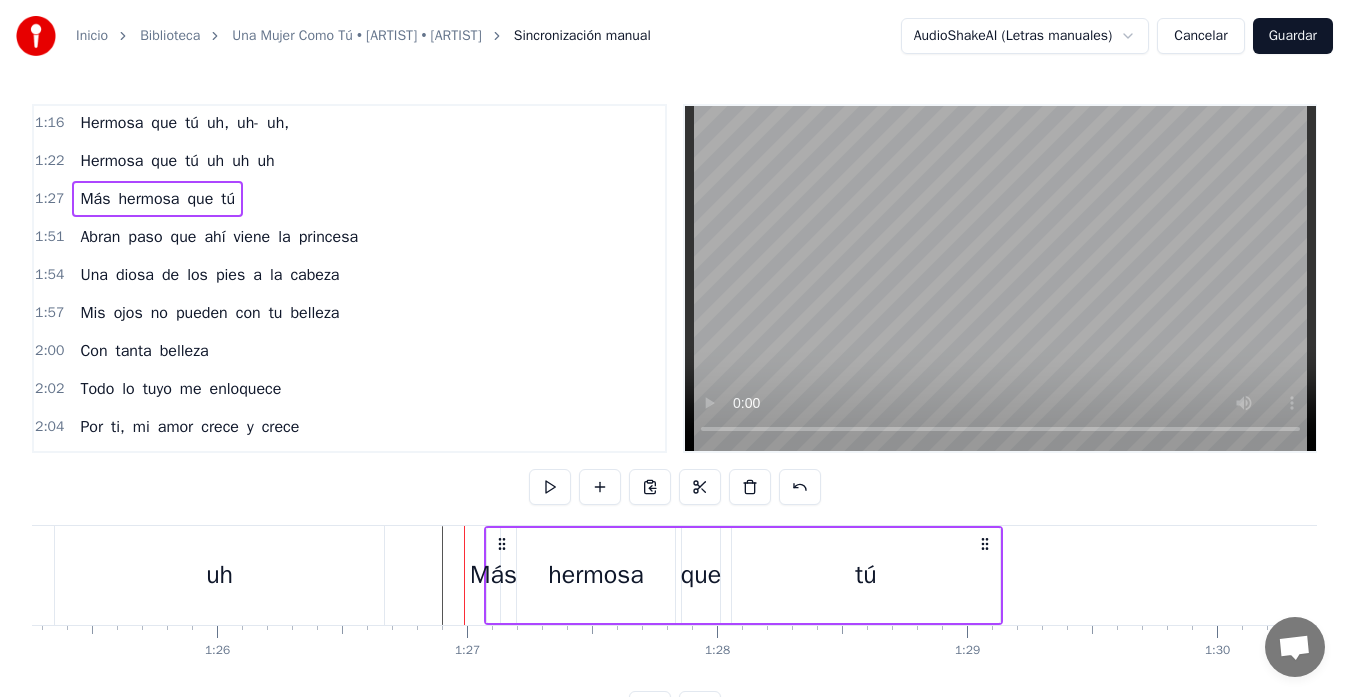 scroll, scrollTop: 0, scrollLeft: 21296, axis: horizontal 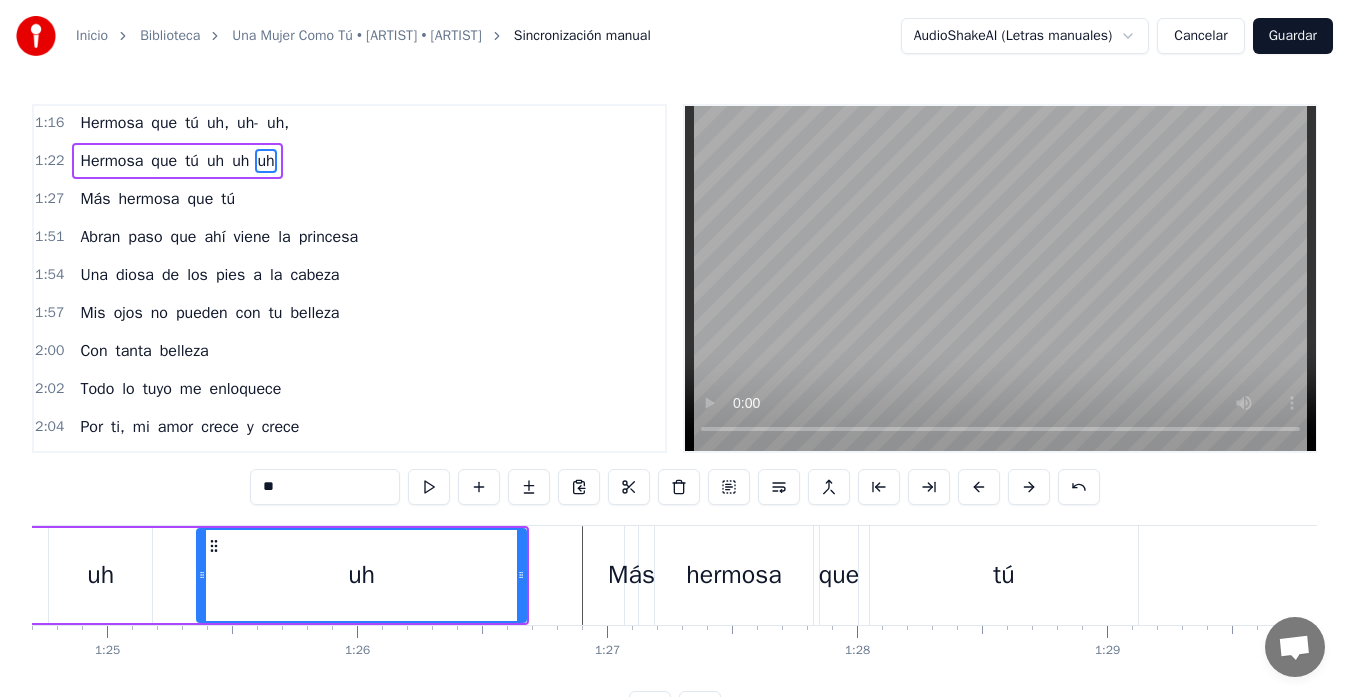 click on "Más" at bounding box center [631, 575] 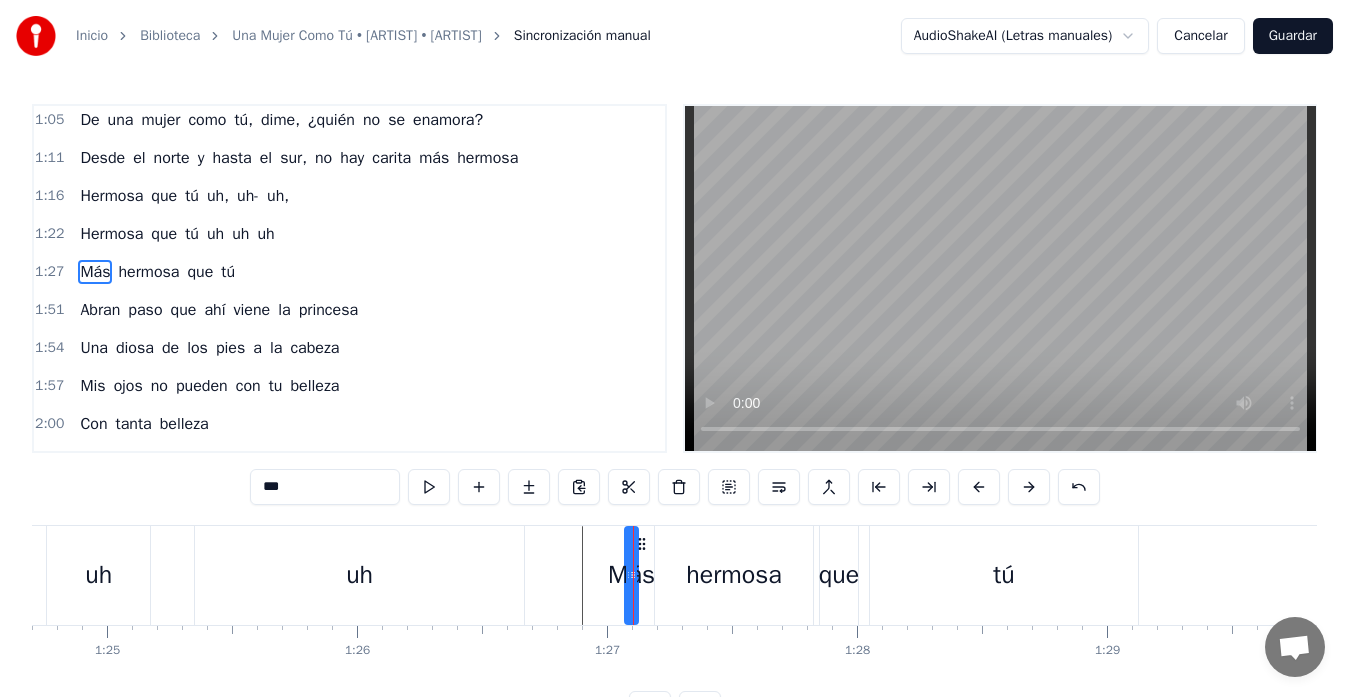 scroll, scrollTop: 340, scrollLeft: 0, axis: vertical 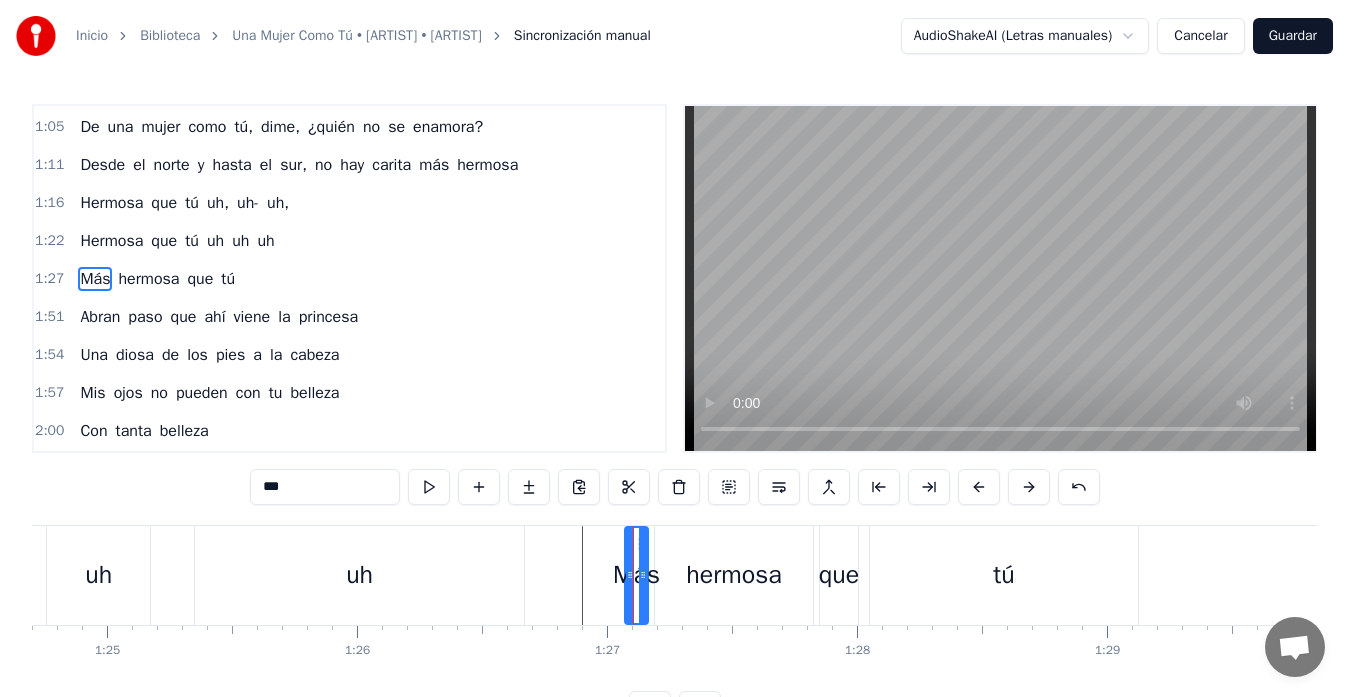 drag, startPoint x: 635, startPoint y: 551, endPoint x: 645, endPoint y: 553, distance: 10.198039 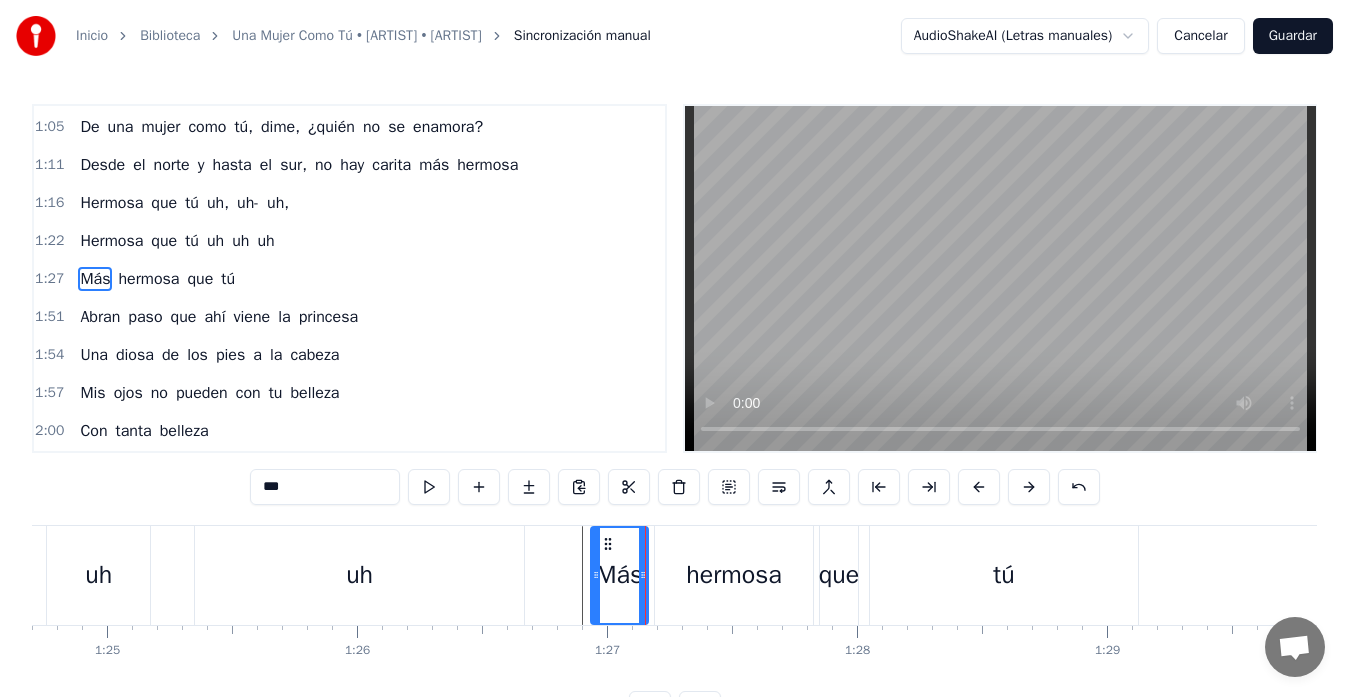 drag, startPoint x: 630, startPoint y: 574, endPoint x: 596, endPoint y: 581, distance: 34.713108 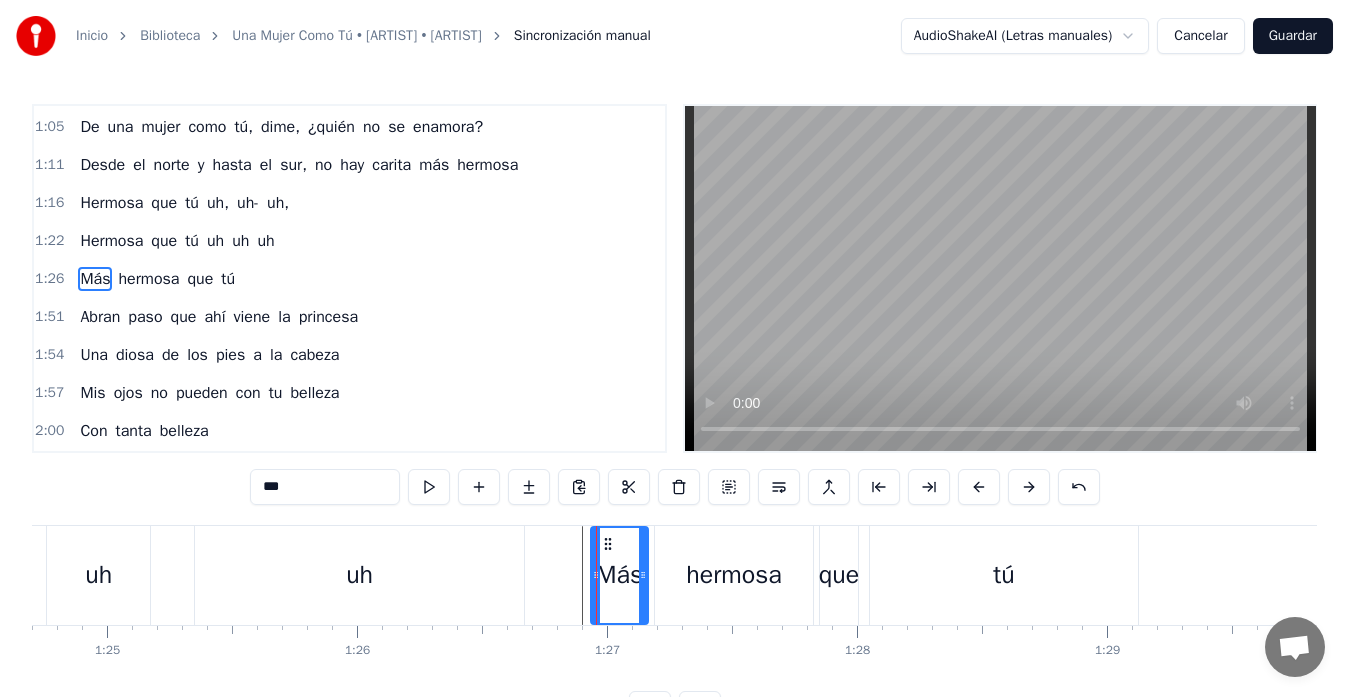 click on "uh" at bounding box center (359, 575) 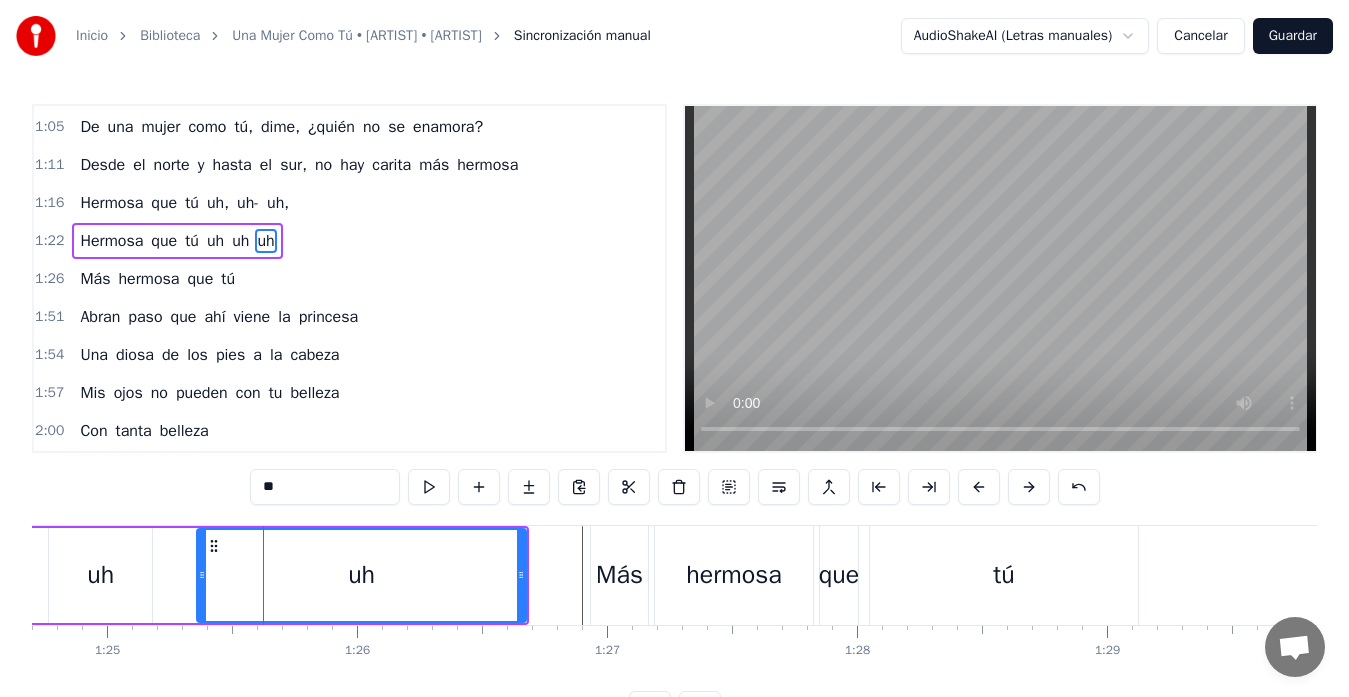scroll, scrollTop: 302, scrollLeft: 0, axis: vertical 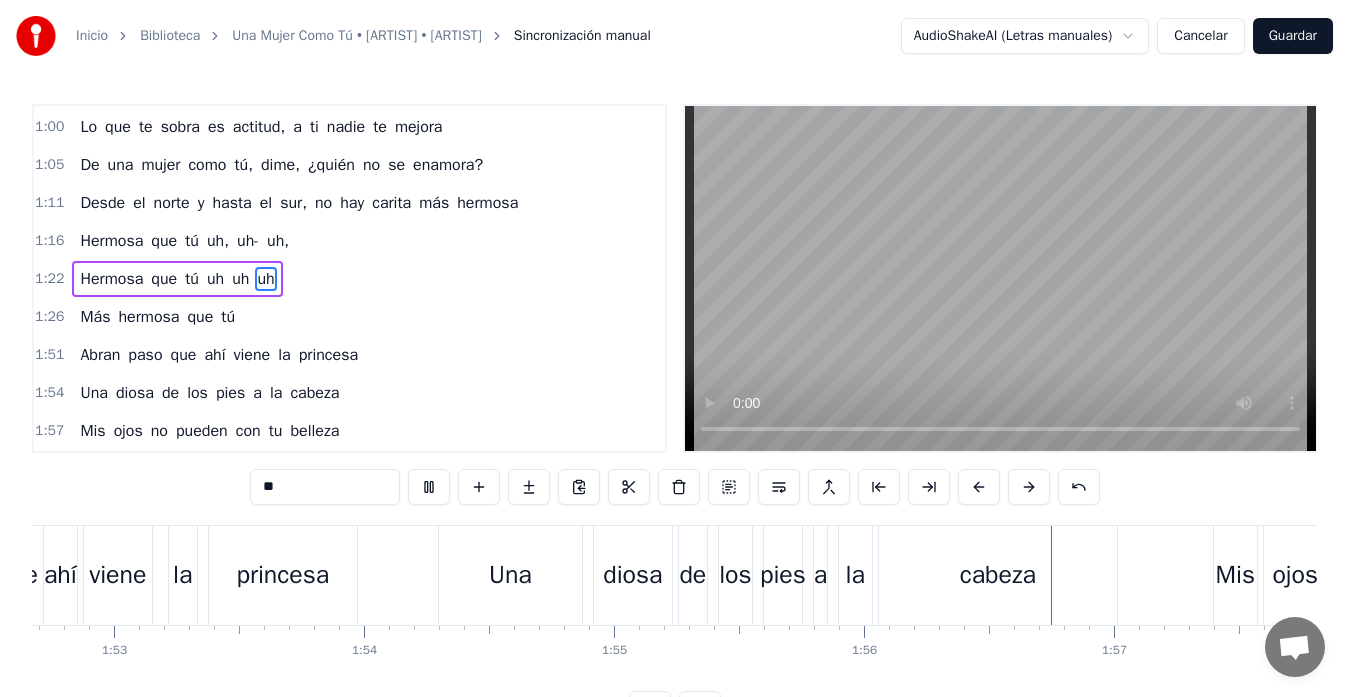 click on "Guardar" at bounding box center (1293, 36) 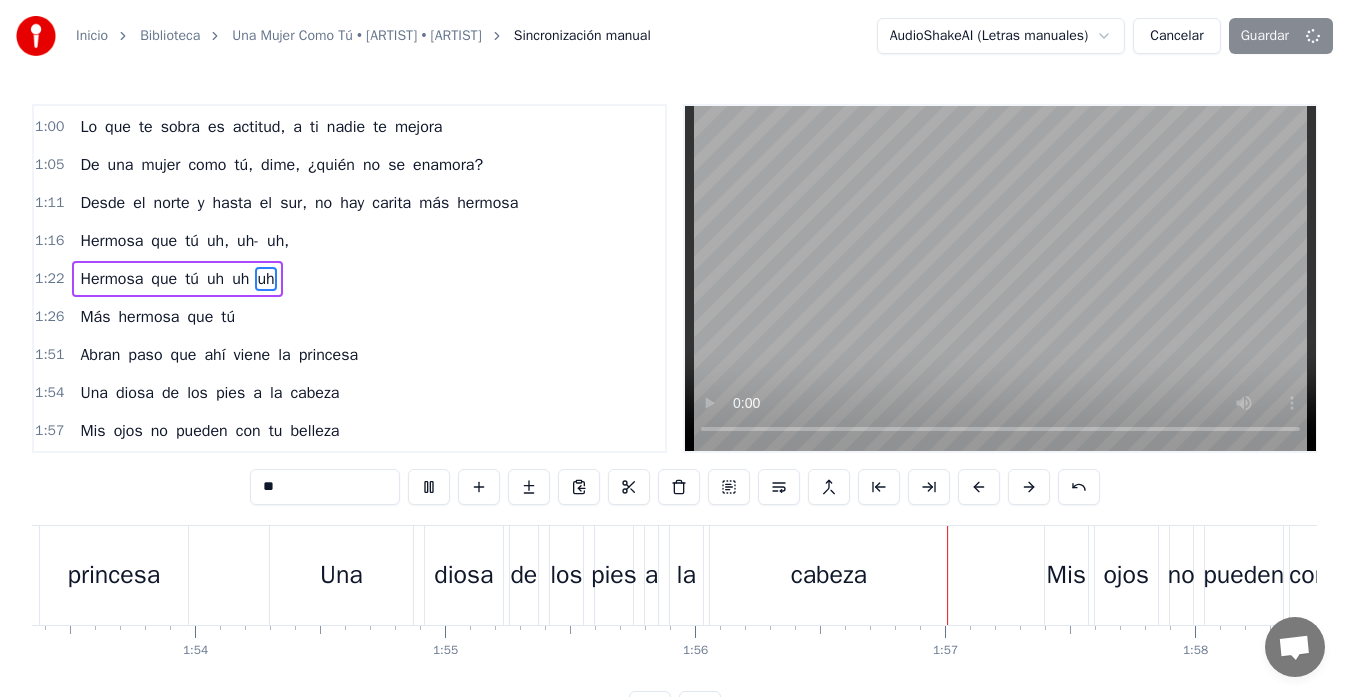 scroll, scrollTop: 0, scrollLeft: 28998, axis: horizontal 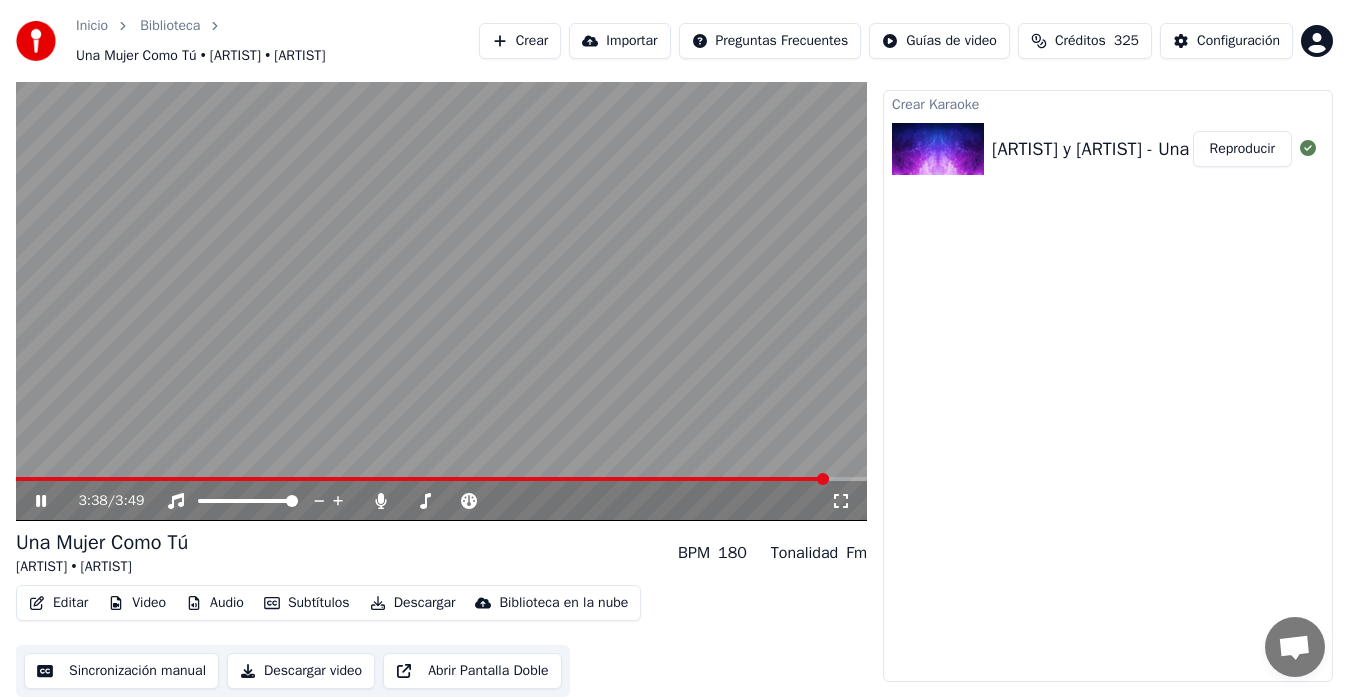 click on "Sincronización manual" at bounding box center (121, 671) 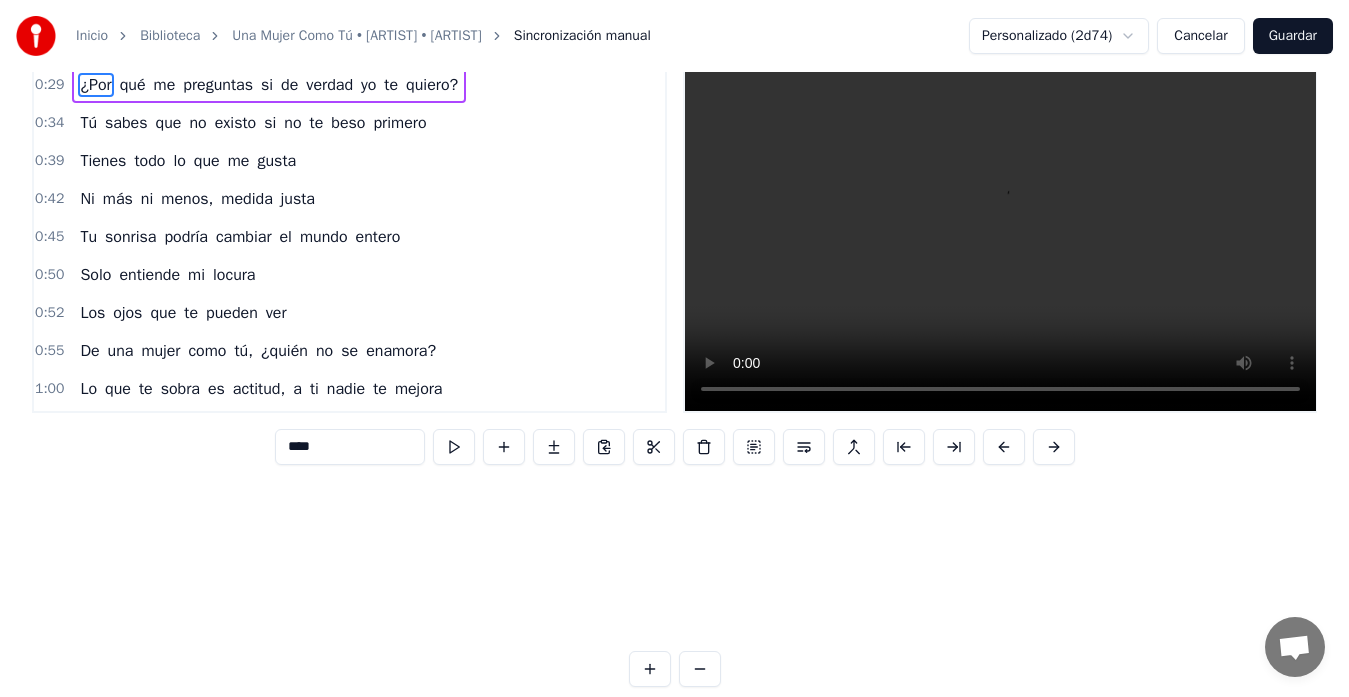 scroll, scrollTop: 0, scrollLeft: 0, axis: both 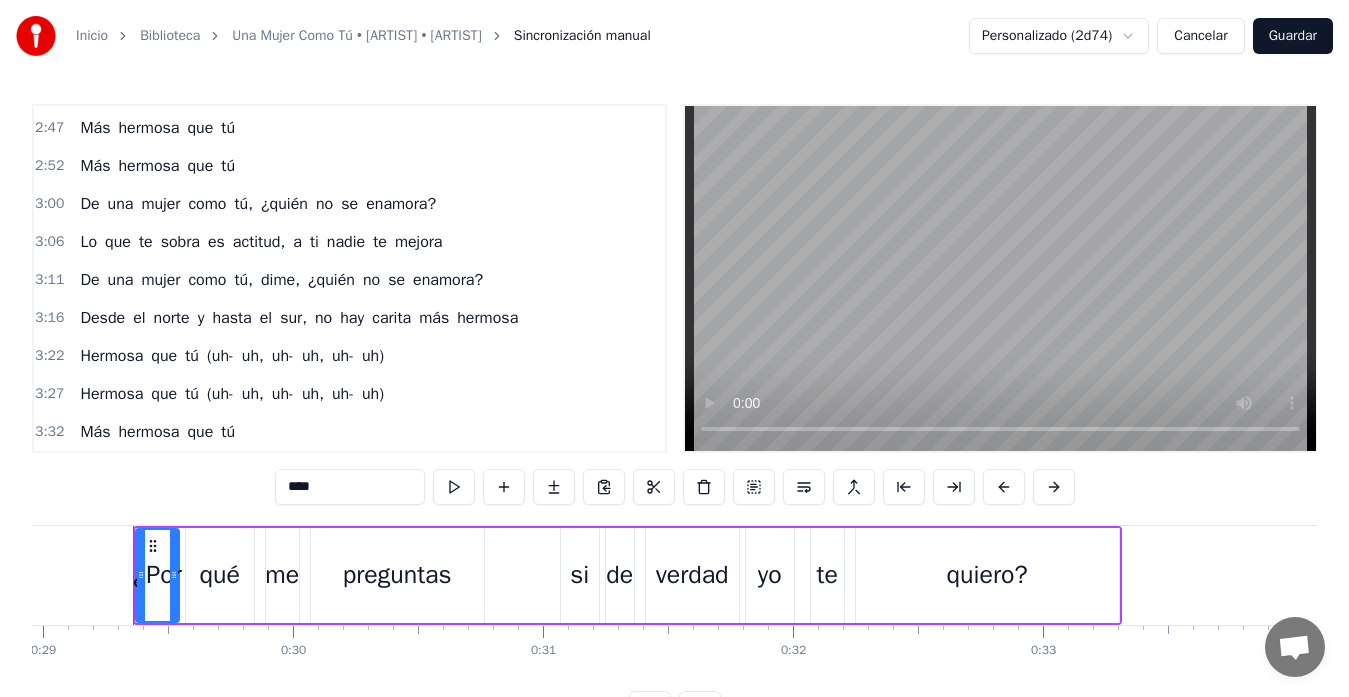 click on "Hermosa" at bounding box center [111, 356] 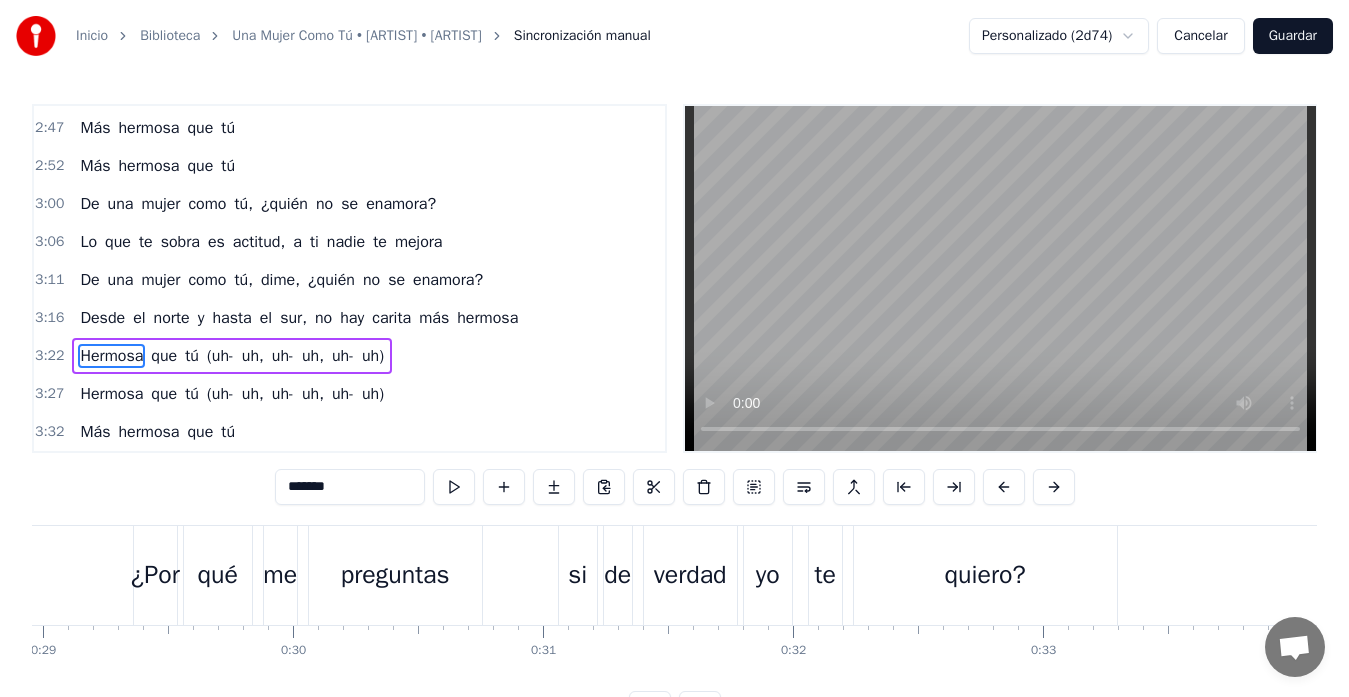 scroll, scrollTop: 6, scrollLeft: 0, axis: vertical 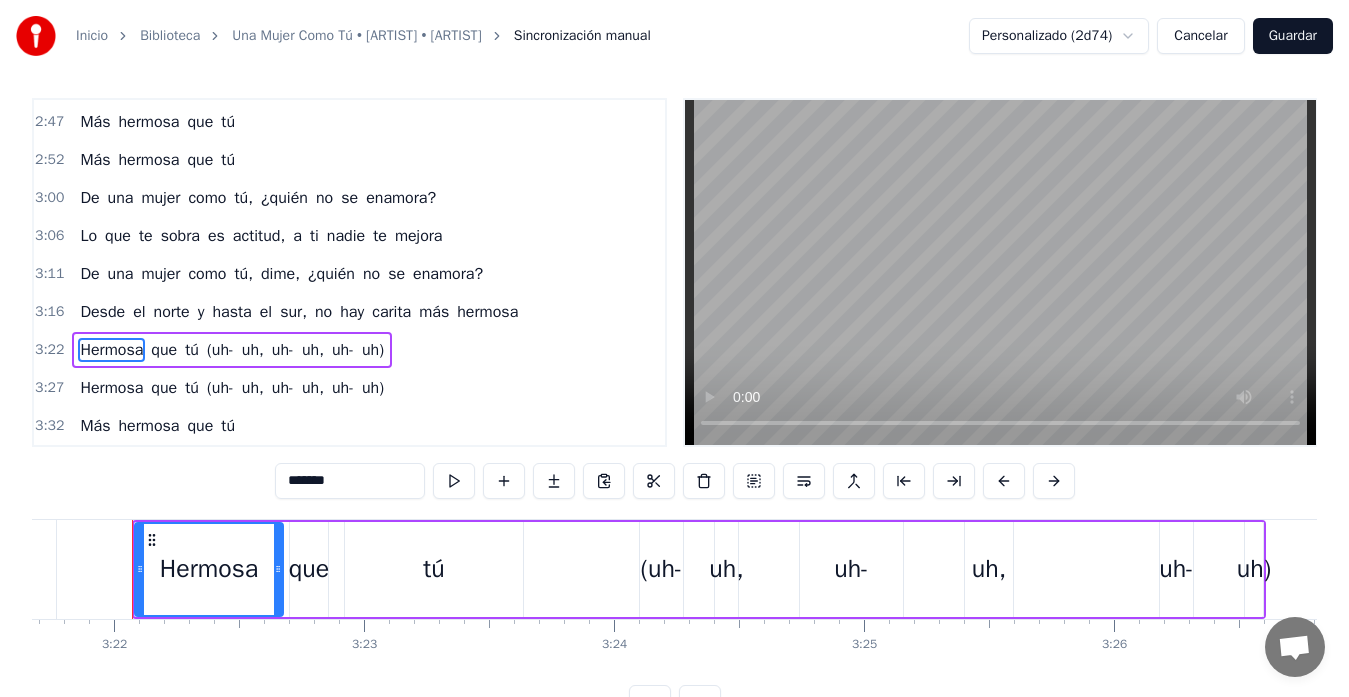 click on "(uh-" at bounding box center (220, 350) 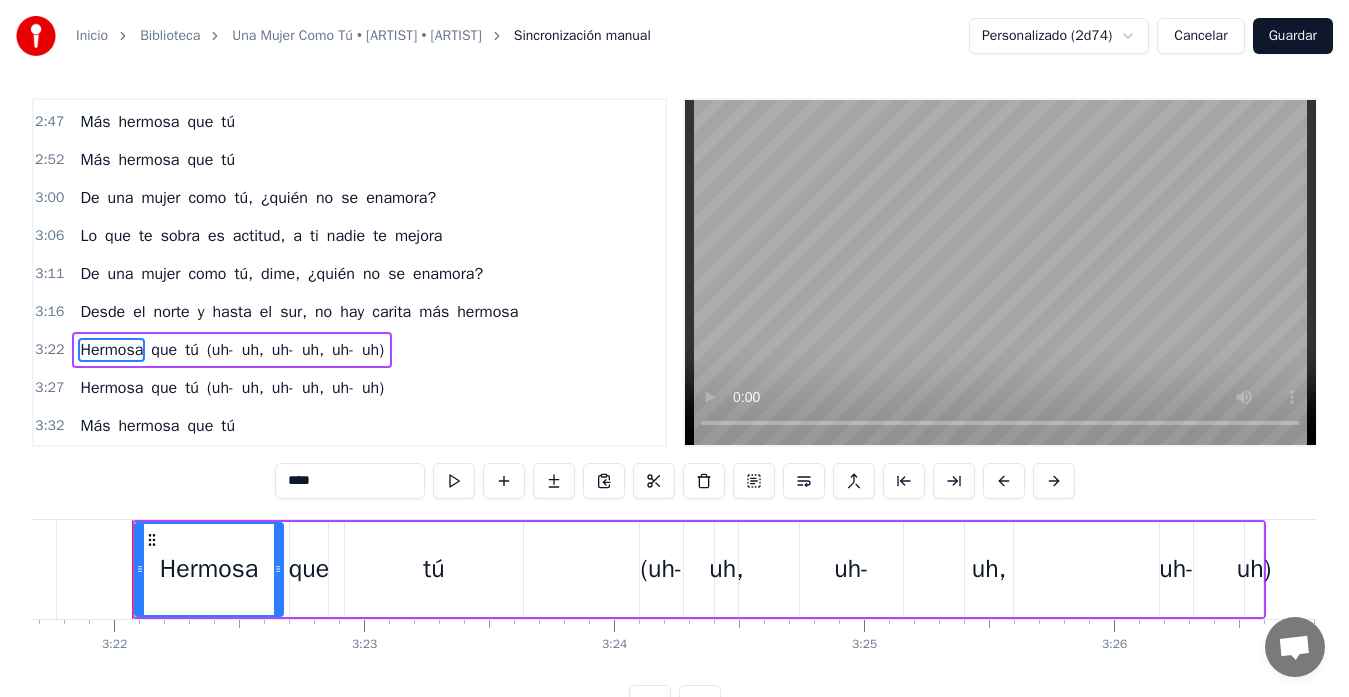 scroll, scrollTop: 7, scrollLeft: 0, axis: vertical 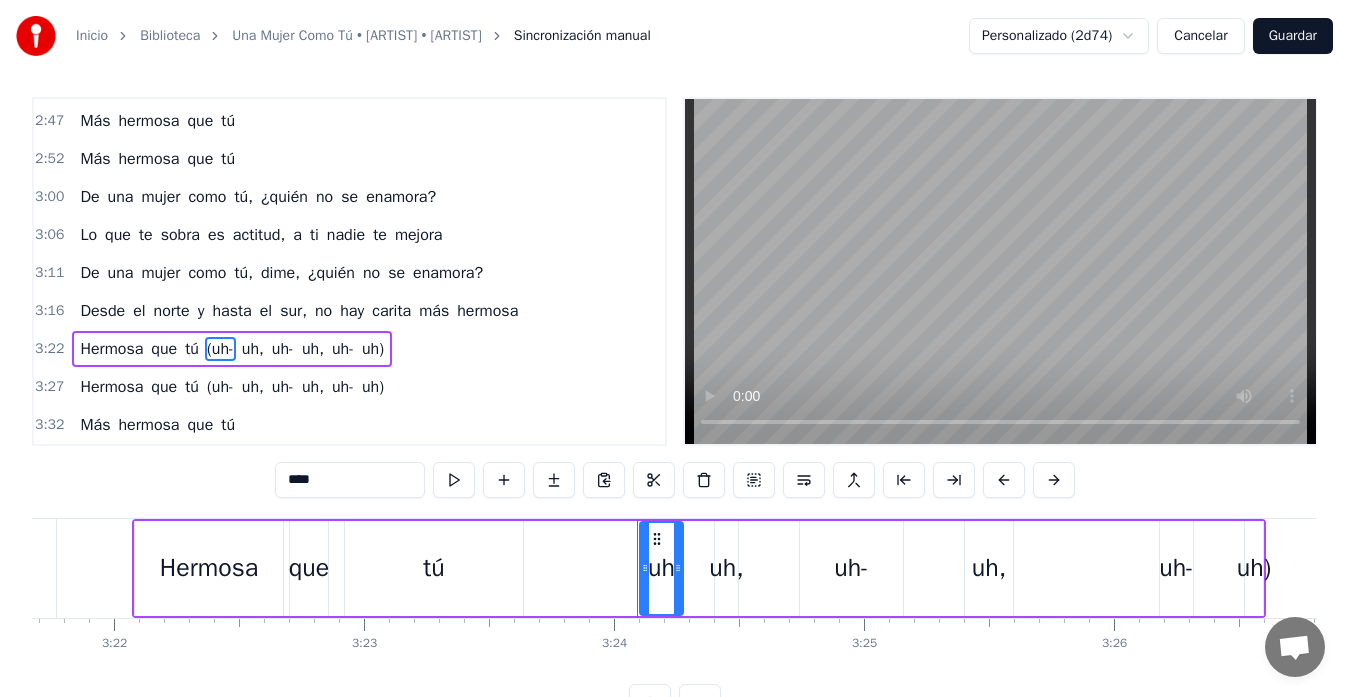 click on "****" at bounding box center [350, 480] 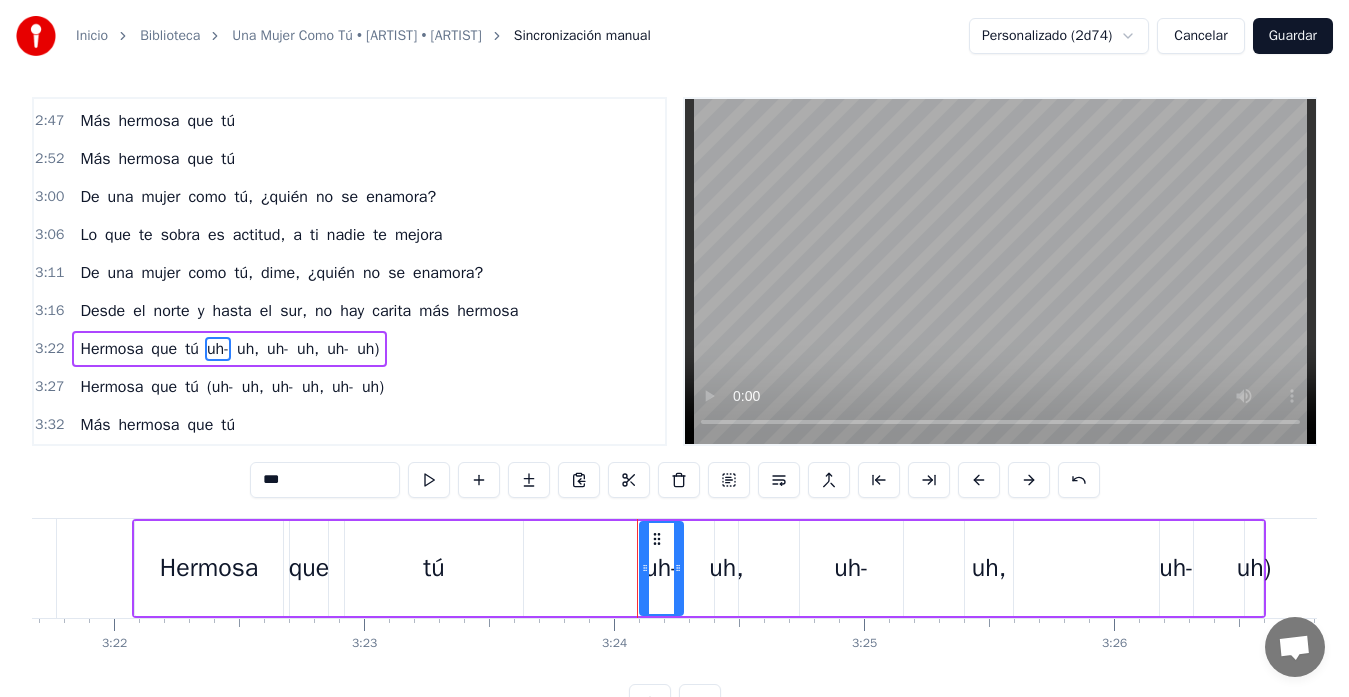 click on "***" at bounding box center (325, 480) 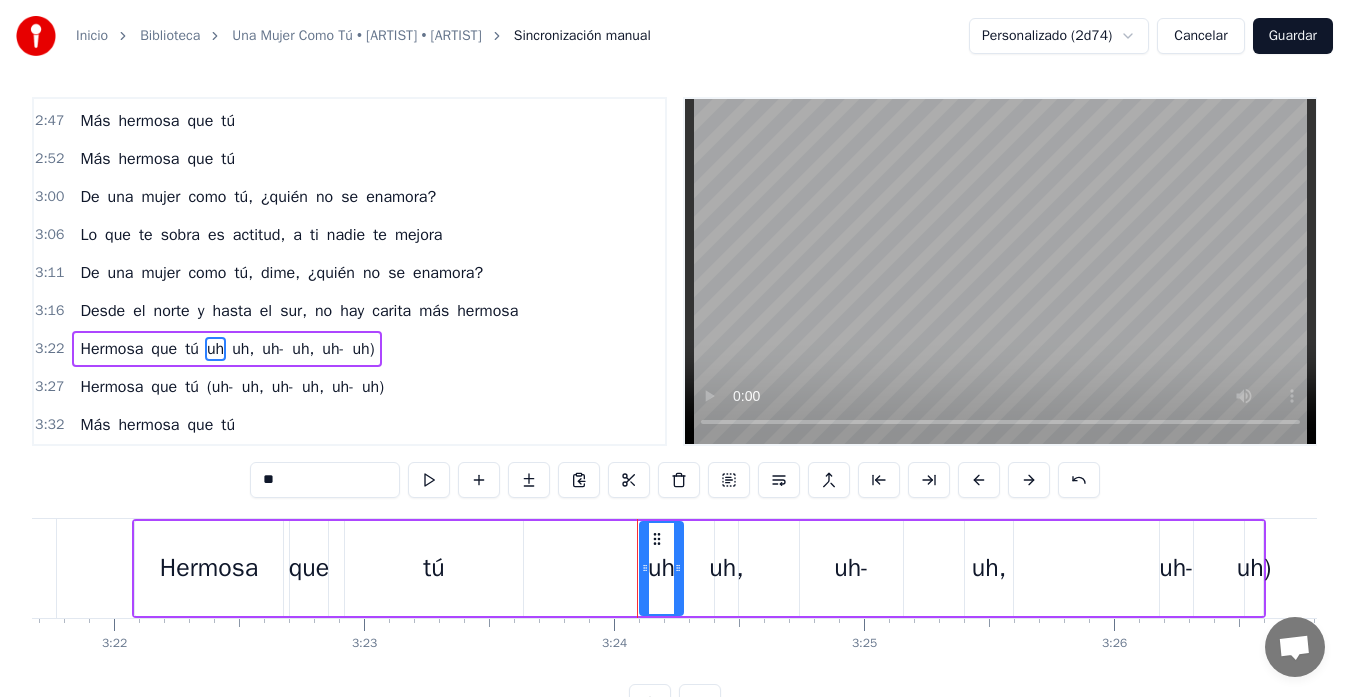 click on "uh," at bounding box center (726, 568) 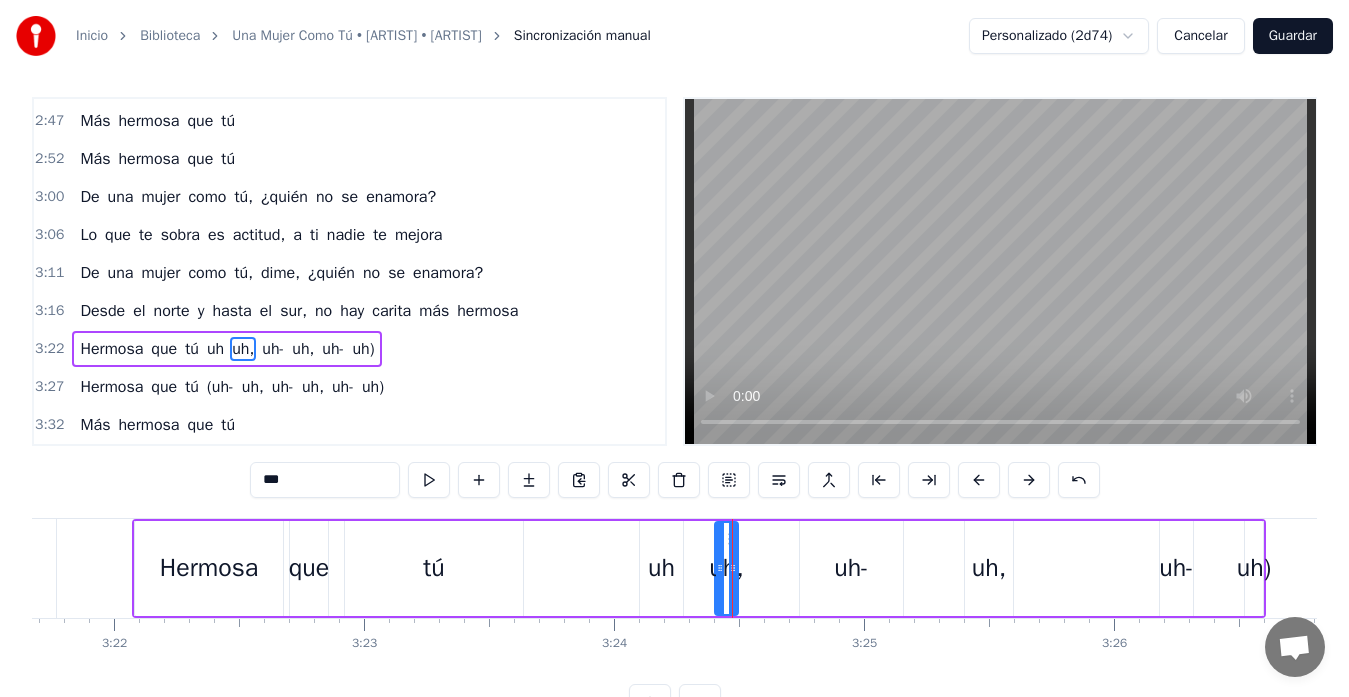 click on "***" at bounding box center [325, 480] 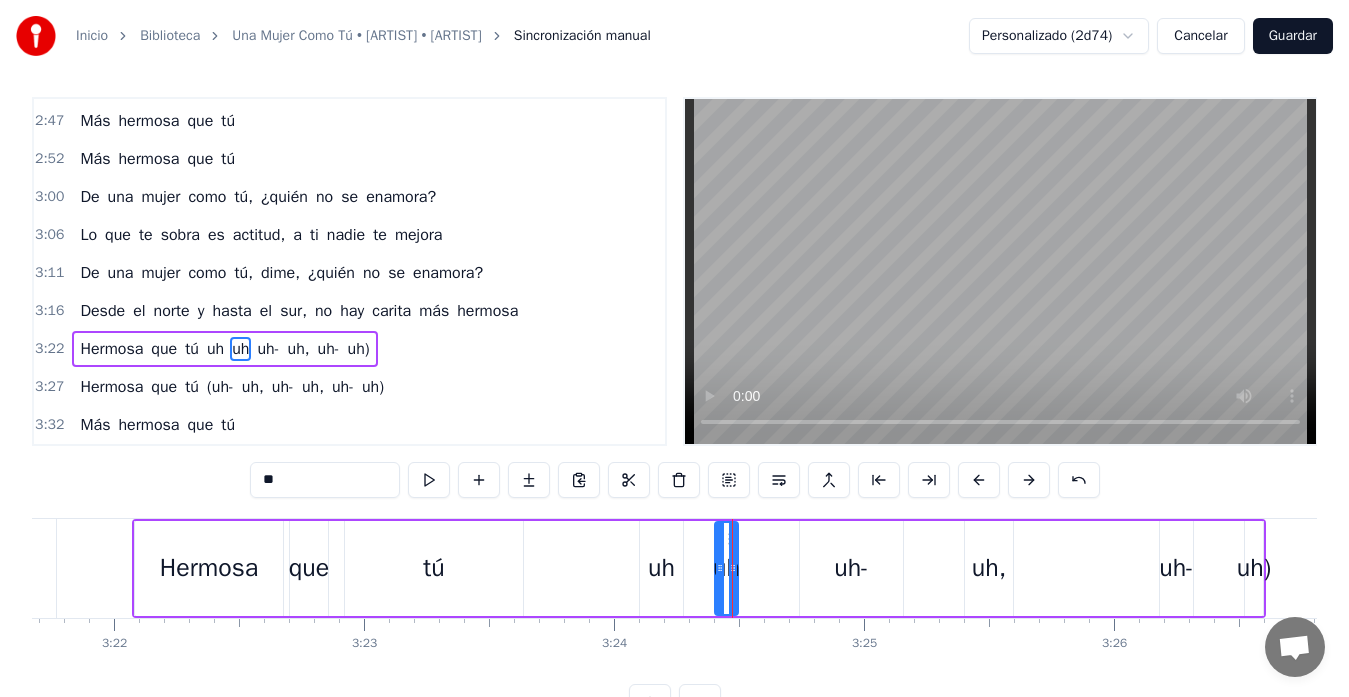 click on "uh-" at bounding box center (851, 568) 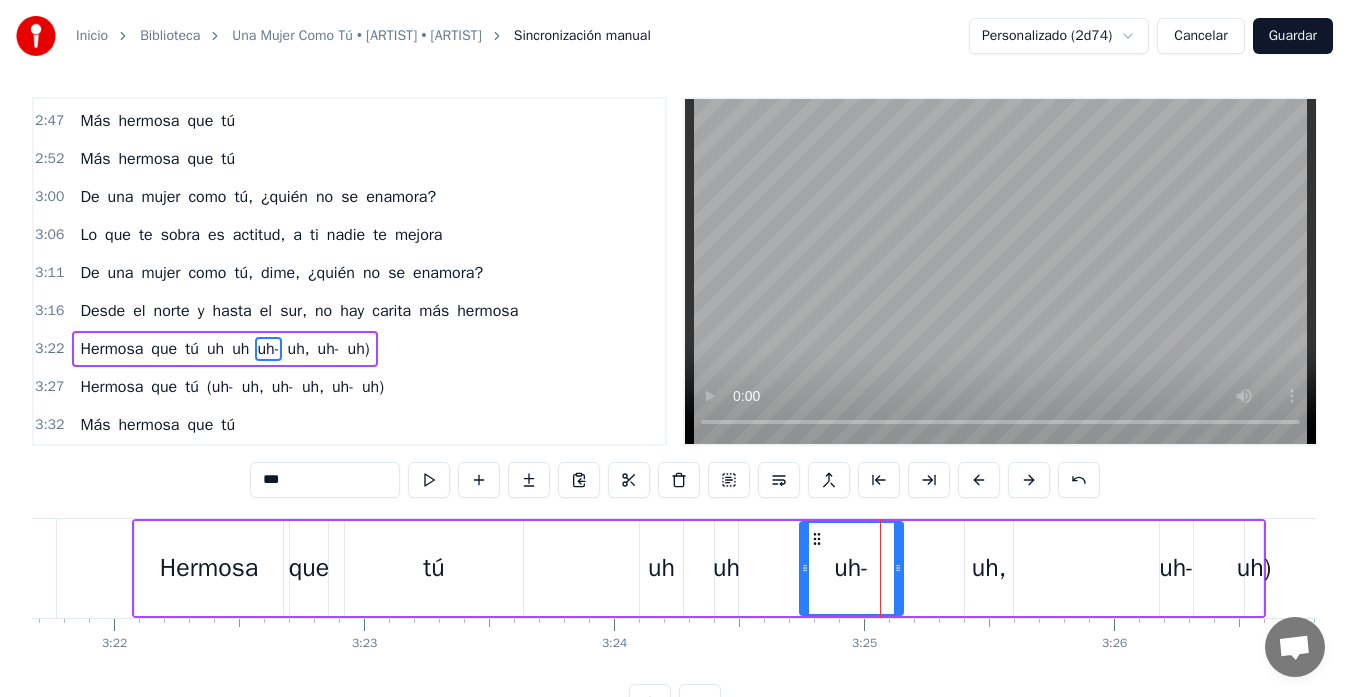 click on "***" at bounding box center [325, 480] 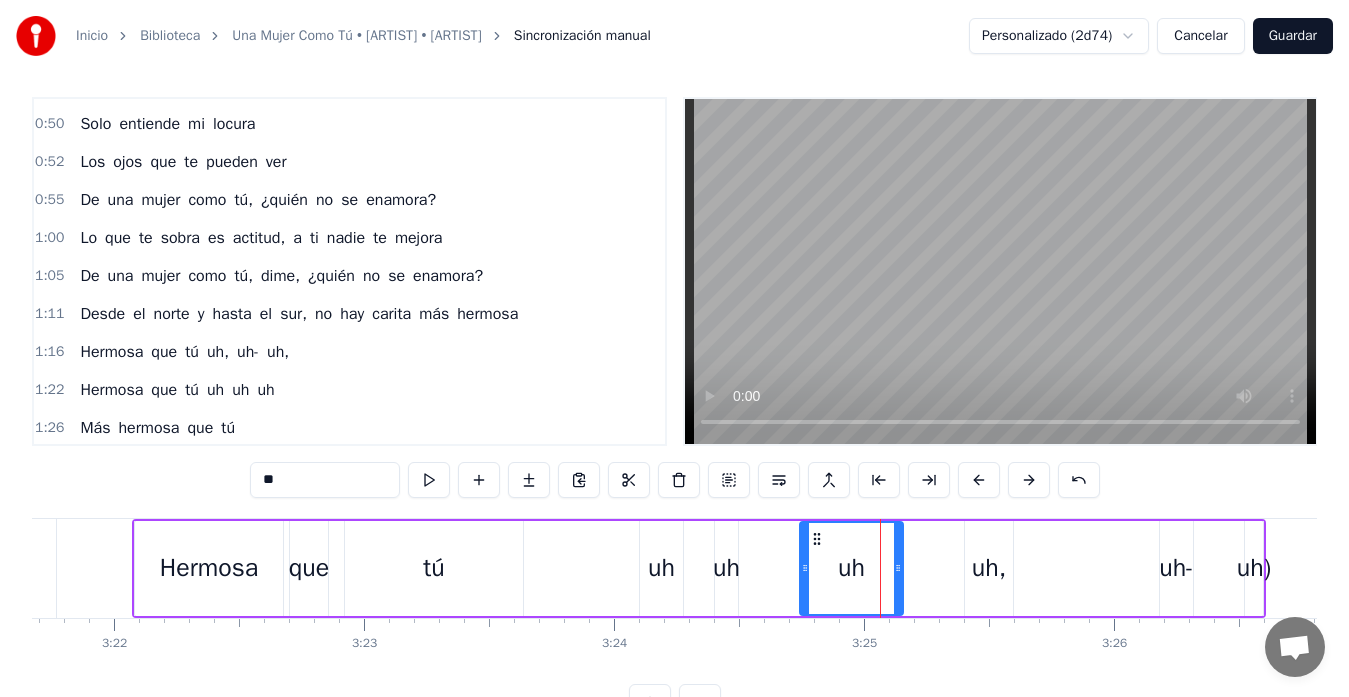 scroll, scrollTop: 203, scrollLeft: 0, axis: vertical 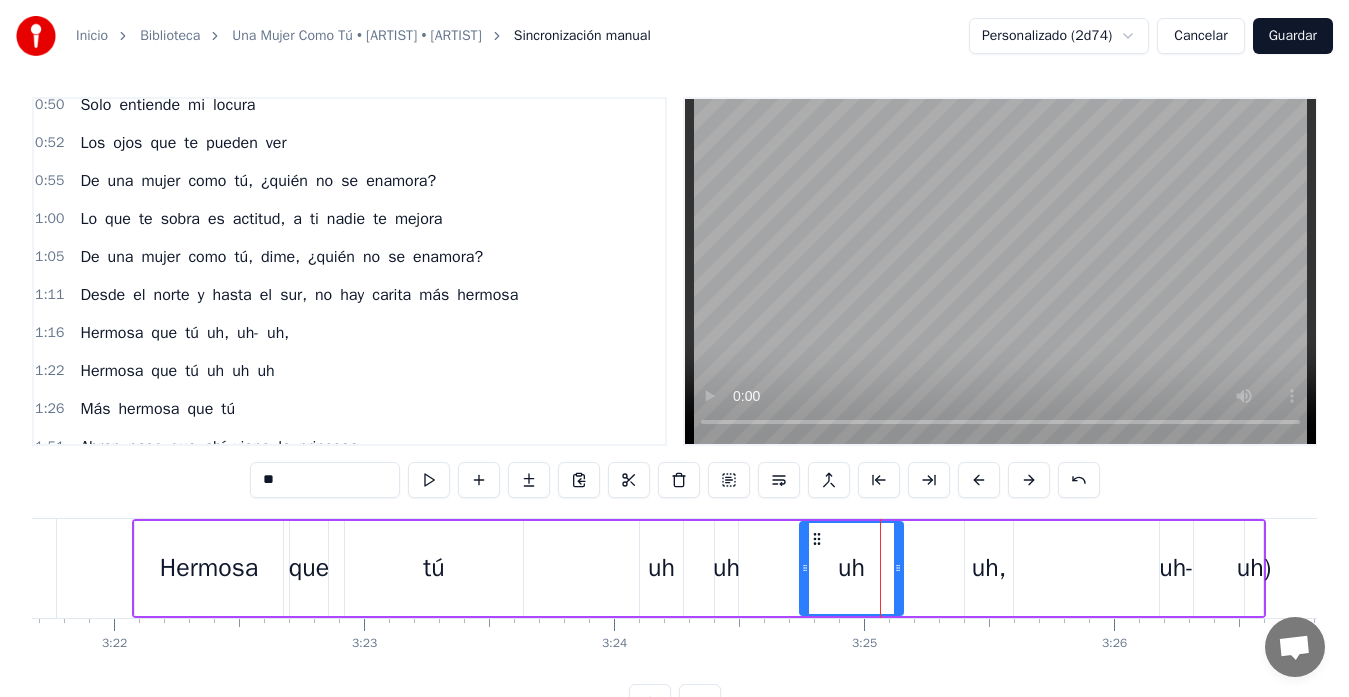 click on "uh," at bounding box center (278, 333) 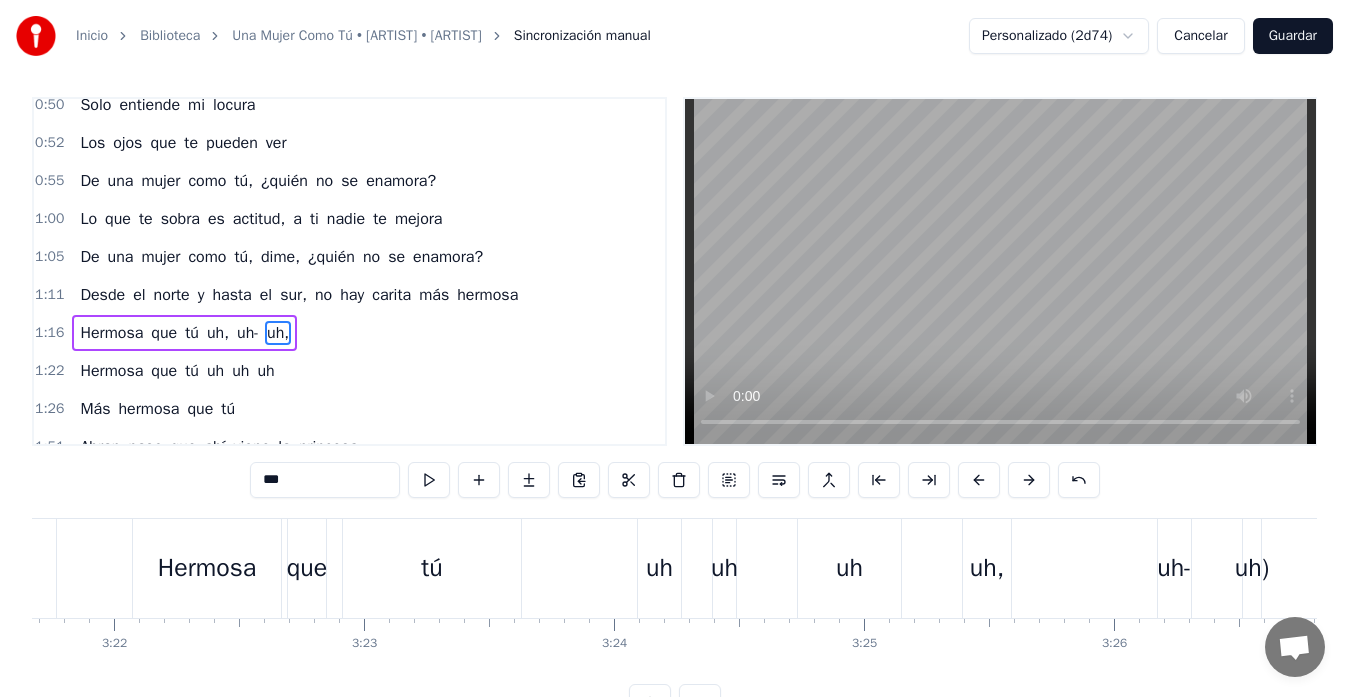 scroll, scrollTop: 0, scrollLeft: 0, axis: both 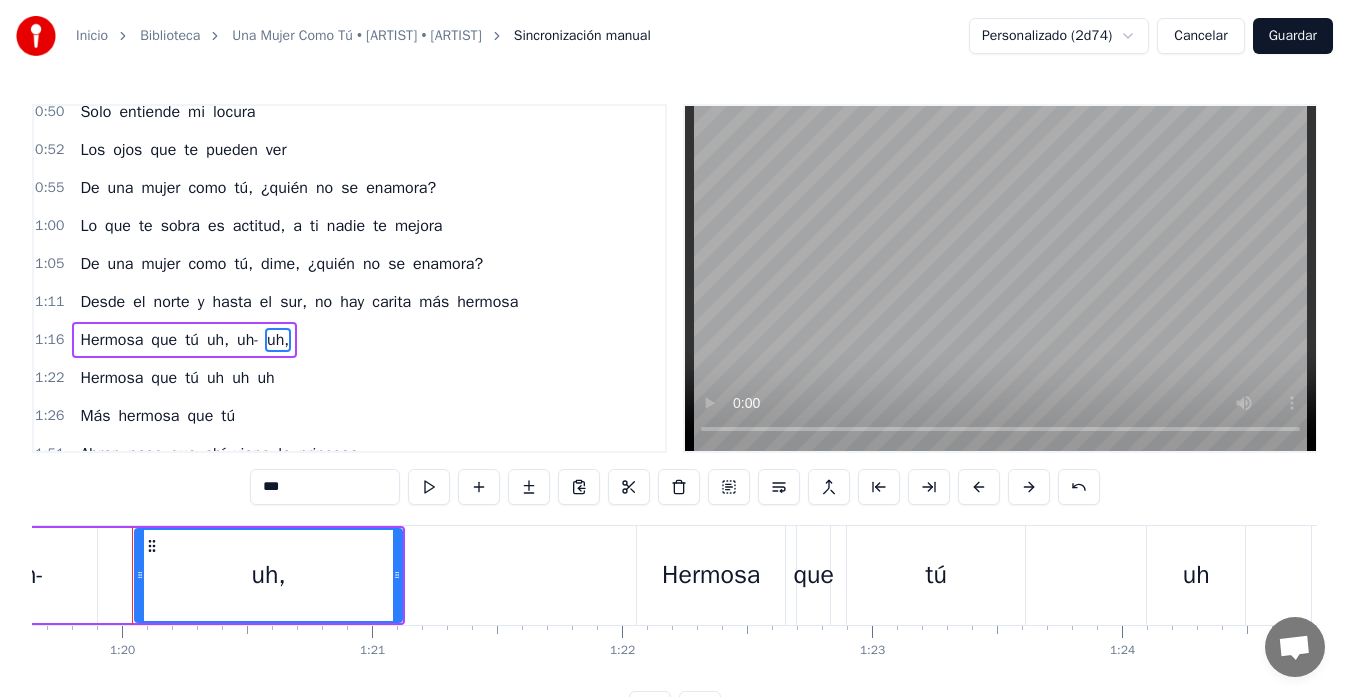 click on "uh," at bounding box center [268, 575] 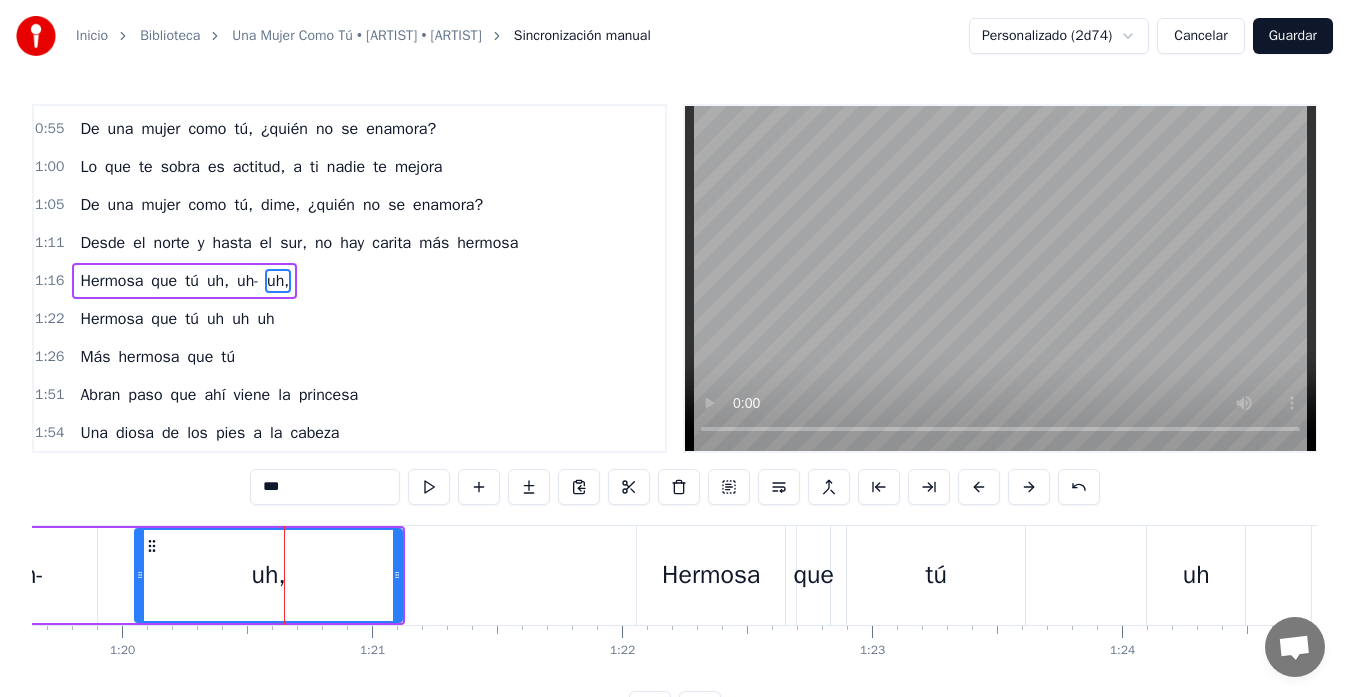 scroll, scrollTop: 264, scrollLeft: 0, axis: vertical 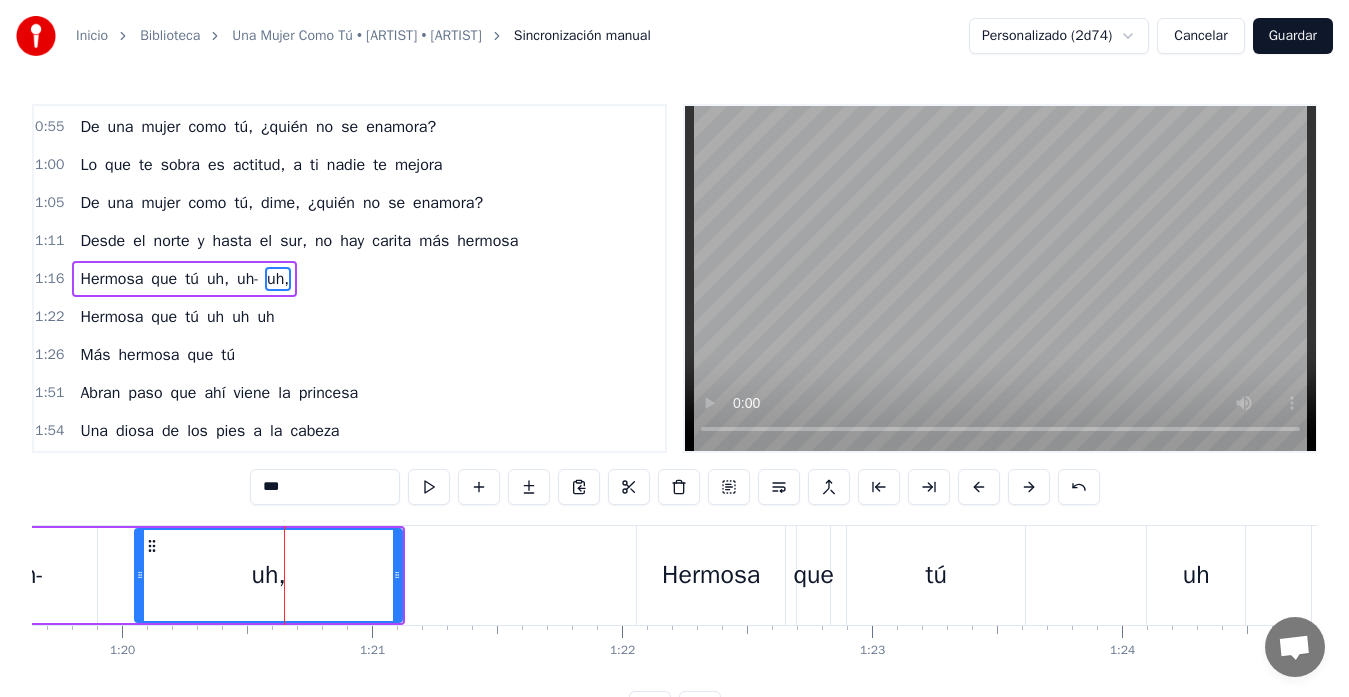 click on "***" at bounding box center (325, 487) 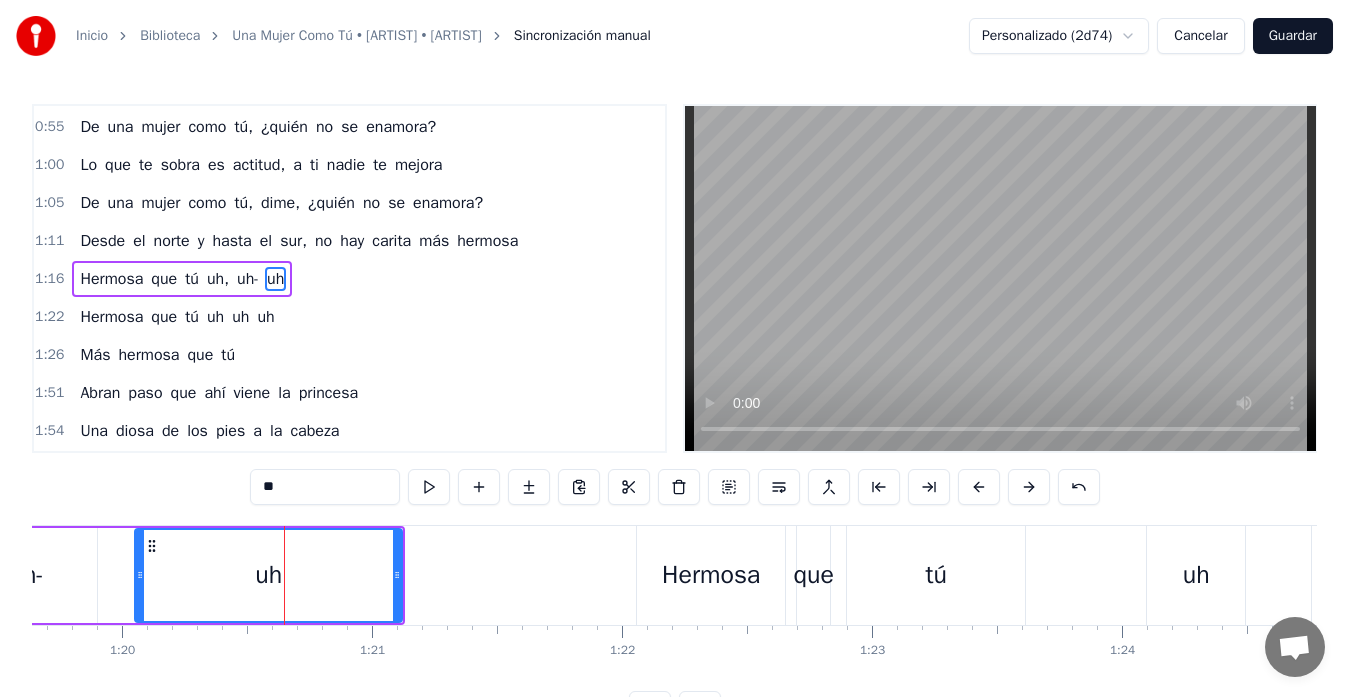 click on "uh," at bounding box center (218, 279) 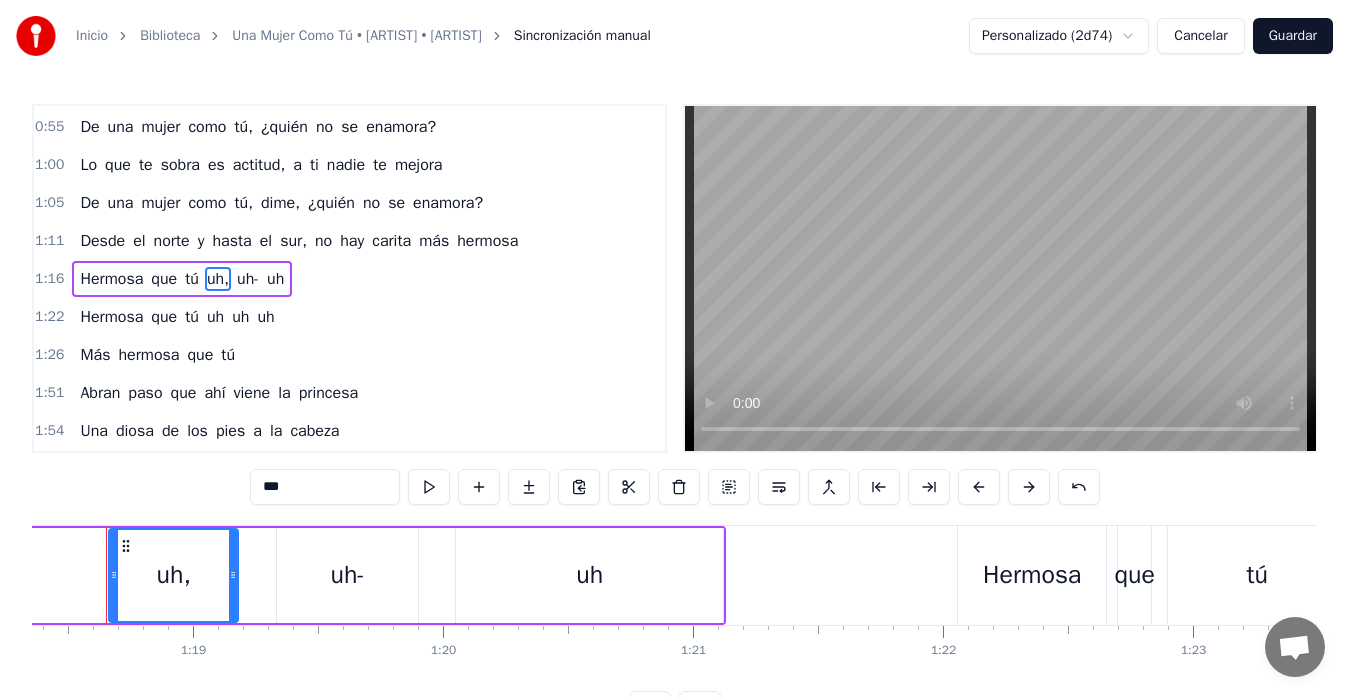 scroll, scrollTop: 0, scrollLeft: 19563, axis: horizontal 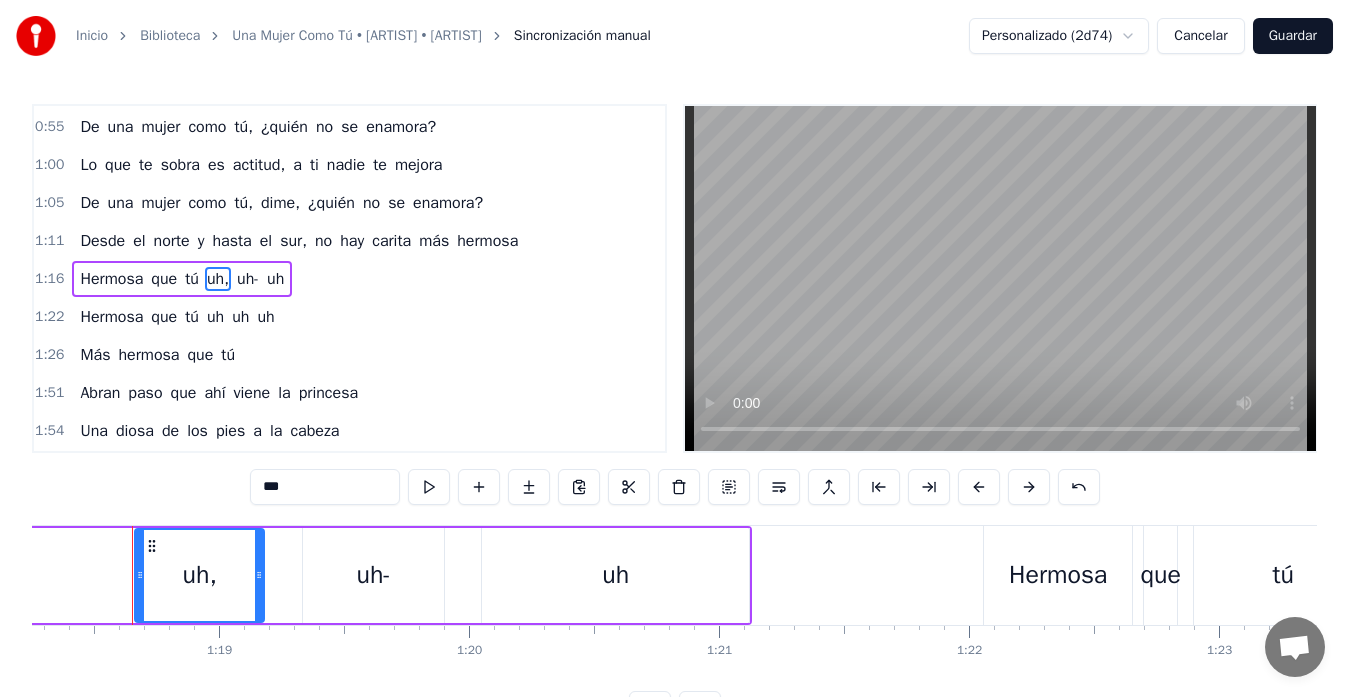 click on "***" at bounding box center [325, 487] 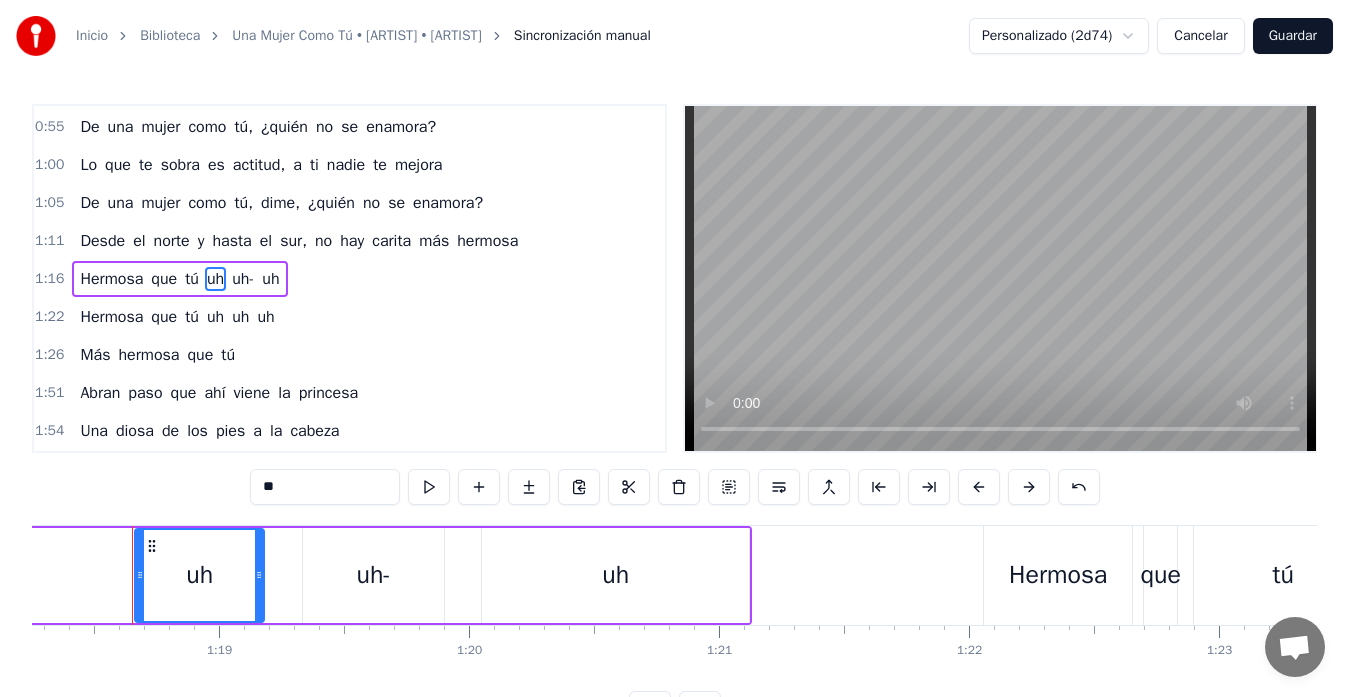 type on "**" 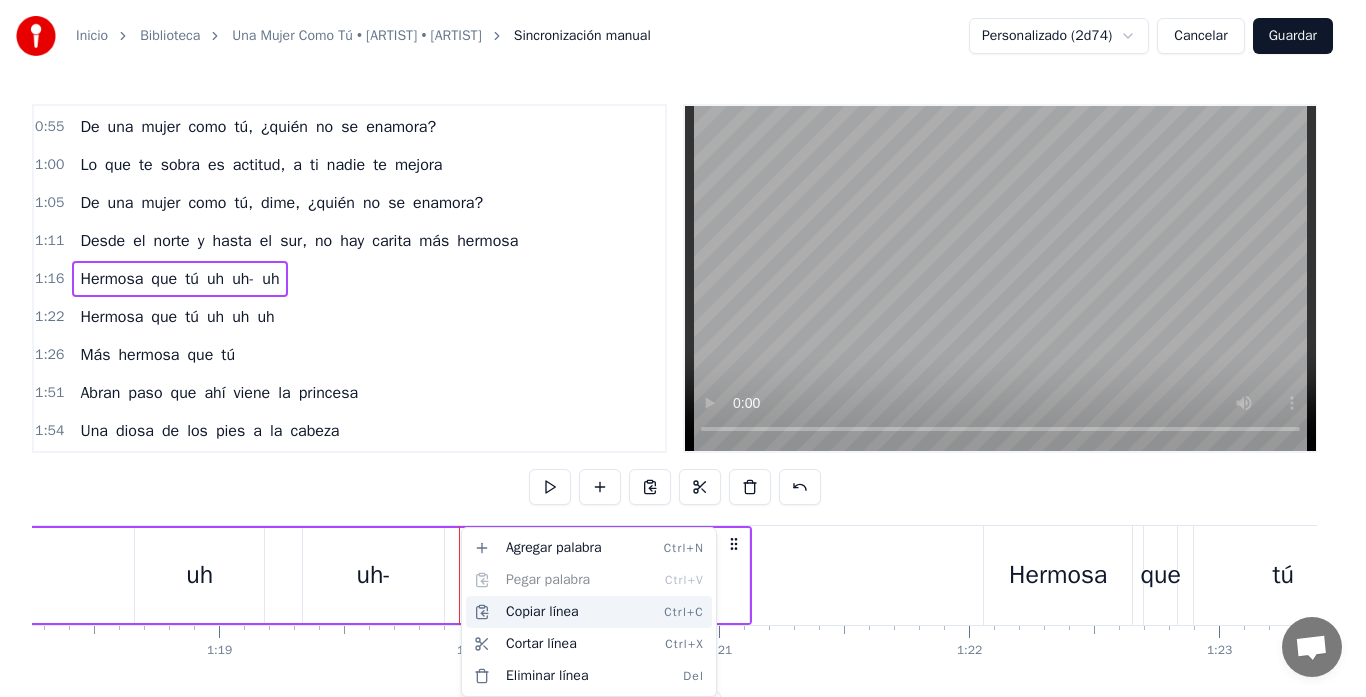 click on "Copiar línea Ctrl+C" at bounding box center [589, 612] 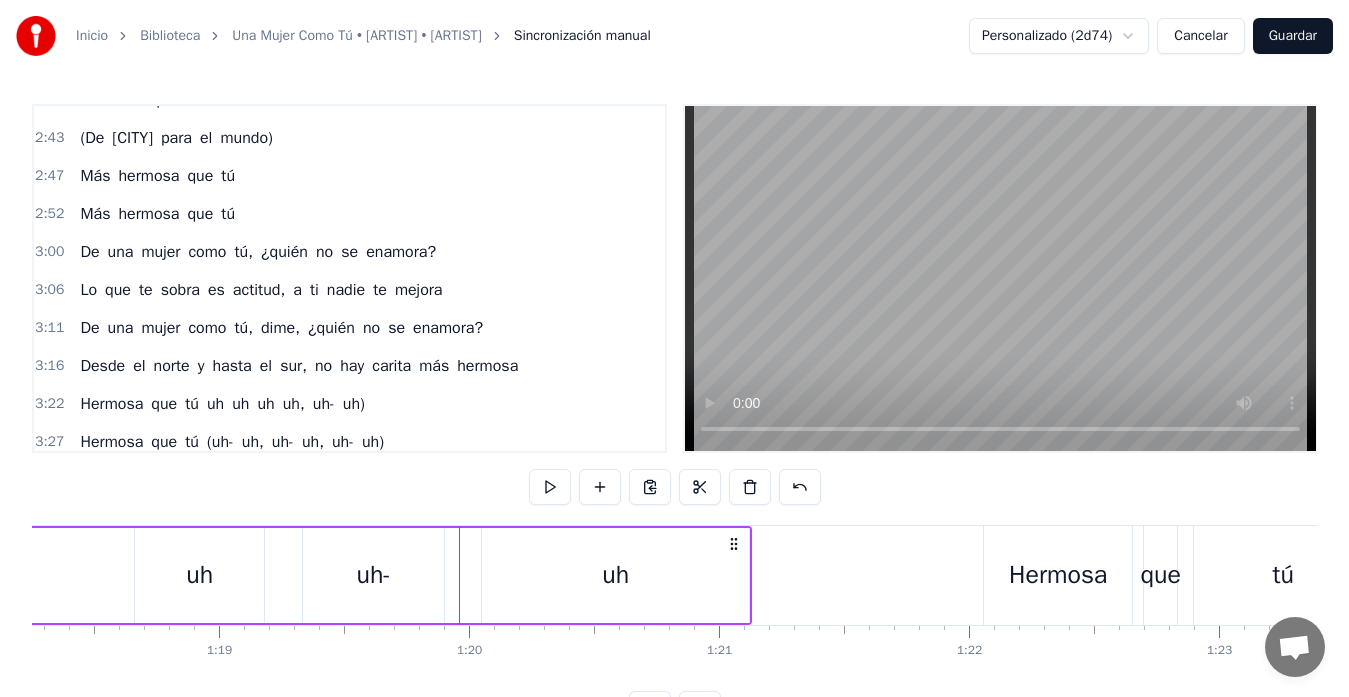 scroll, scrollTop: 1137, scrollLeft: 0, axis: vertical 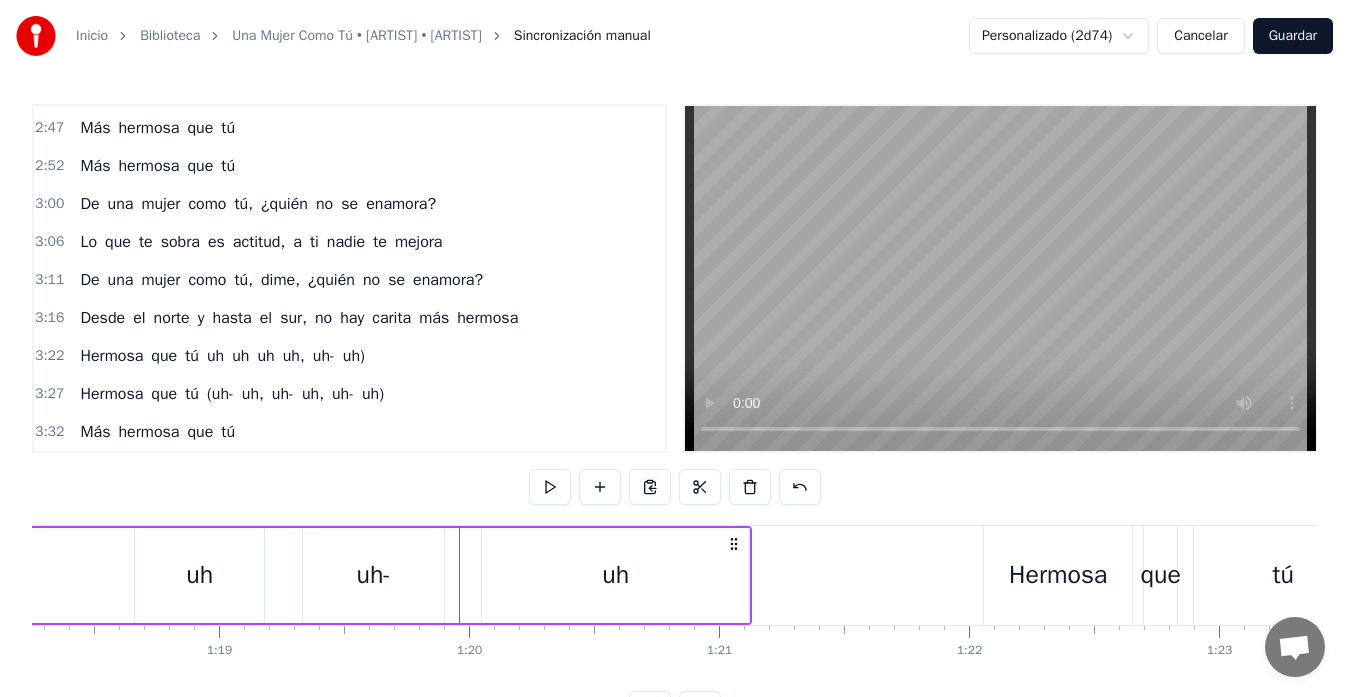 click on "uh" at bounding box center [265, 356] 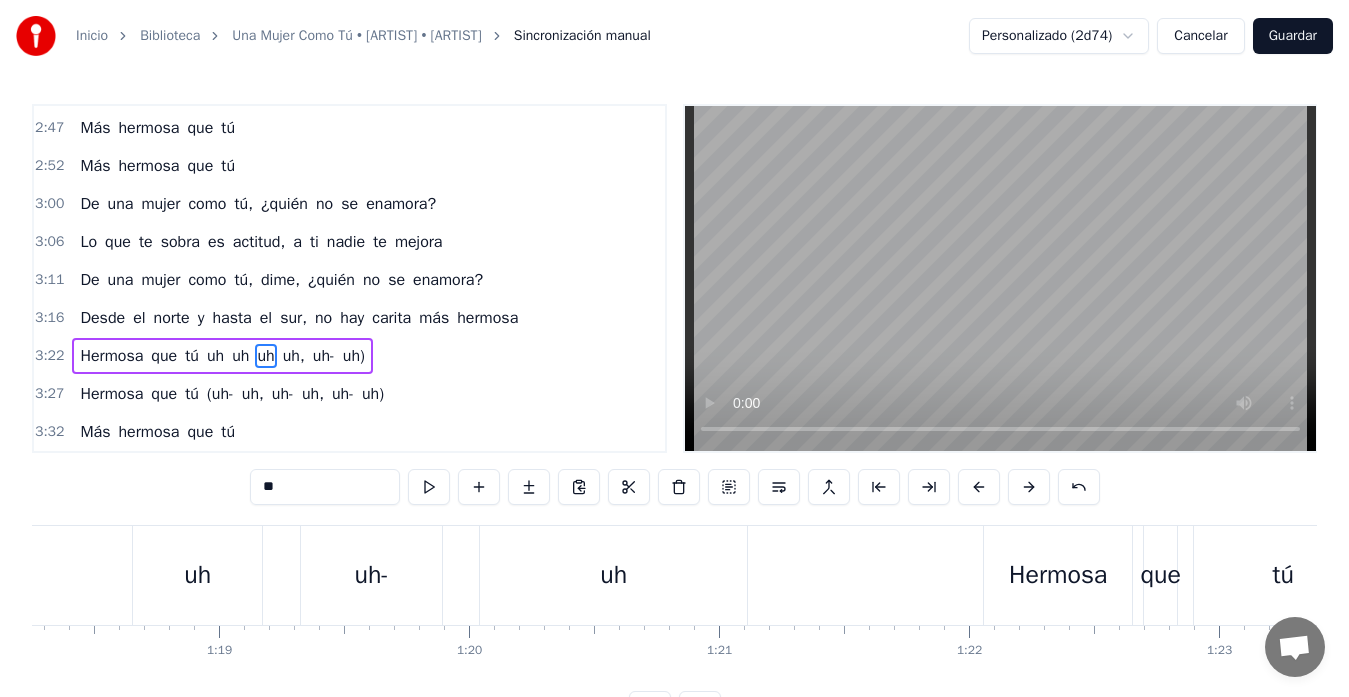 scroll, scrollTop: 7, scrollLeft: 0, axis: vertical 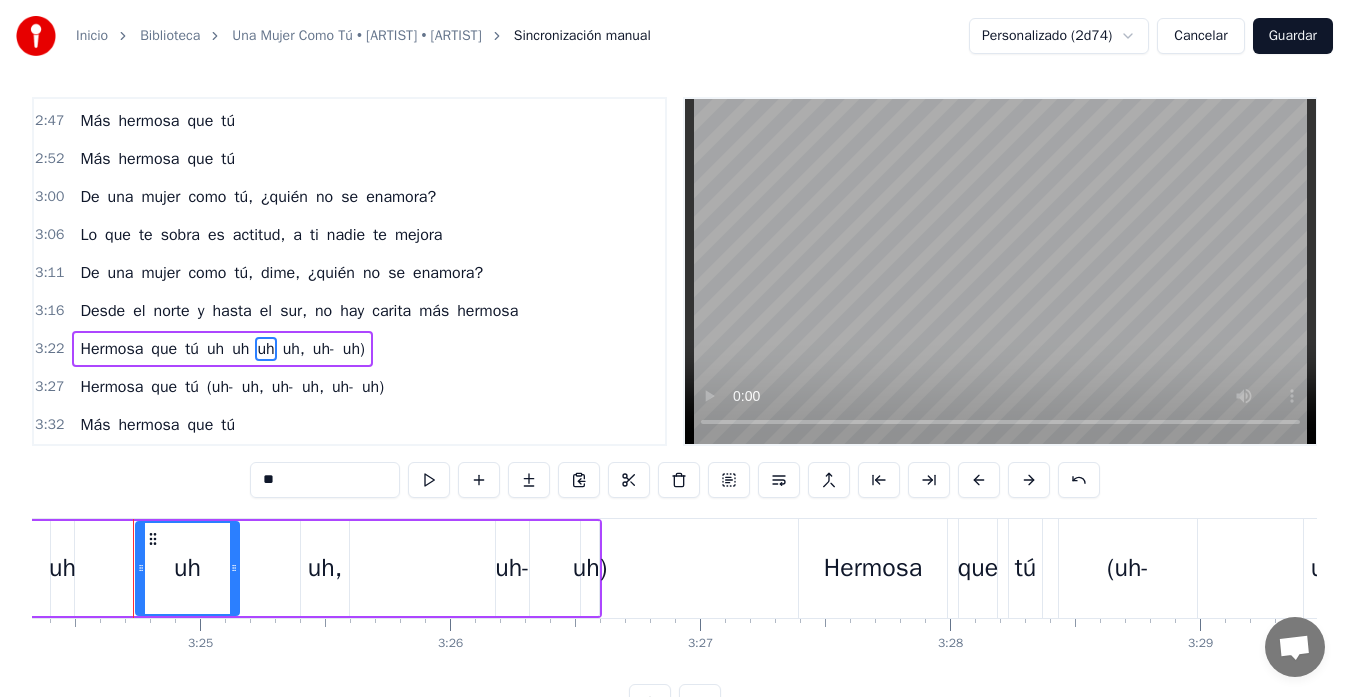 click on "Hermosa que tú uh uh uh uh, uh- uh)" at bounding box center (35, 568) 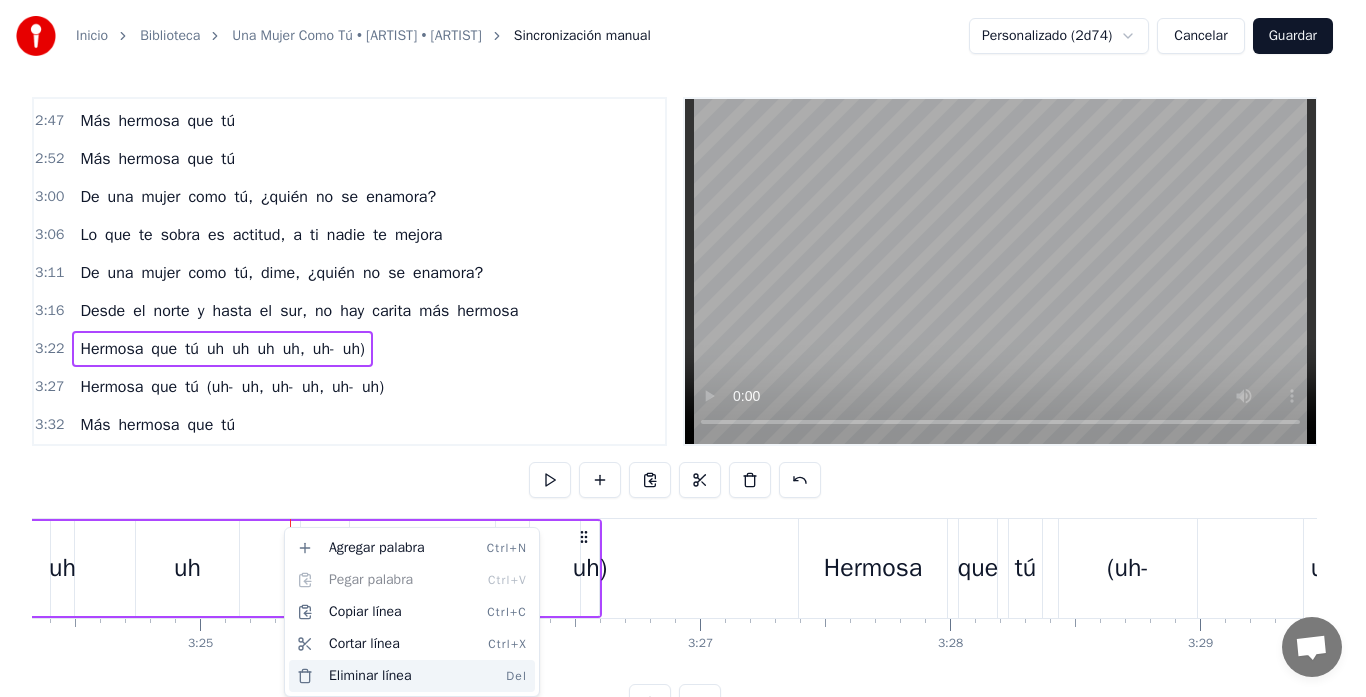 click on "Eliminar línea Del" at bounding box center (412, 676) 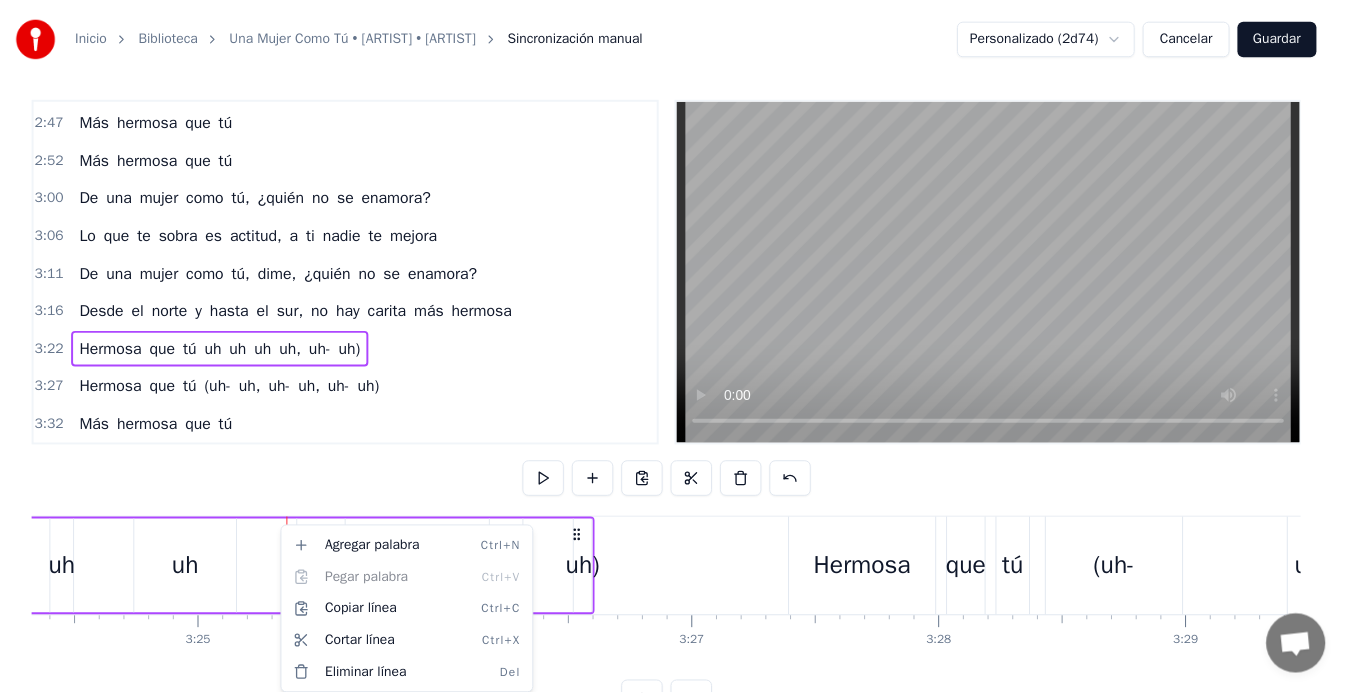scroll, scrollTop: 1099, scrollLeft: 0, axis: vertical 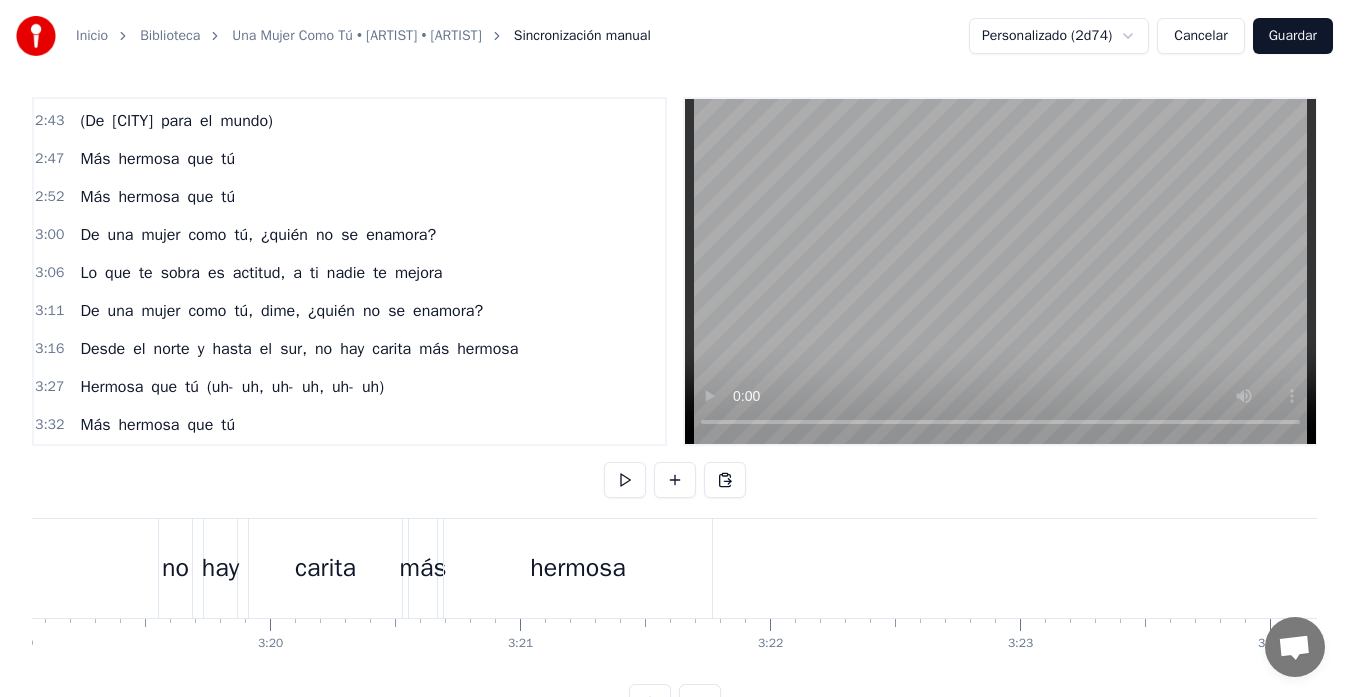 click on "Desde el norte y hasta el sur, no hay carita más hermosa" at bounding box center [105, 568] 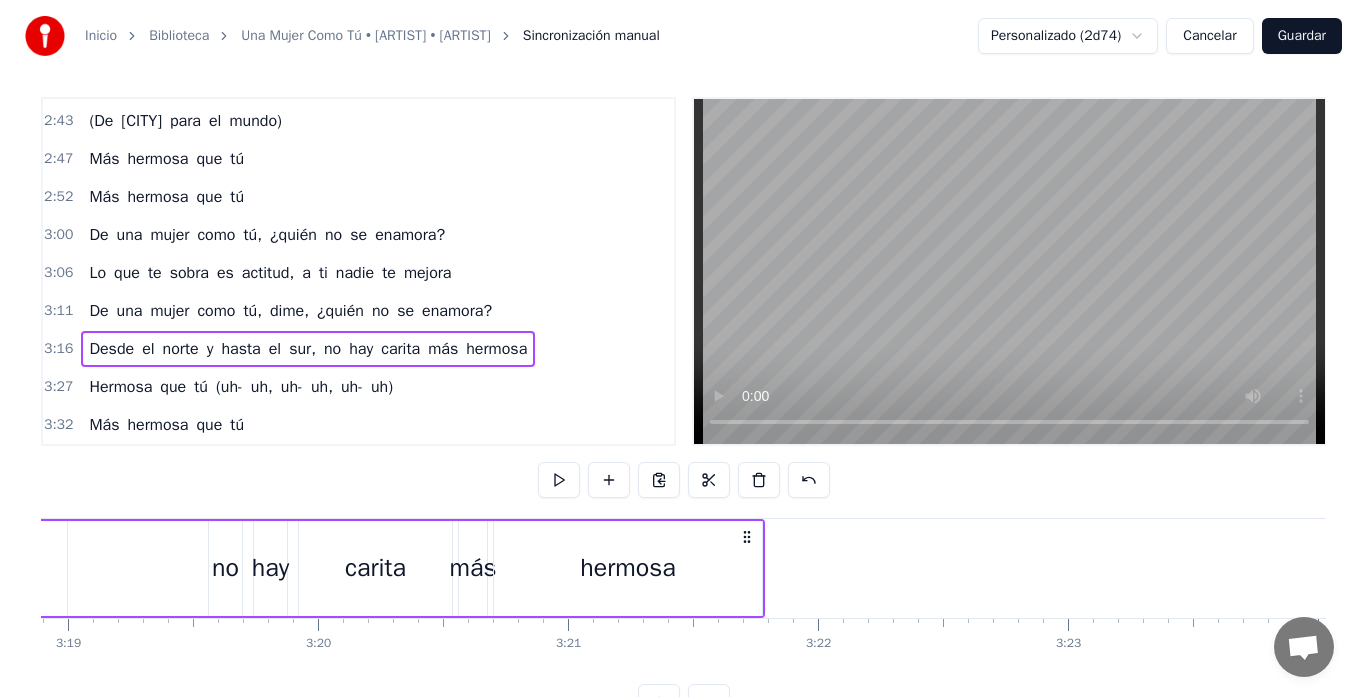 scroll, scrollTop: 0, scrollLeft: 49711, axis: horizontal 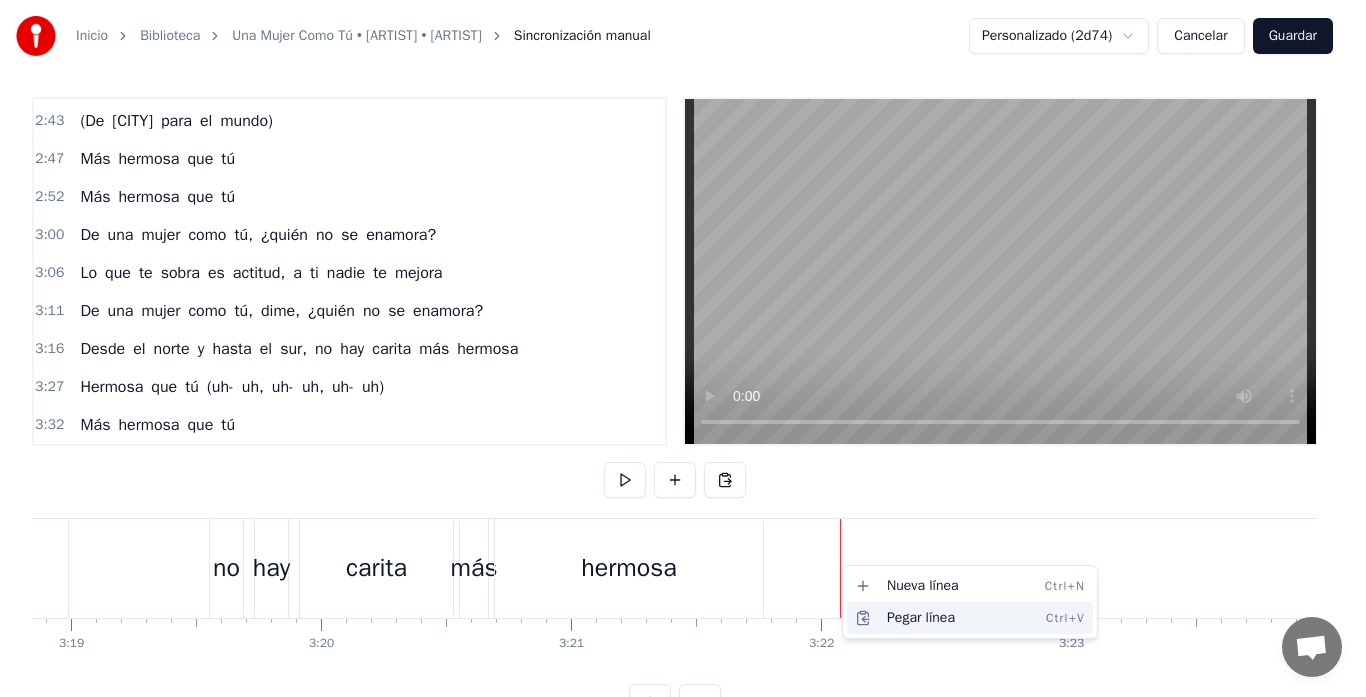 click on "Pegar línea Ctrl+V" at bounding box center [970, 618] 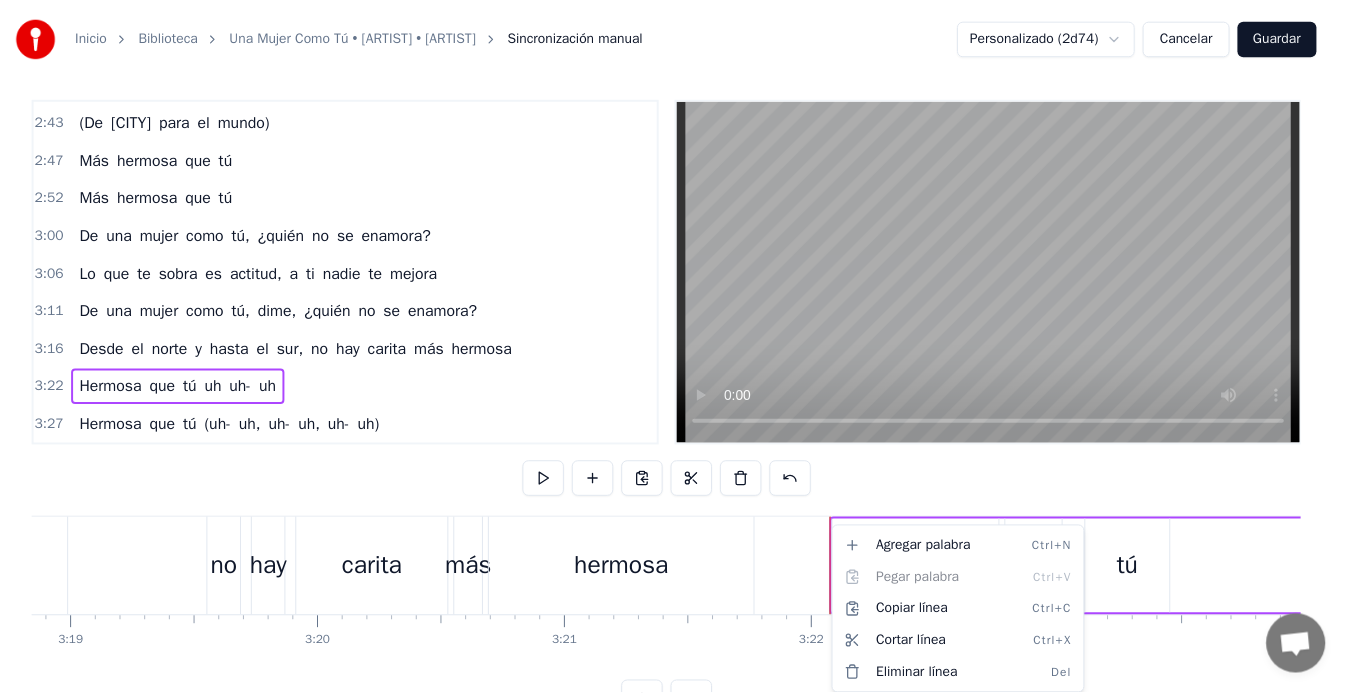 scroll, scrollTop: 1137, scrollLeft: 0, axis: vertical 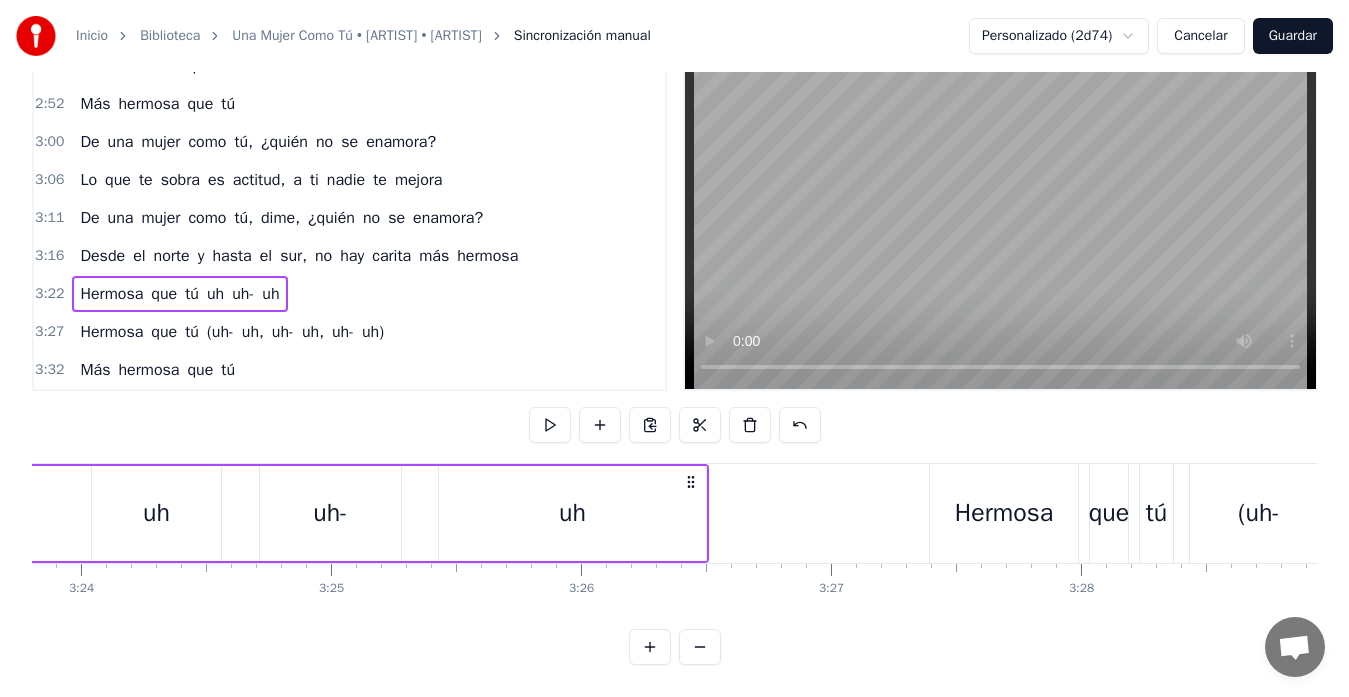 click on "uh-" at bounding box center (243, 294) 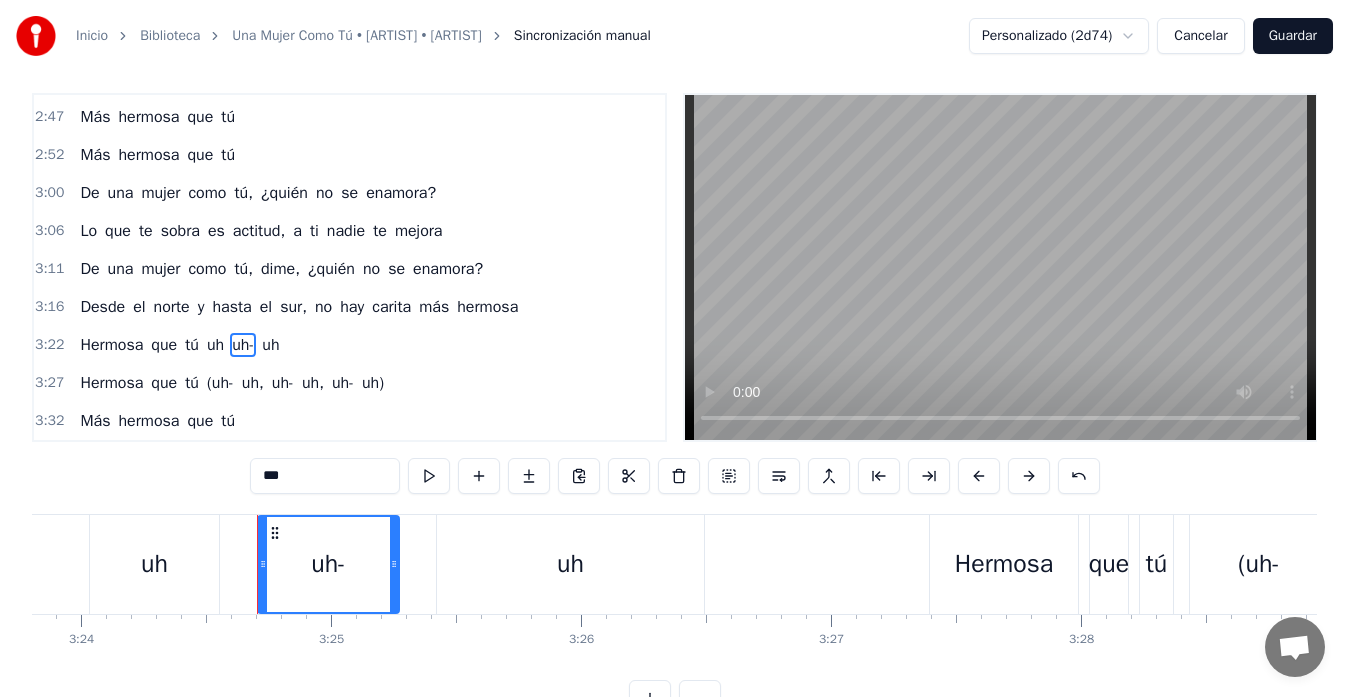 scroll, scrollTop: 7, scrollLeft: 0, axis: vertical 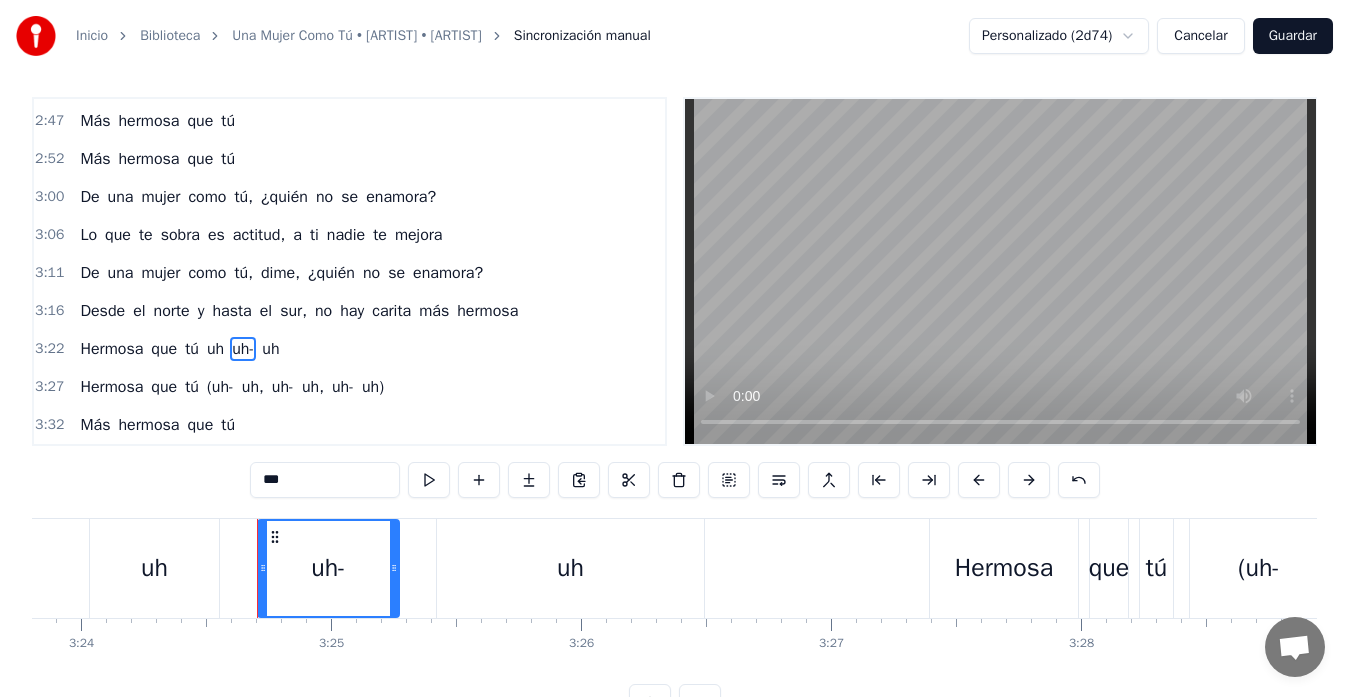 click on "***" at bounding box center (325, 480) 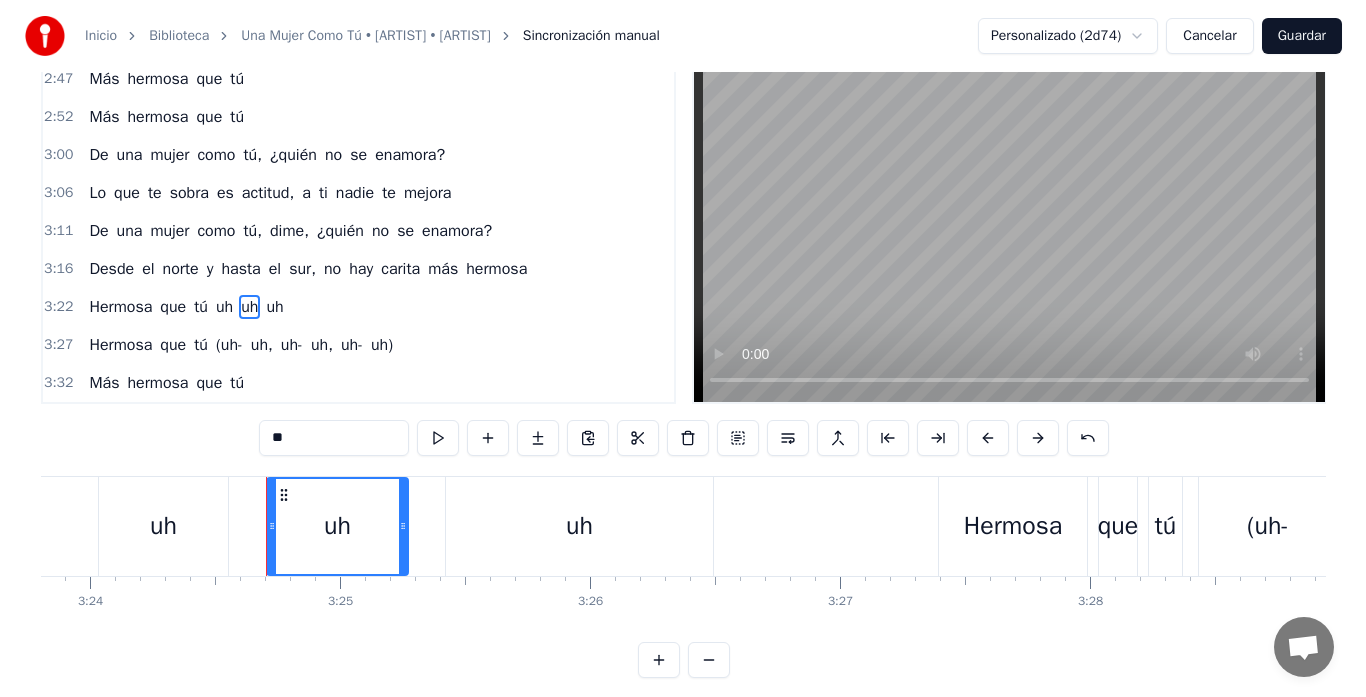 scroll, scrollTop: 79, scrollLeft: 0, axis: vertical 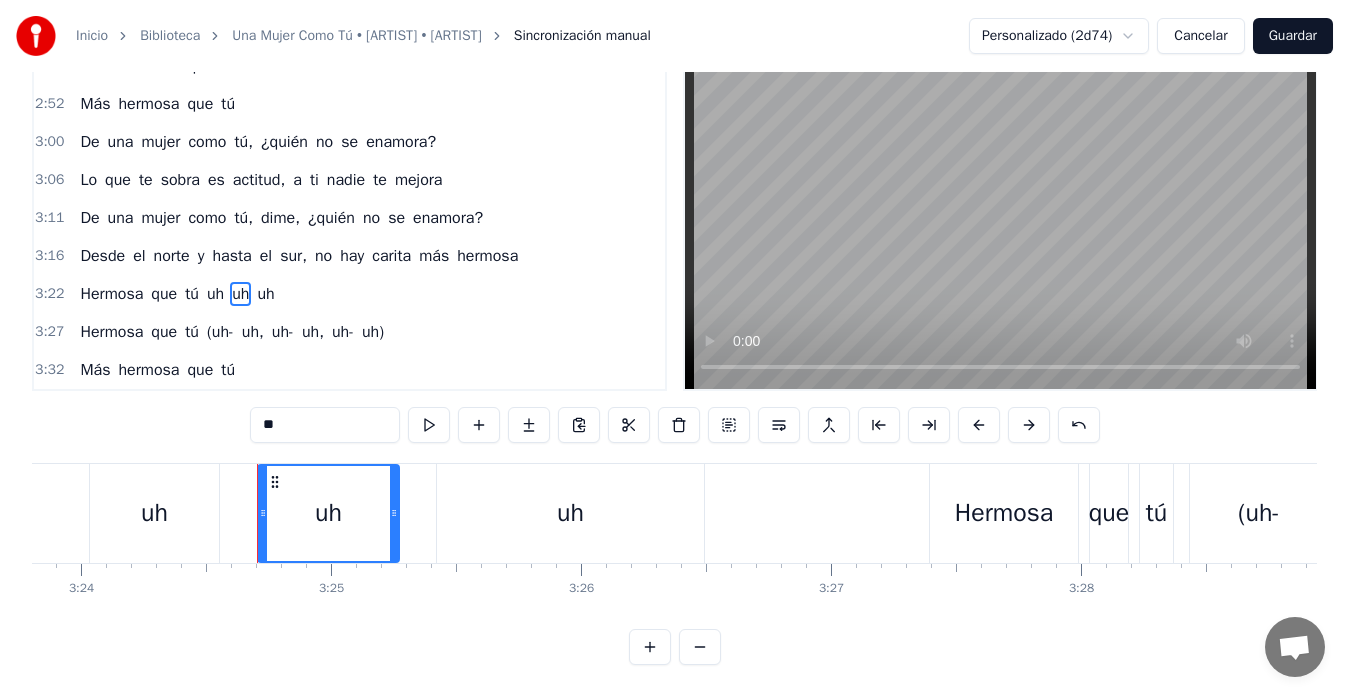 type on "**" 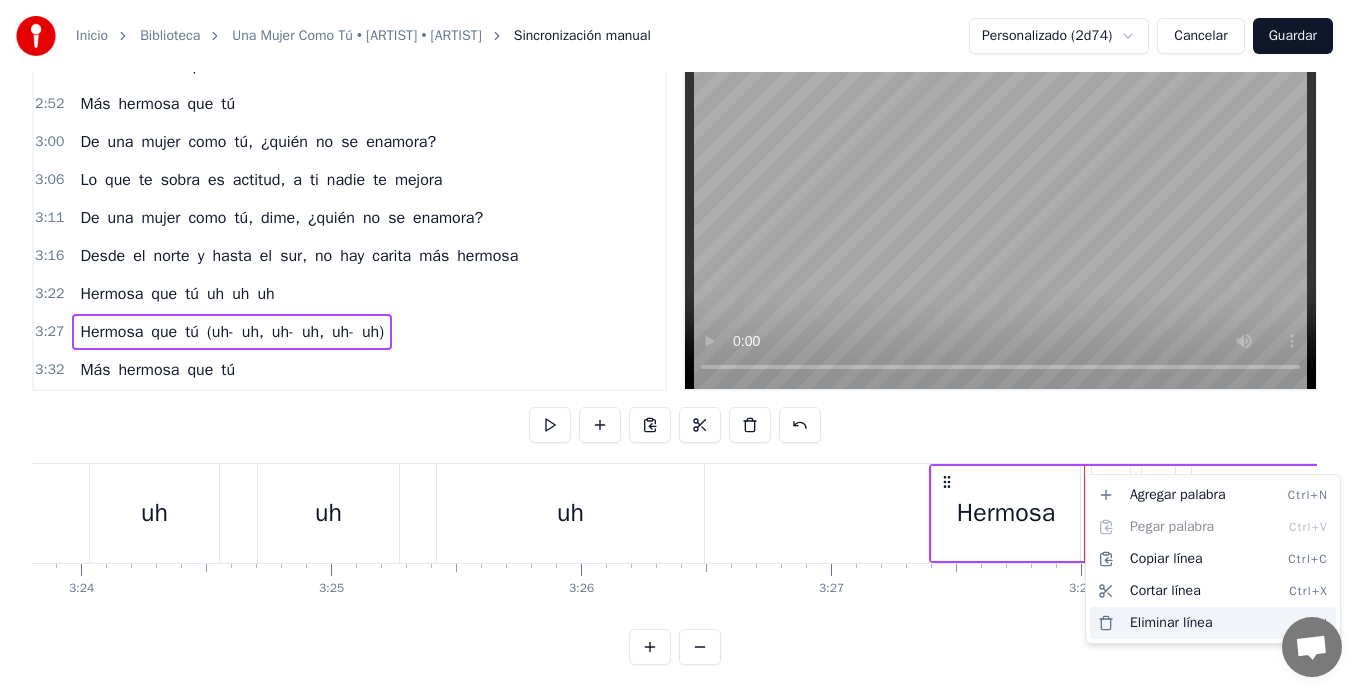 click on "Eliminar línea Del" at bounding box center (1213, 623) 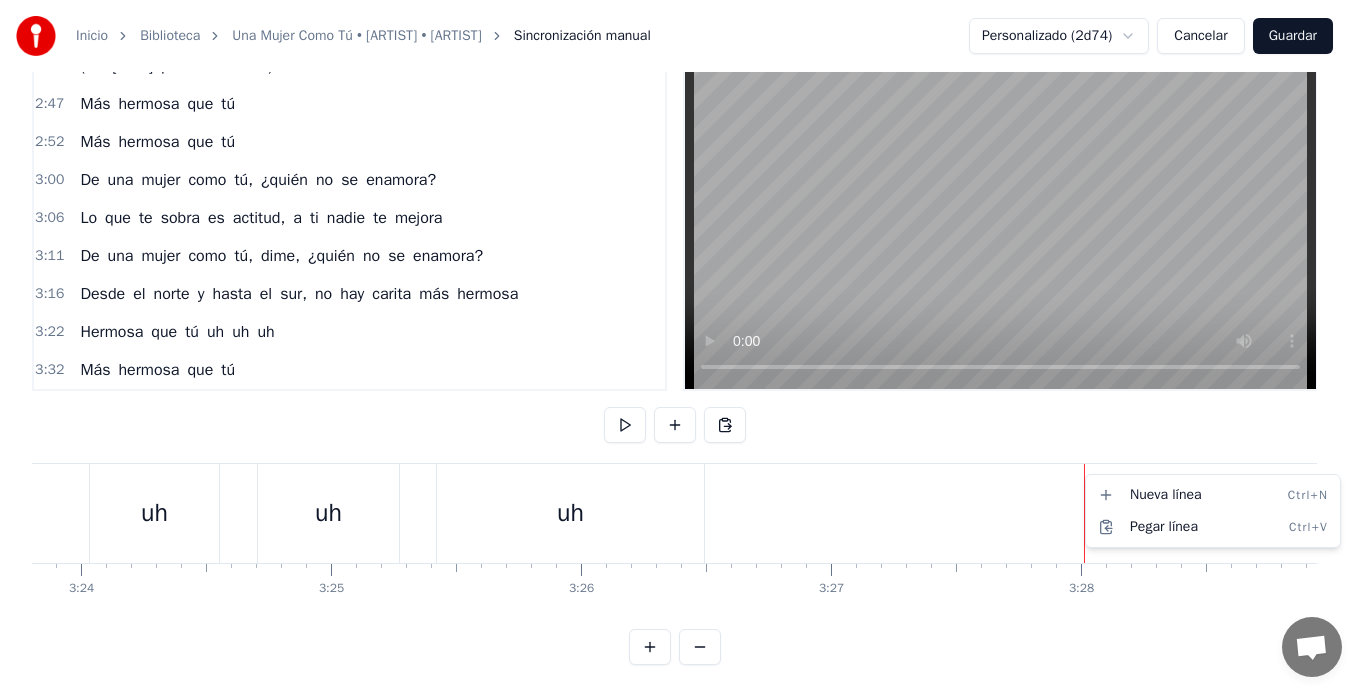 scroll, scrollTop: 1099, scrollLeft: 0, axis: vertical 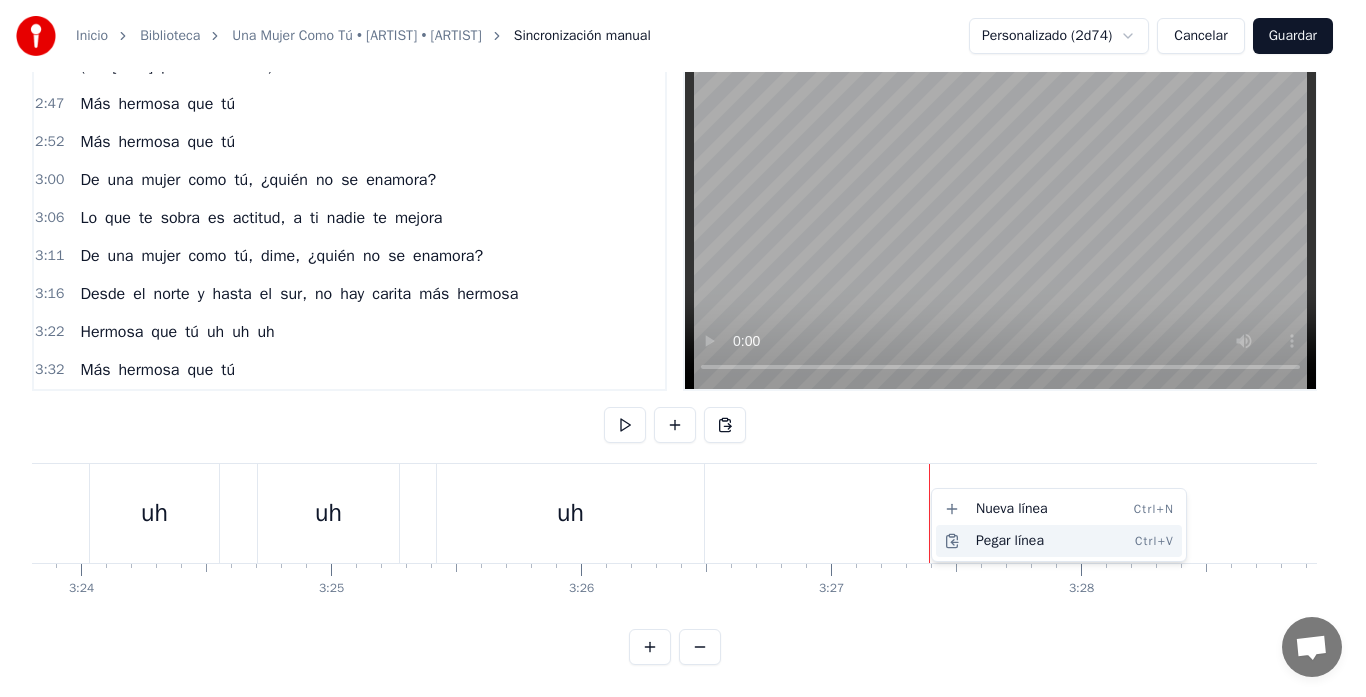 click on "Pegar línea Ctrl+V" at bounding box center (1059, 541) 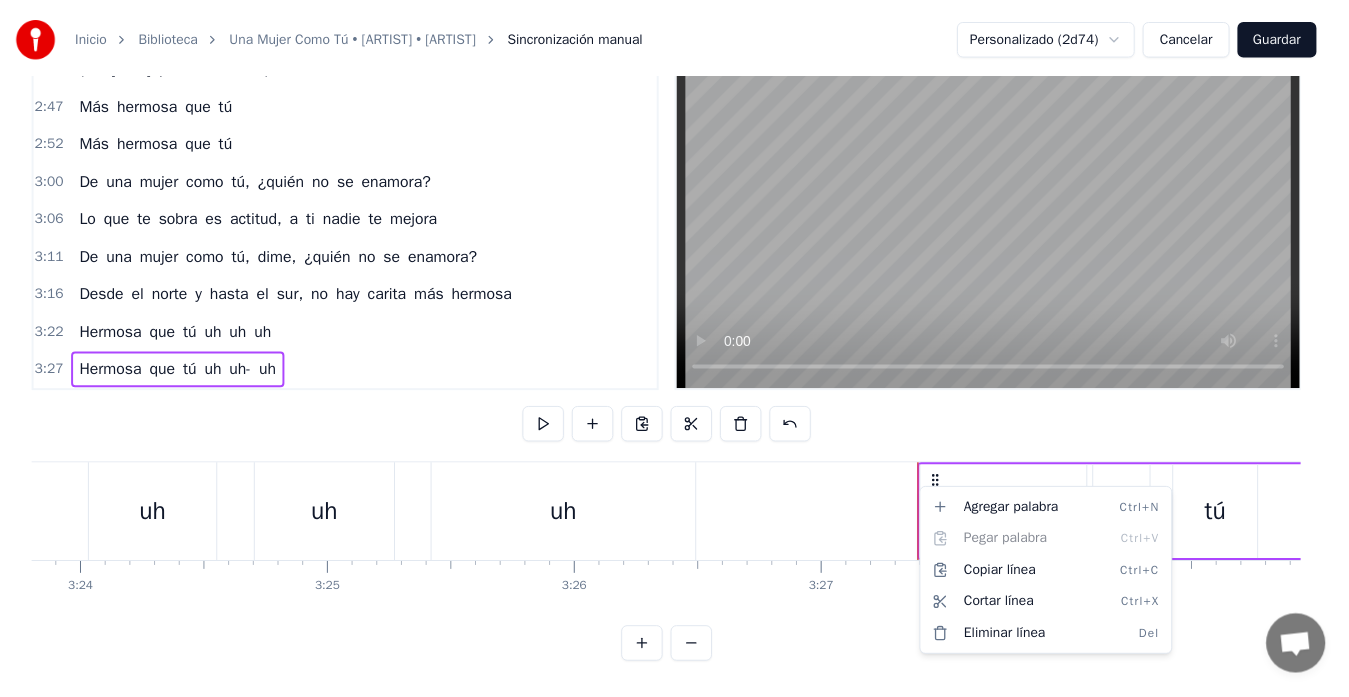 scroll, scrollTop: 1137, scrollLeft: 0, axis: vertical 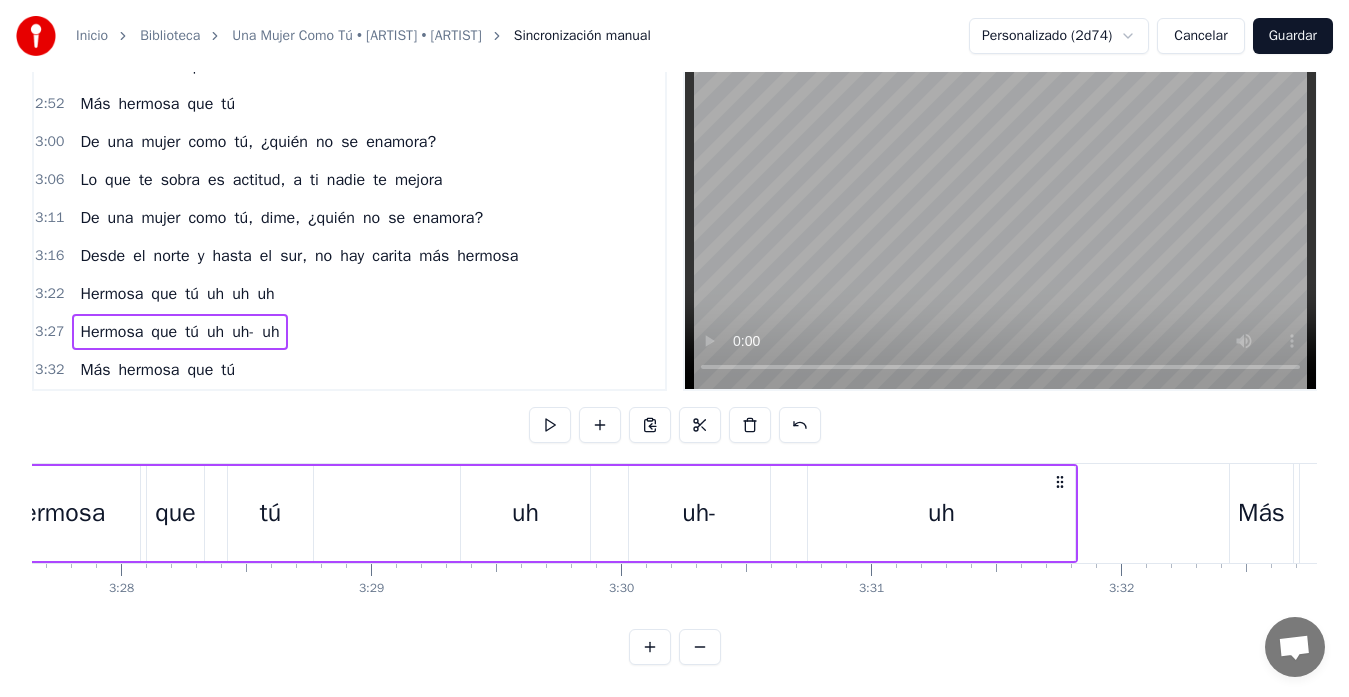 click on "uh-" at bounding box center (699, 513) 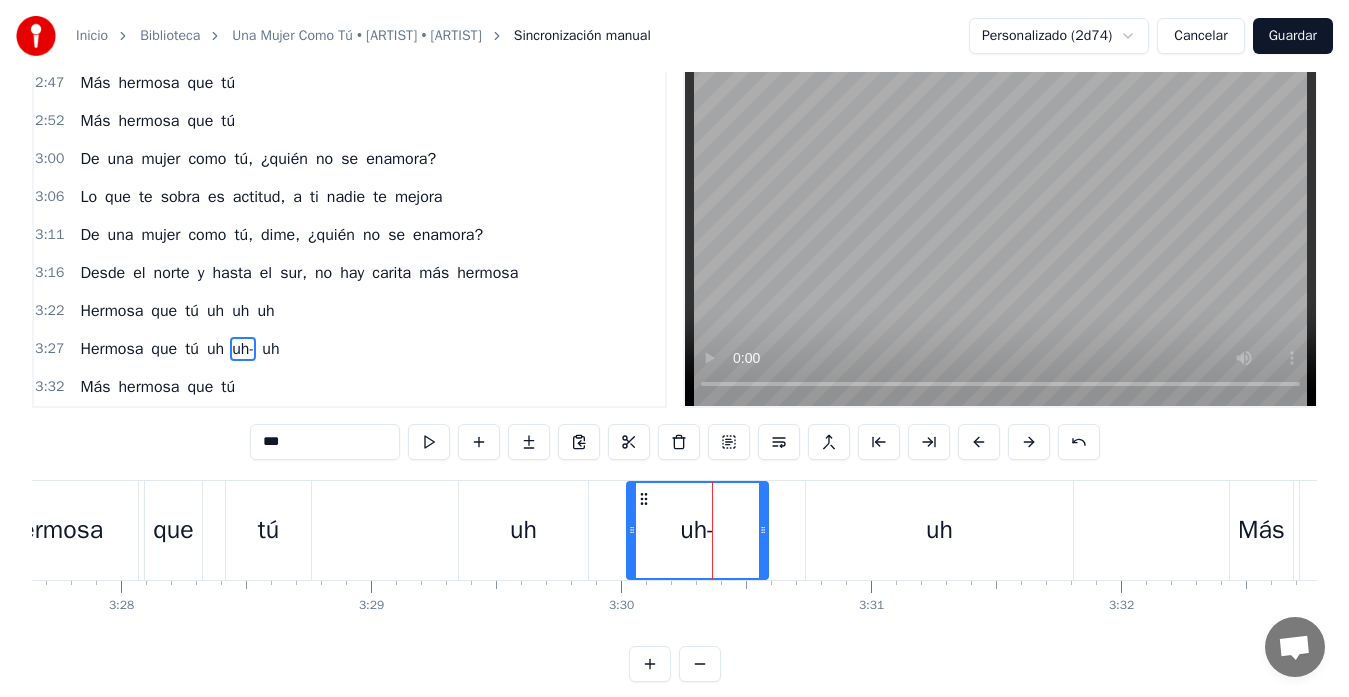 click on "***" at bounding box center [325, 442] 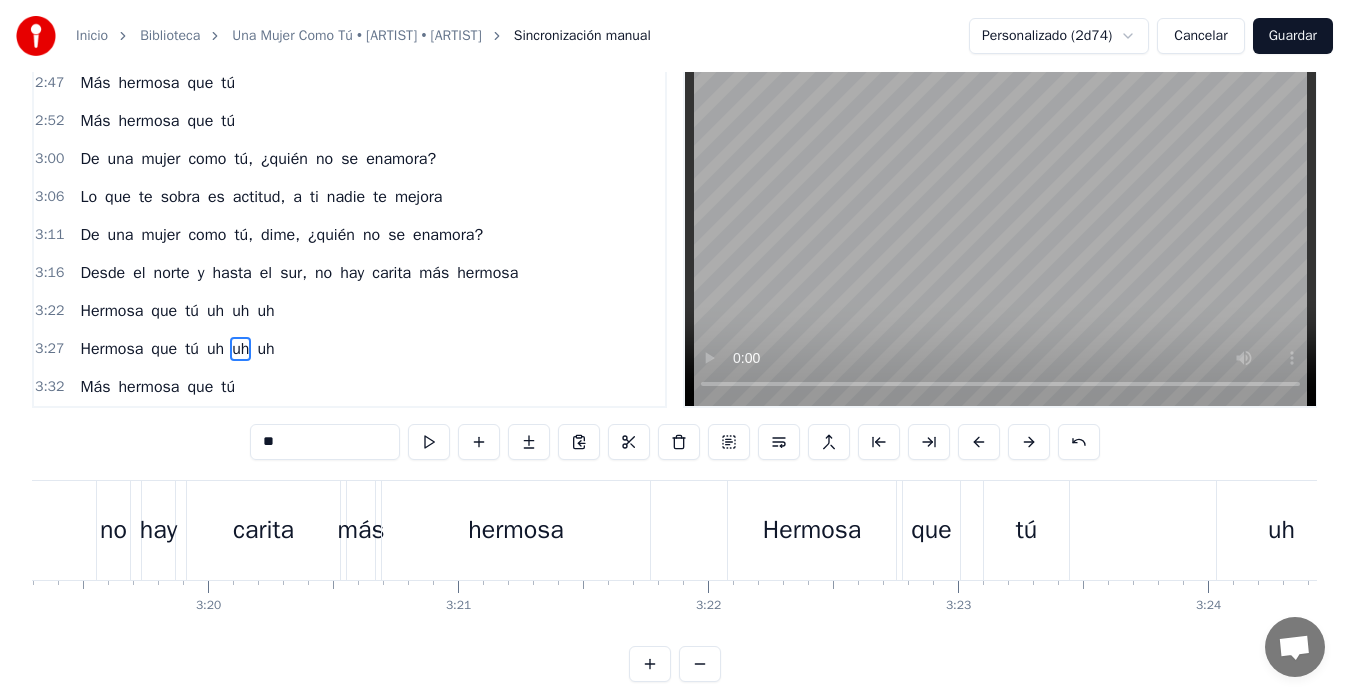 scroll, scrollTop: 0, scrollLeft: 49791, axis: horizontal 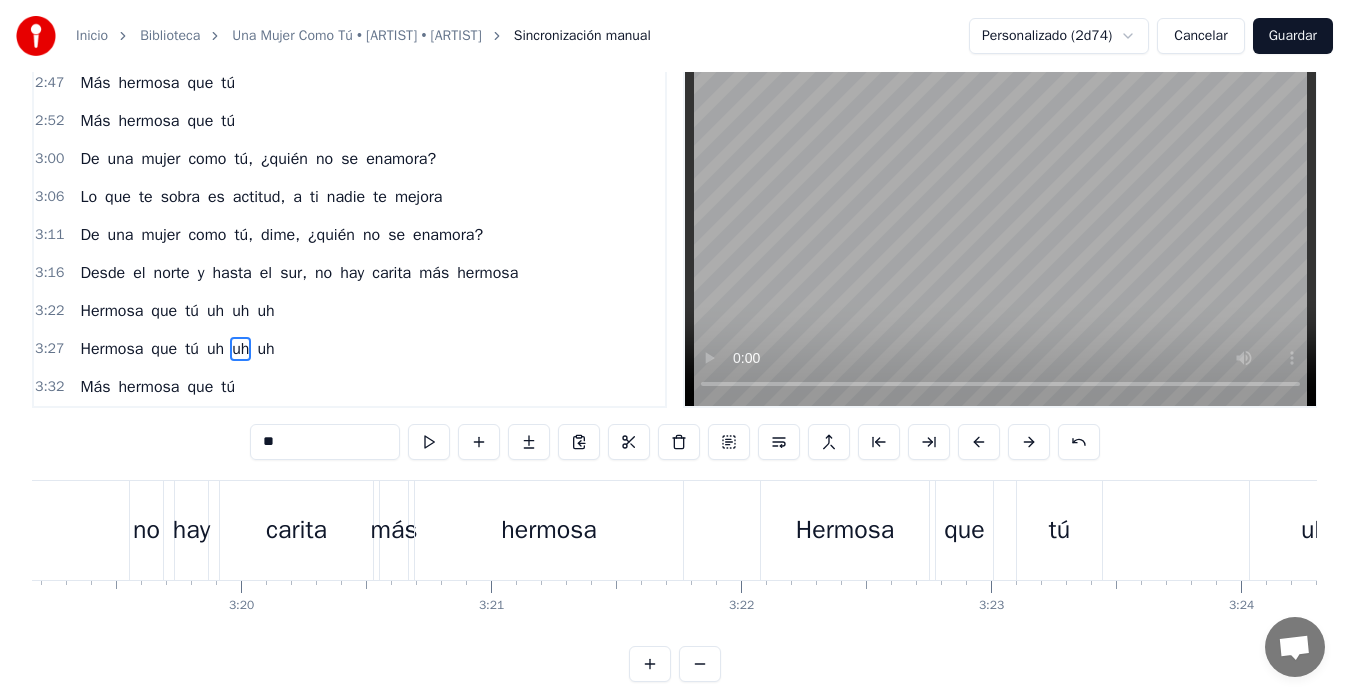 type on "**" 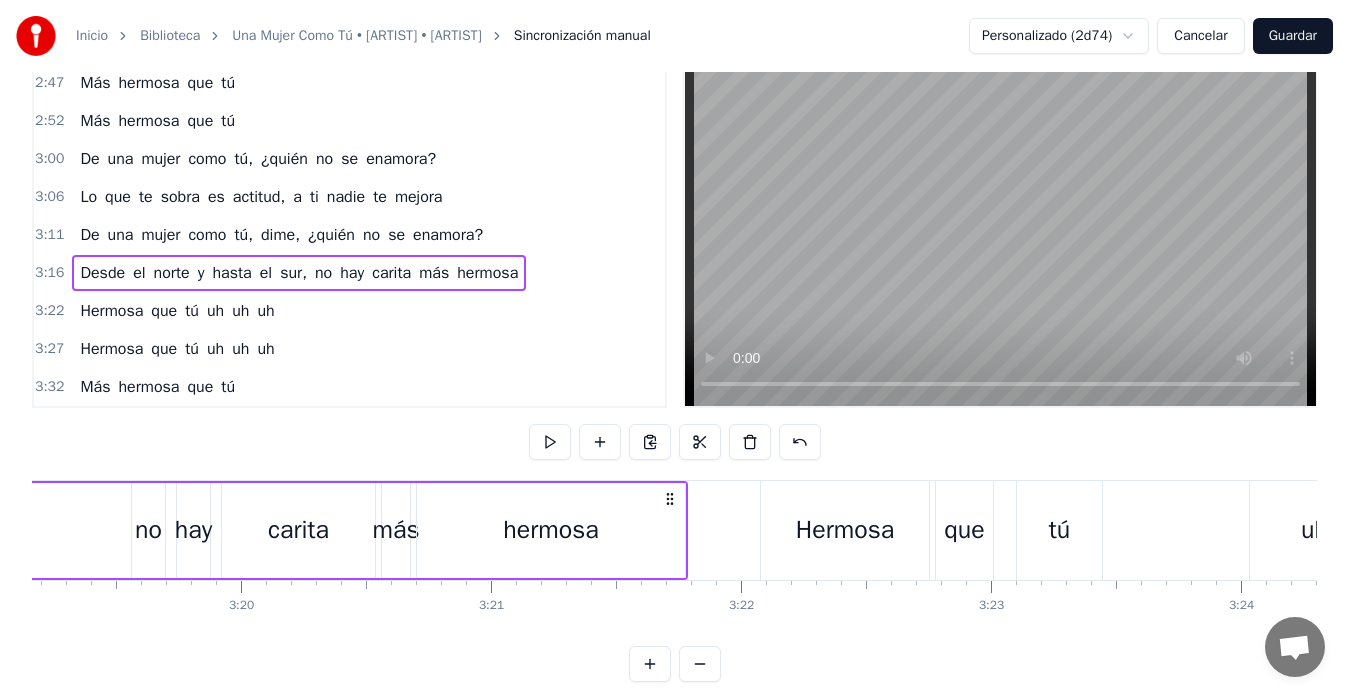 scroll, scrollTop: 0, scrollLeft: 49767, axis: horizontal 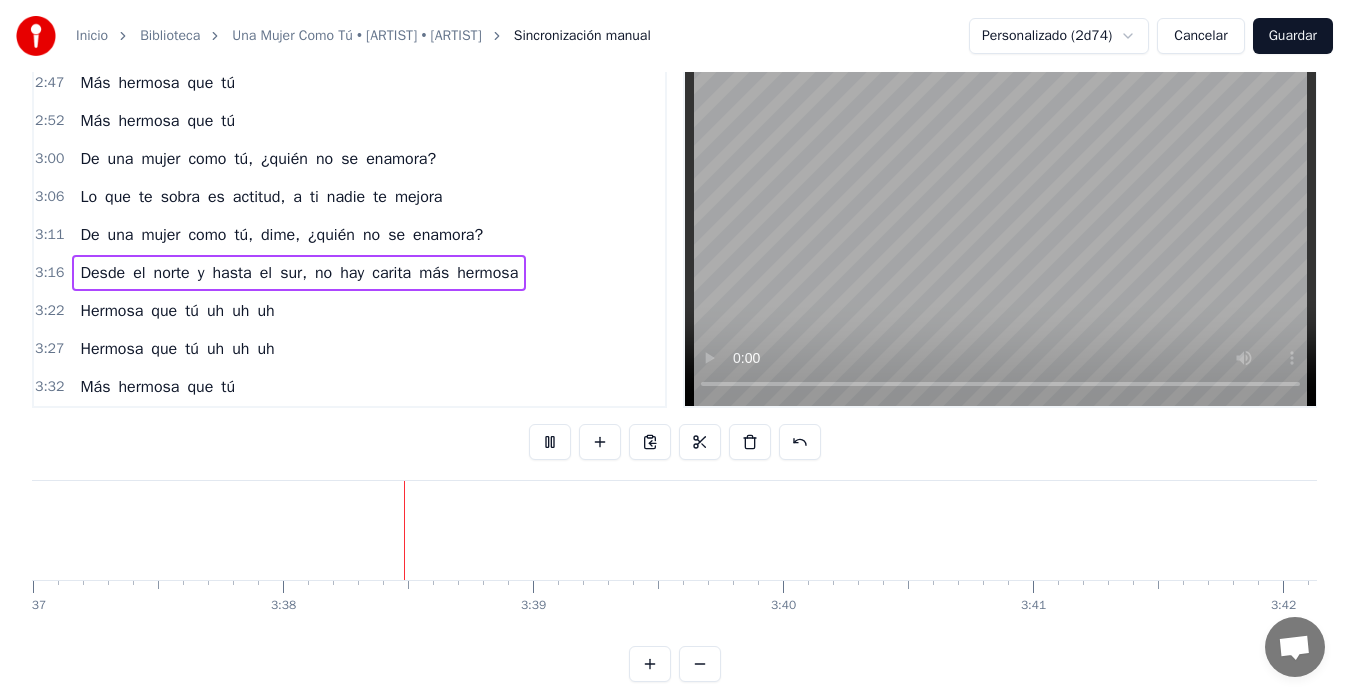 click on "Guardar" at bounding box center (1293, 36) 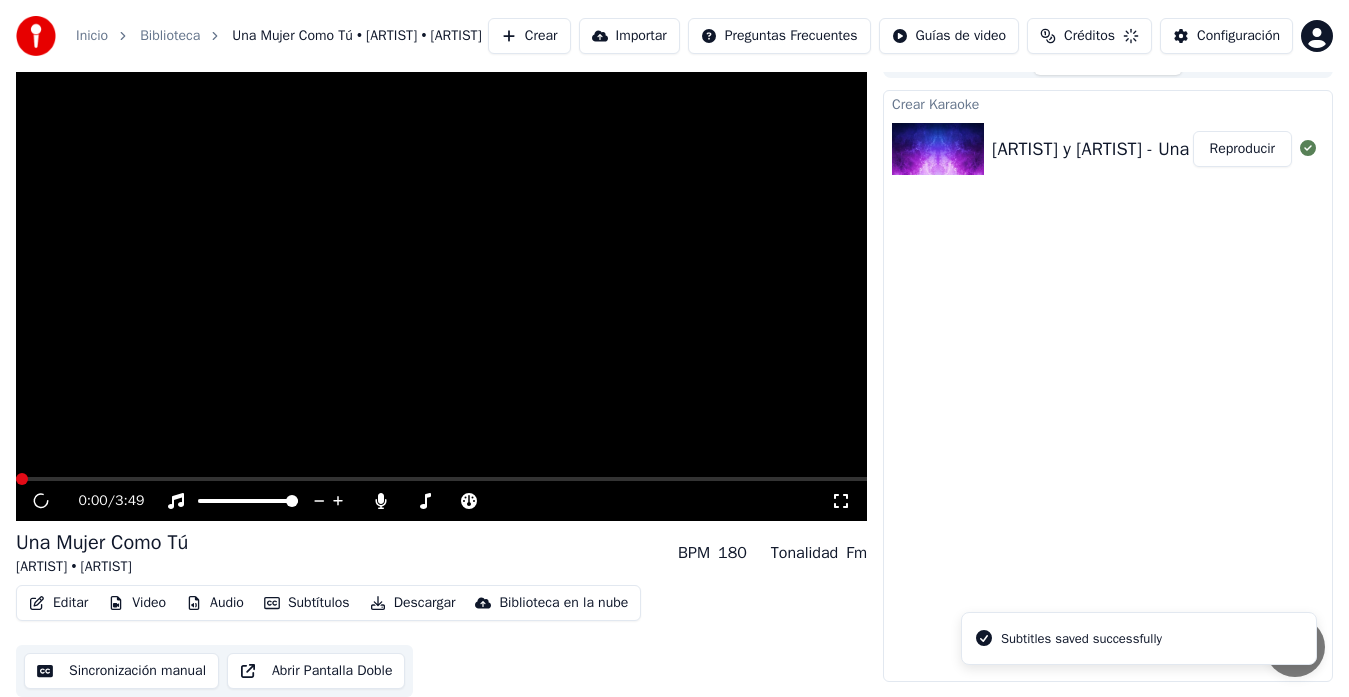 scroll, scrollTop: 40, scrollLeft: 0, axis: vertical 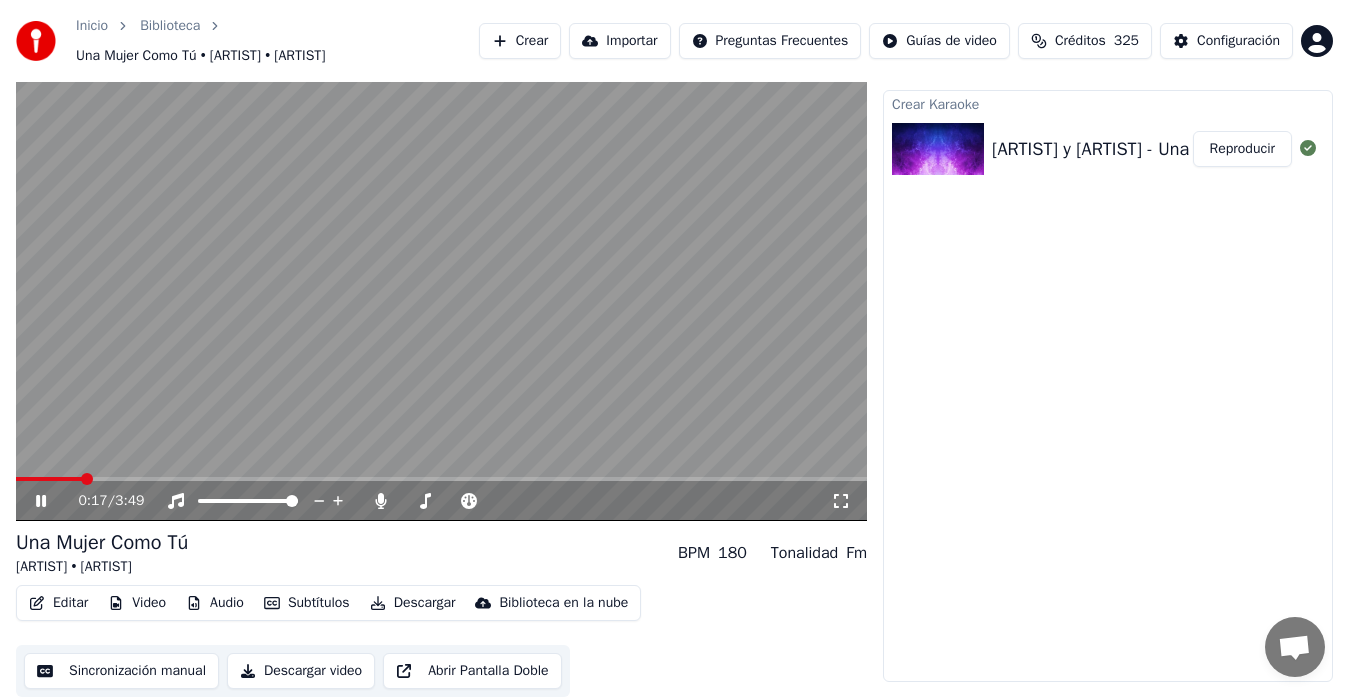 click 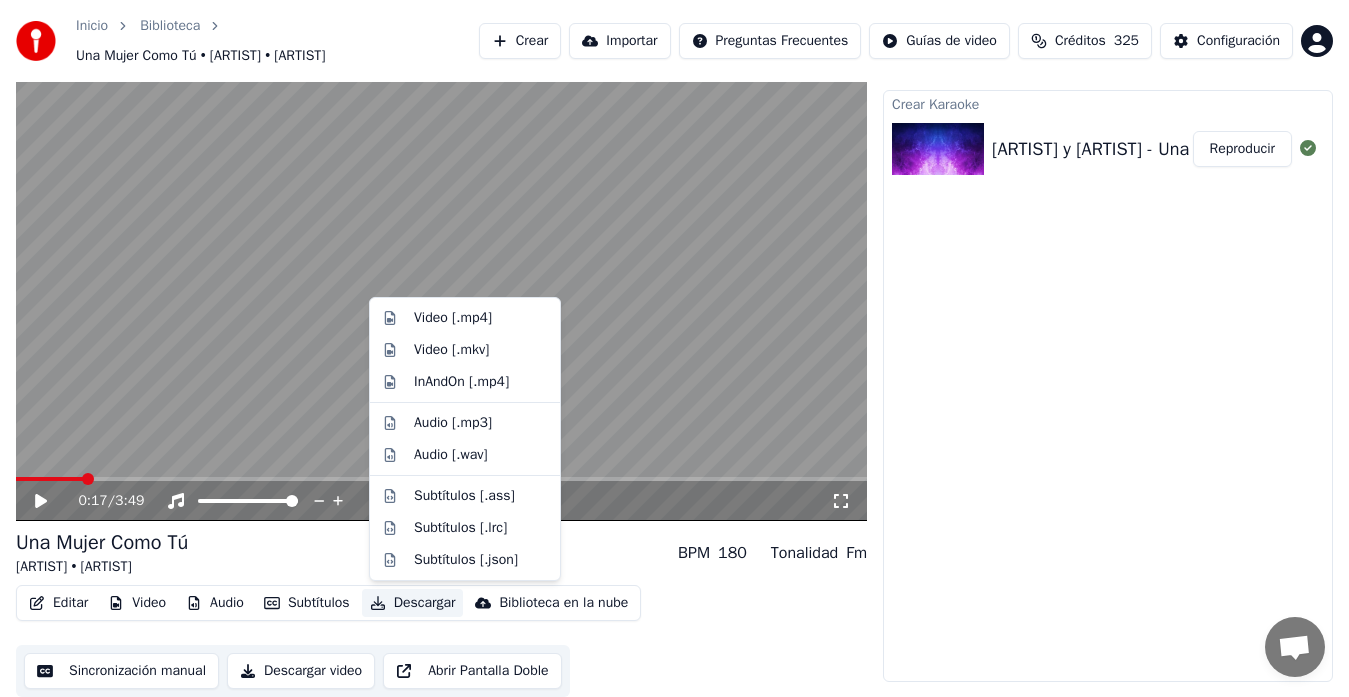 click on "Descargar" at bounding box center [413, 603] 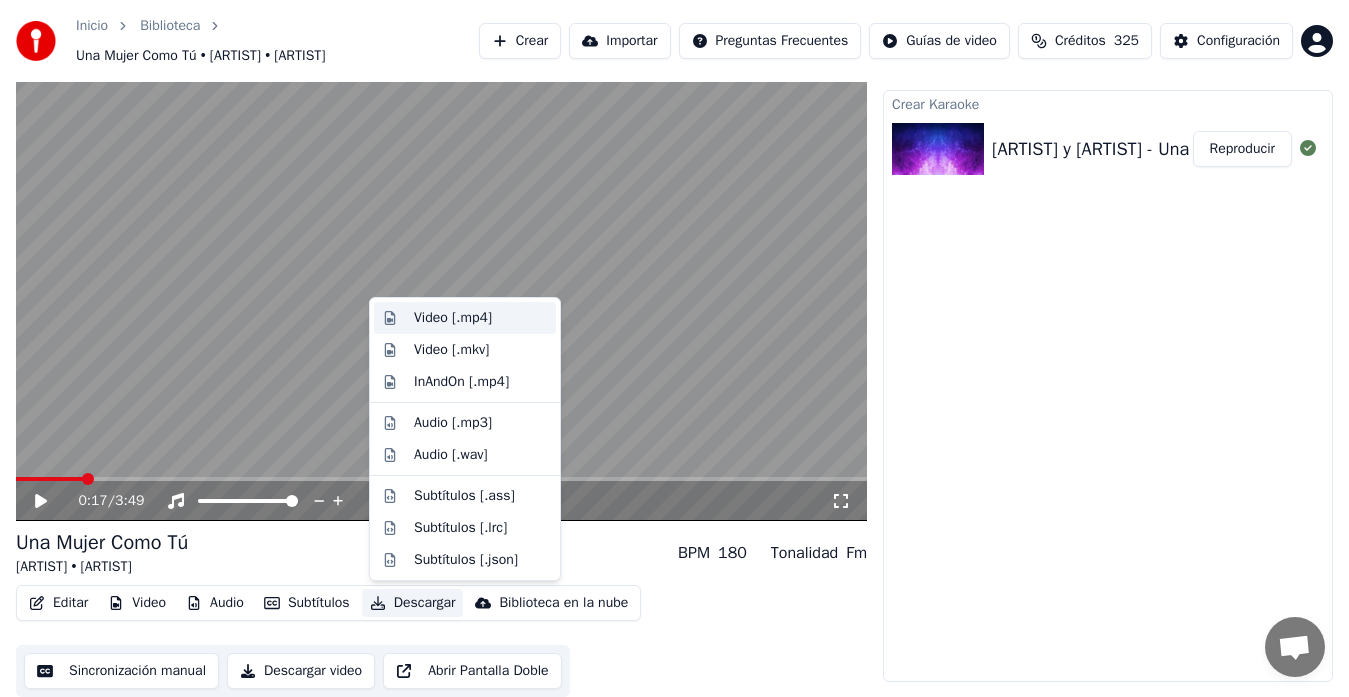 click on "Video [.mp4]" at bounding box center (453, 318) 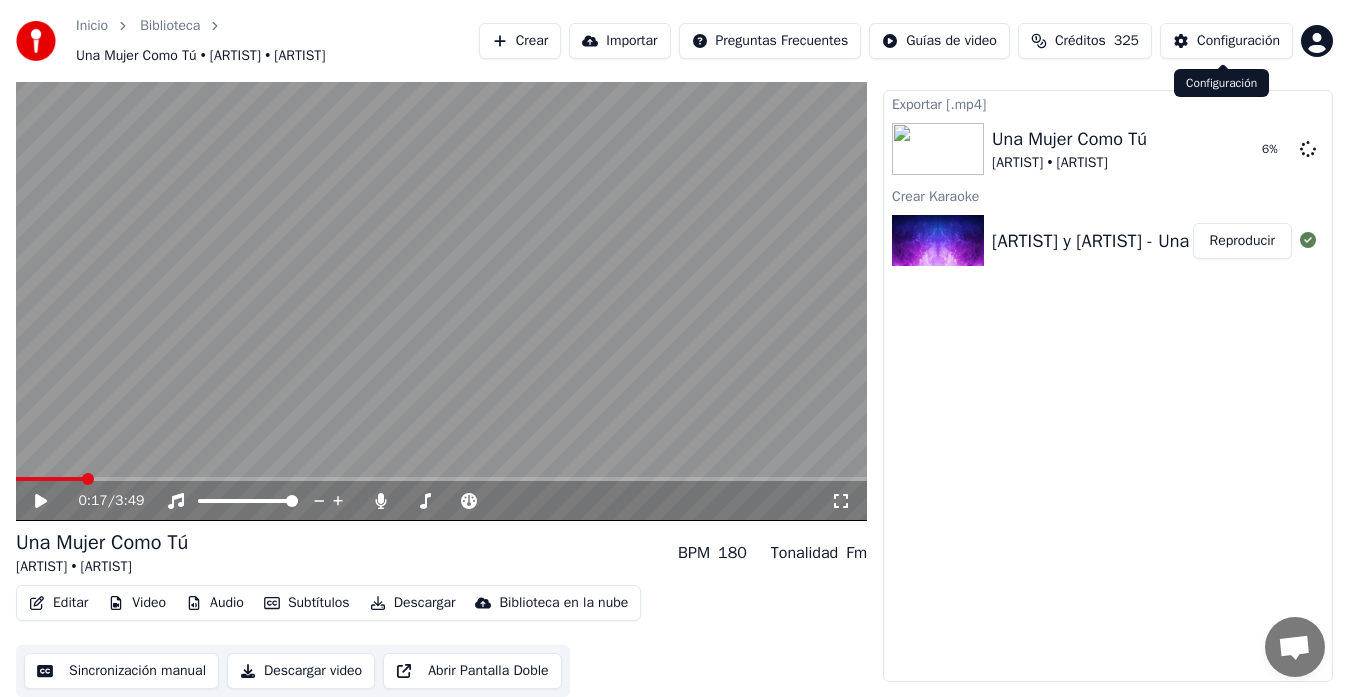 click on "Configuración" at bounding box center [1238, 41] 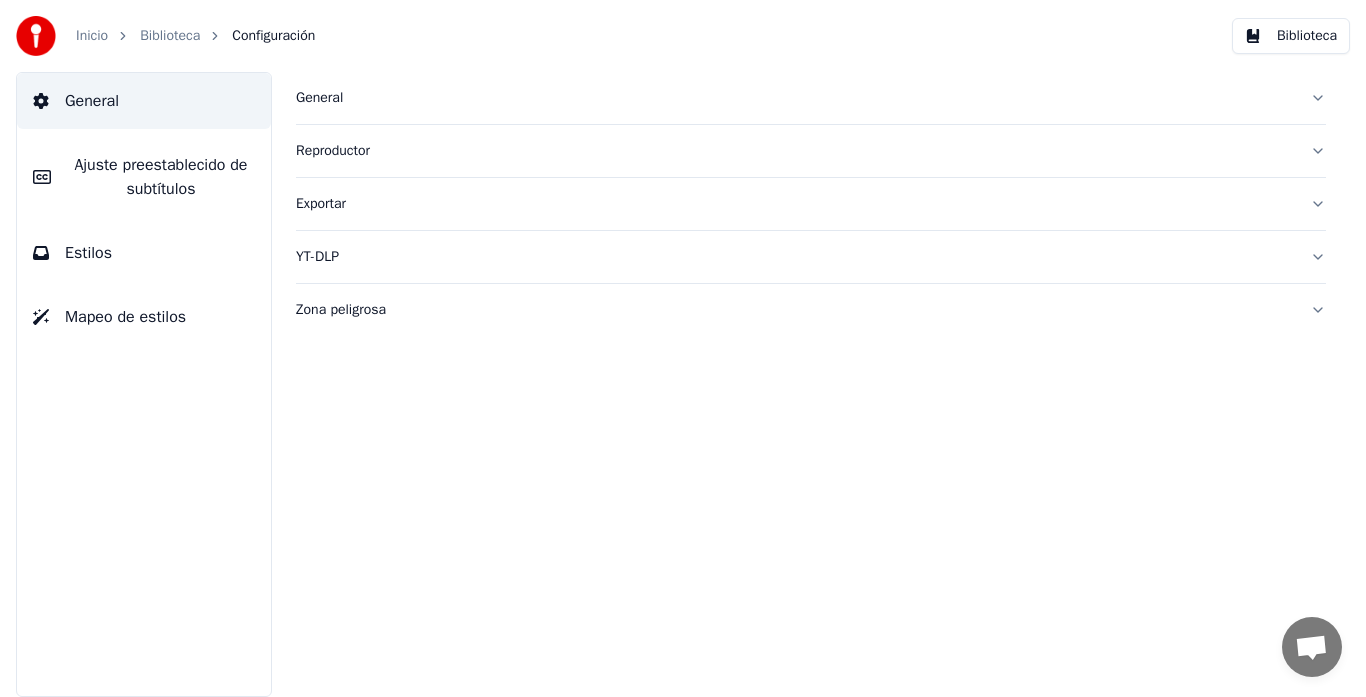 click on "Biblioteca" at bounding box center (170, 36) 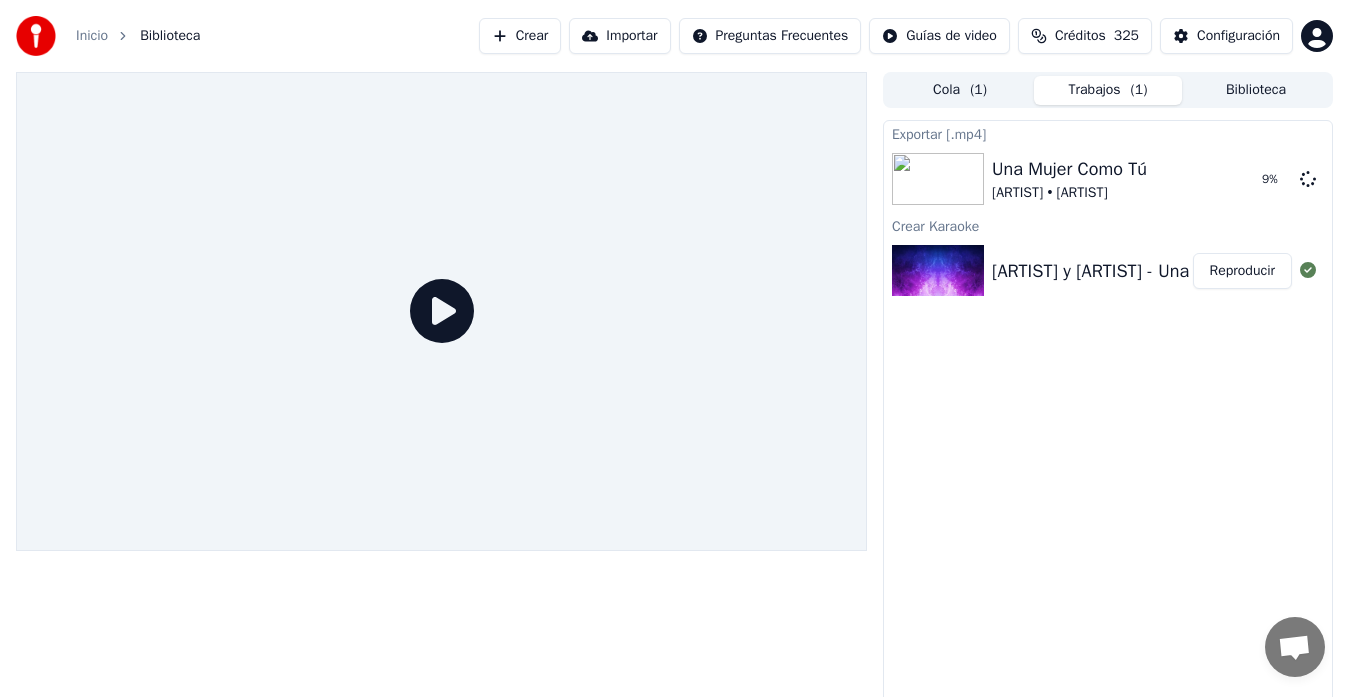 click on "Biblioteca" at bounding box center (1256, 90) 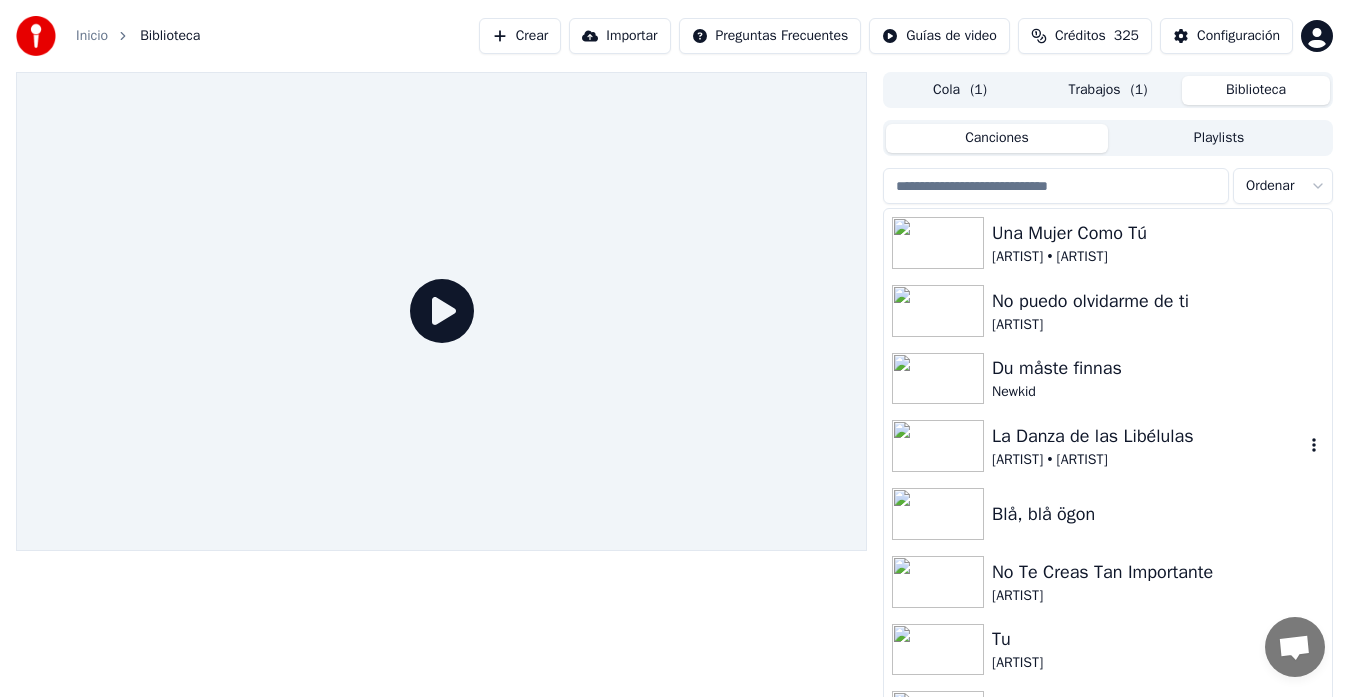click on "La Danza de las Libélulas" at bounding box center [1148, 436] 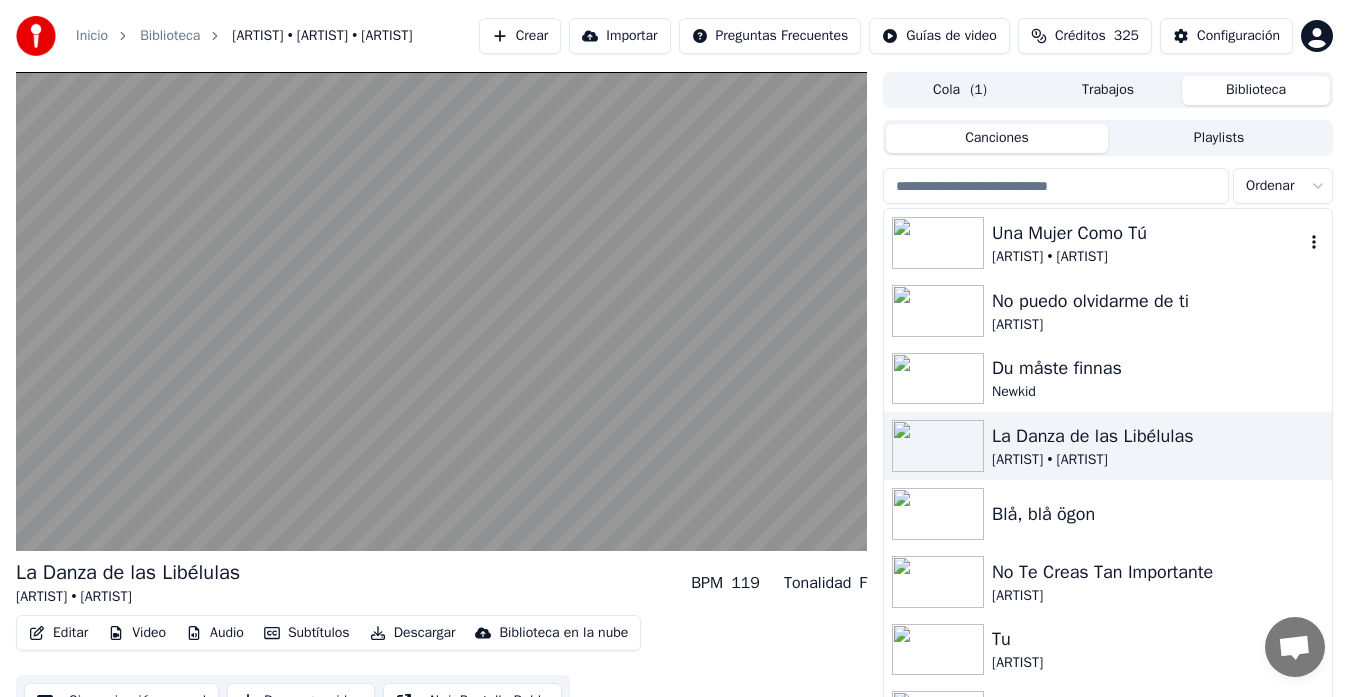 click on "[ARTIST] • [ARTIST]" at bounding box center (1148, 257) 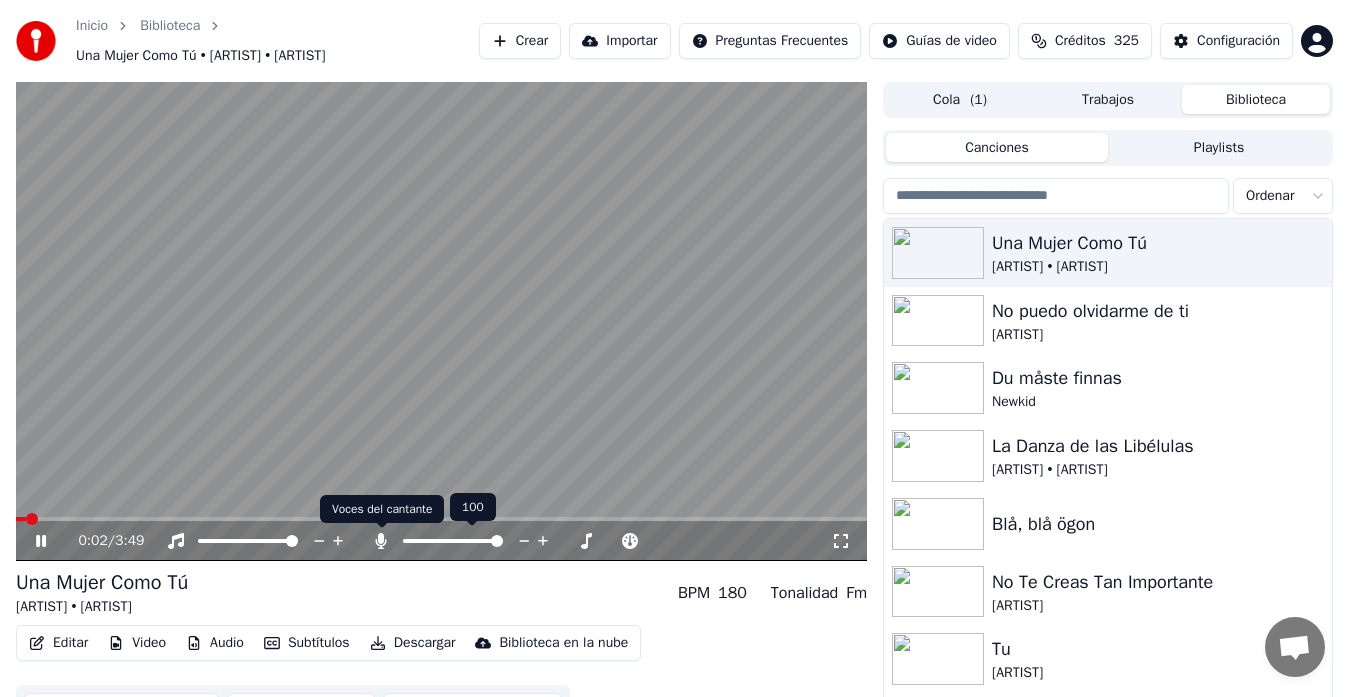 click 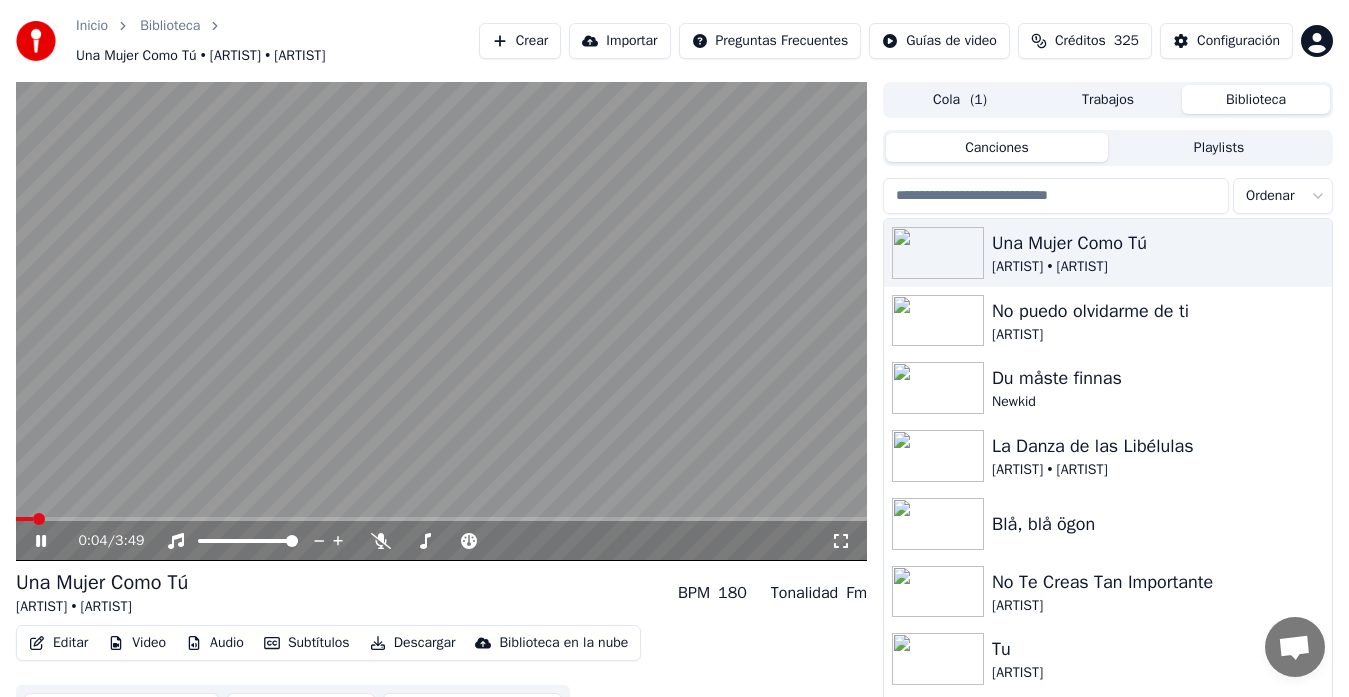 click 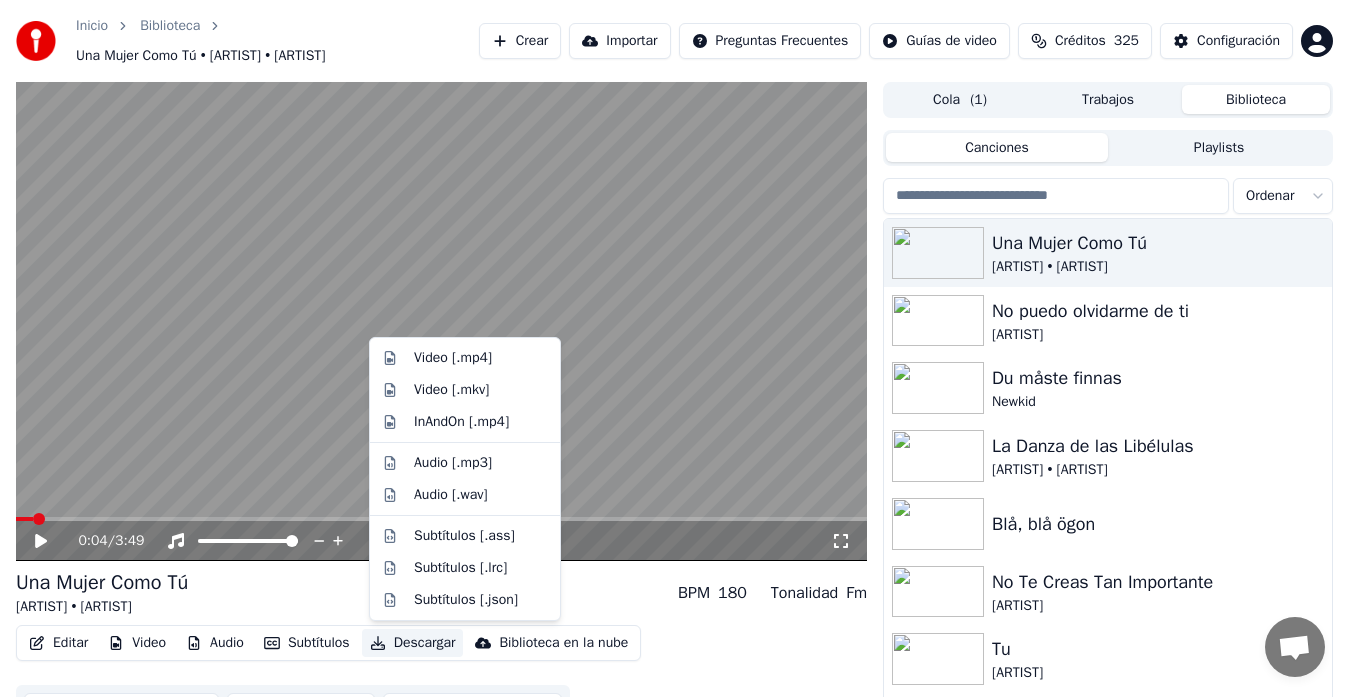 click on "Descargar" at bounding box center [413, 643] 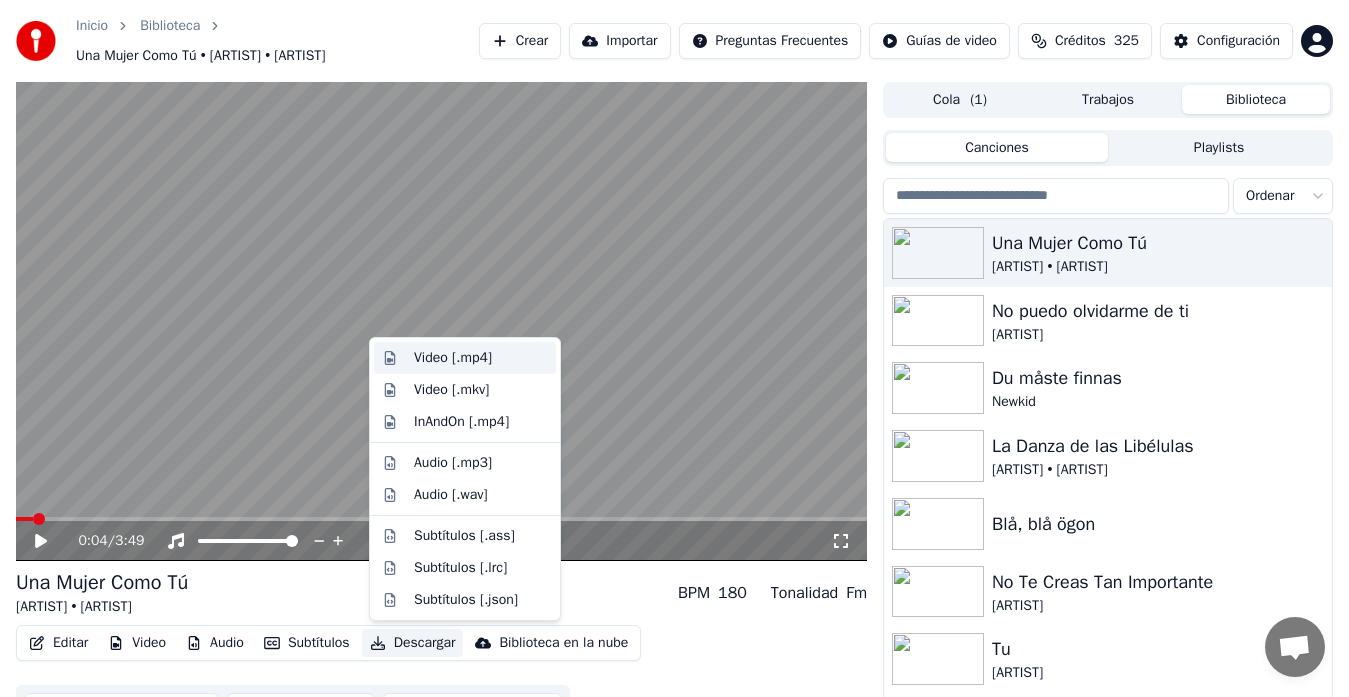 click on "Video [.mp4]" at bounding box center [453, 358] 